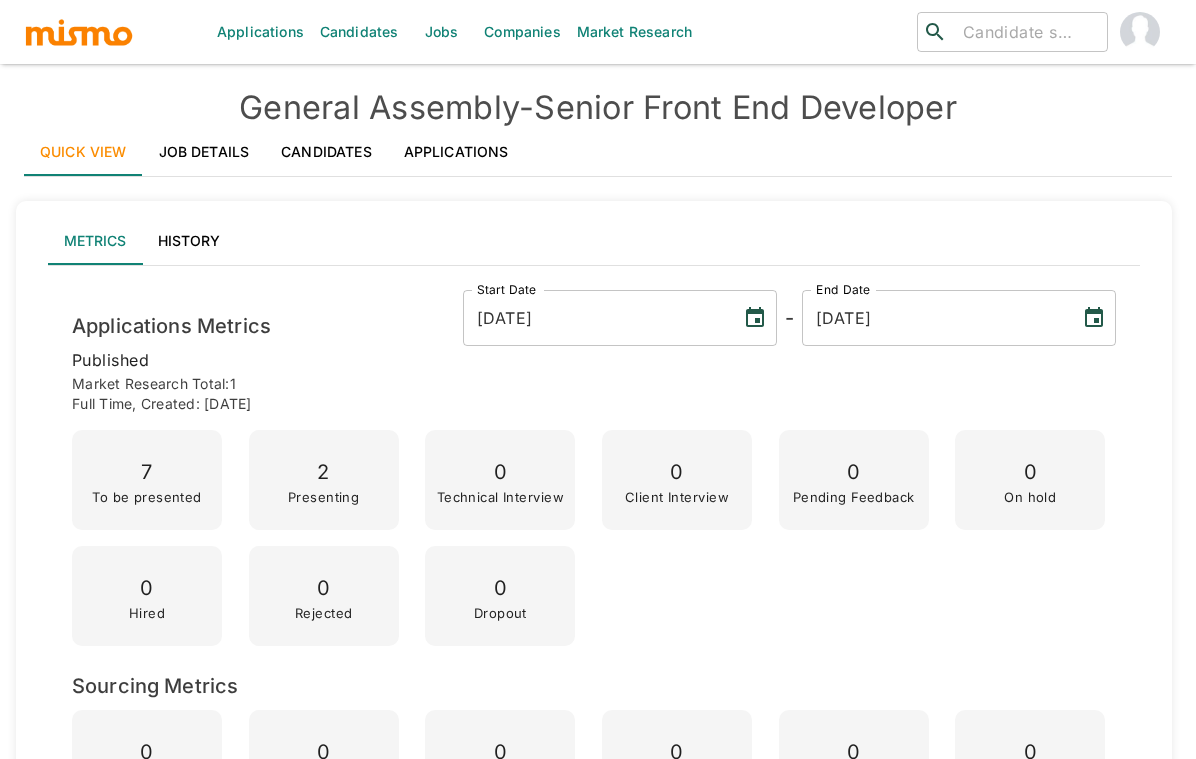 scroll, scrollTop: 47, scrollLeft: 0, axis: vertical 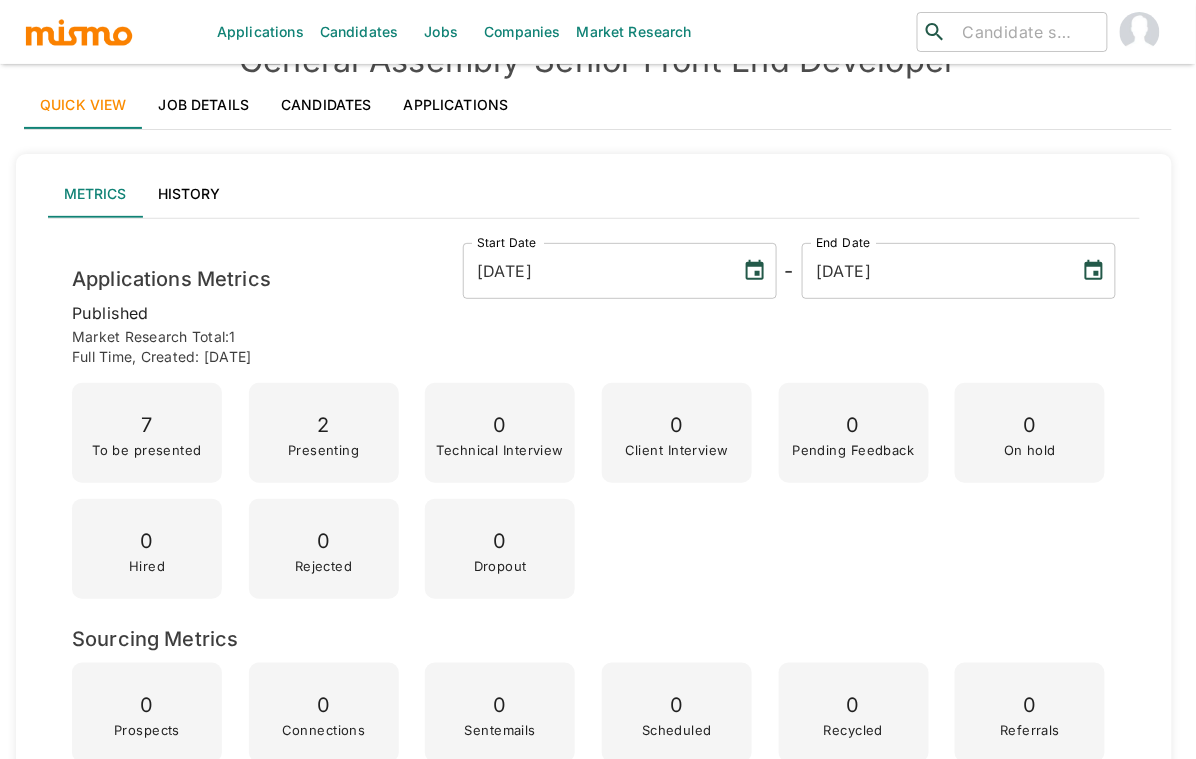 click on "Jobs" at bounding box center (441, 32) 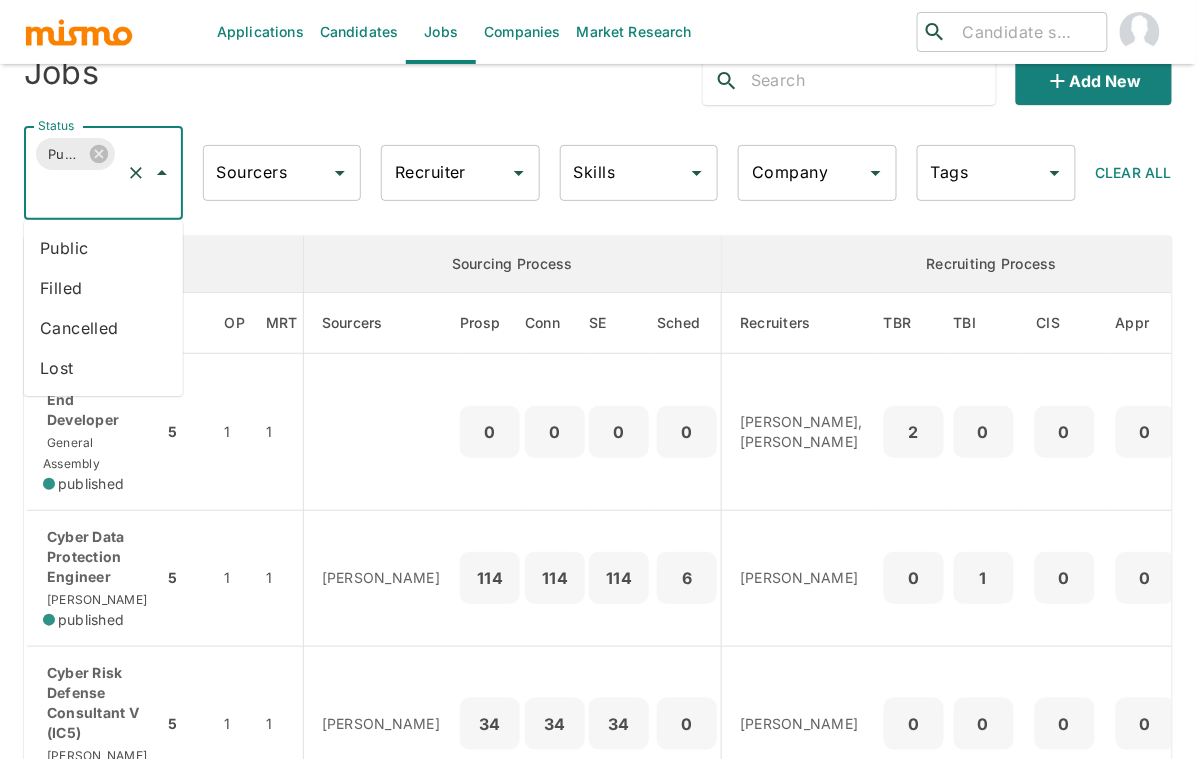 click on "Status" at bounding box center [75, 192] 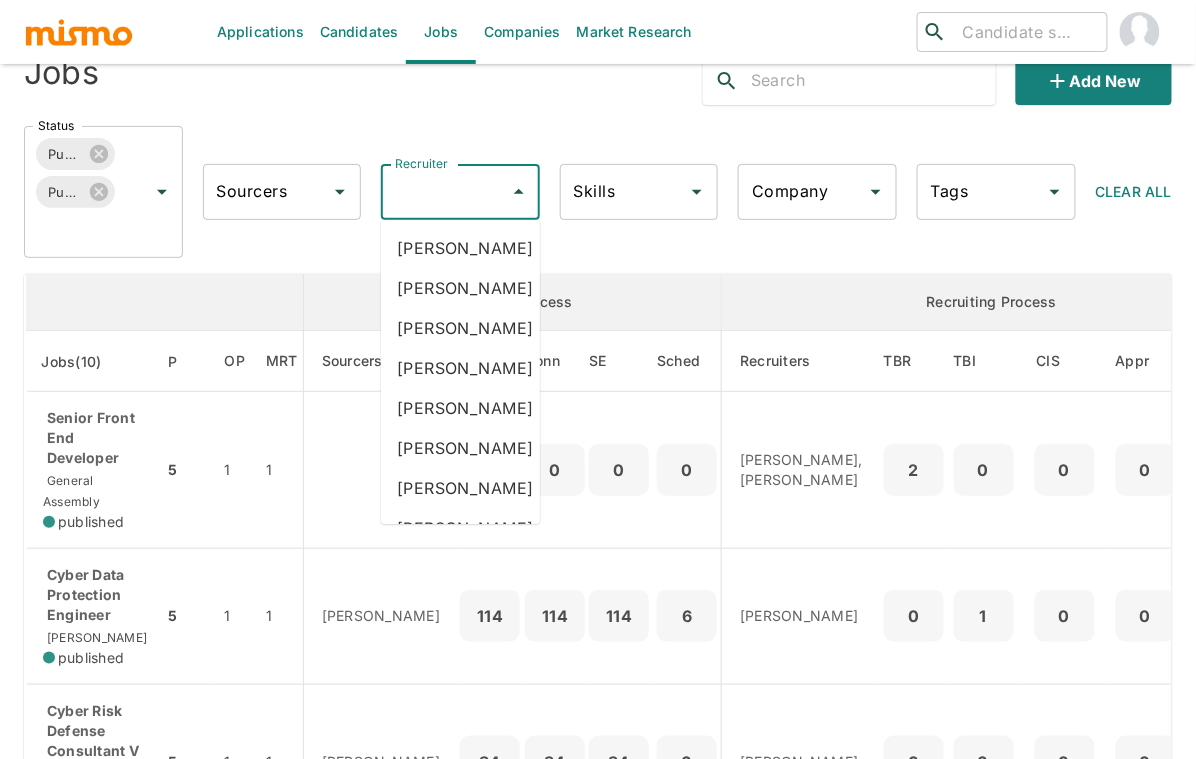 click on "Recruiter" at bounding box center (445, 192) 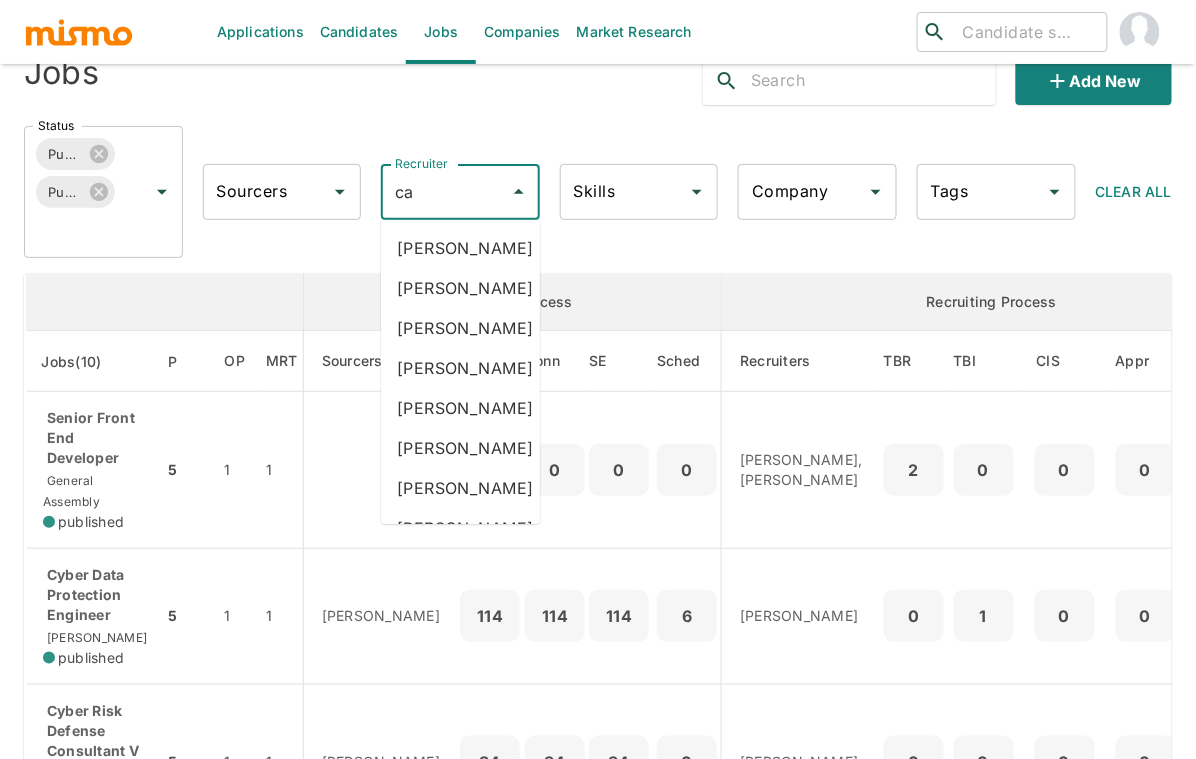 type on "car" 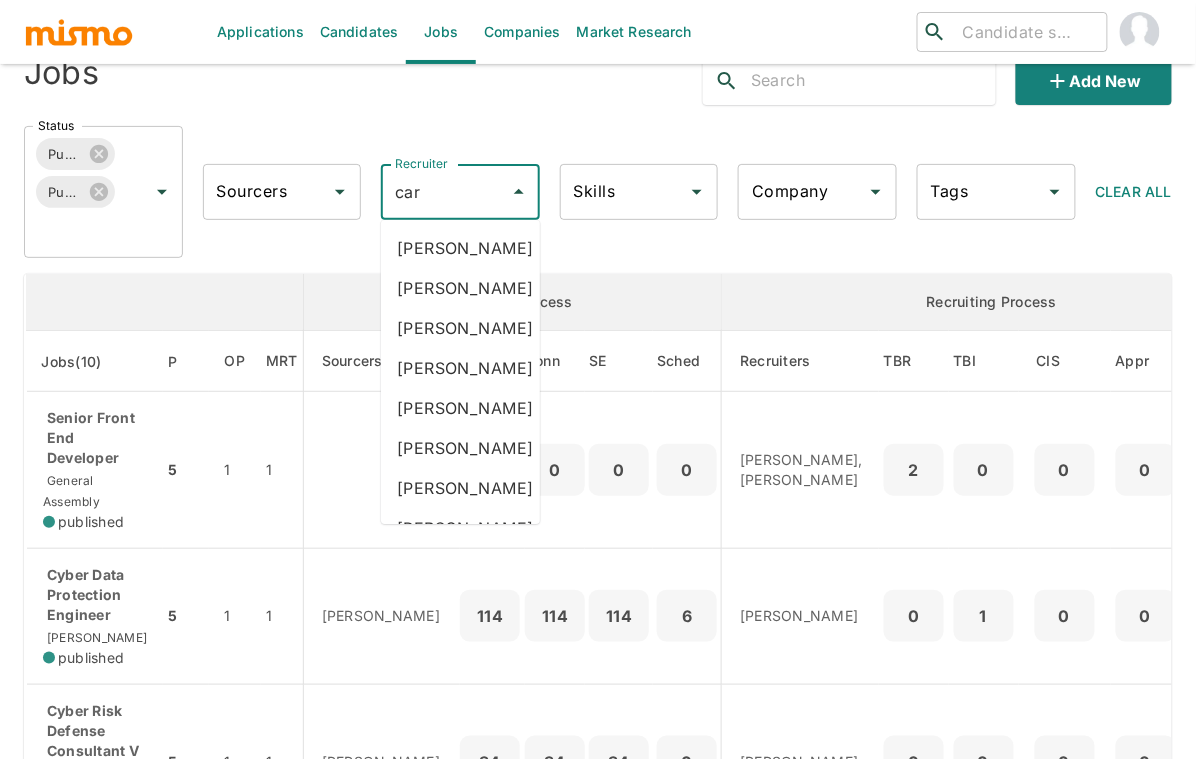 click on "[PERSON_NAME]" at bounding box center [460, 368] 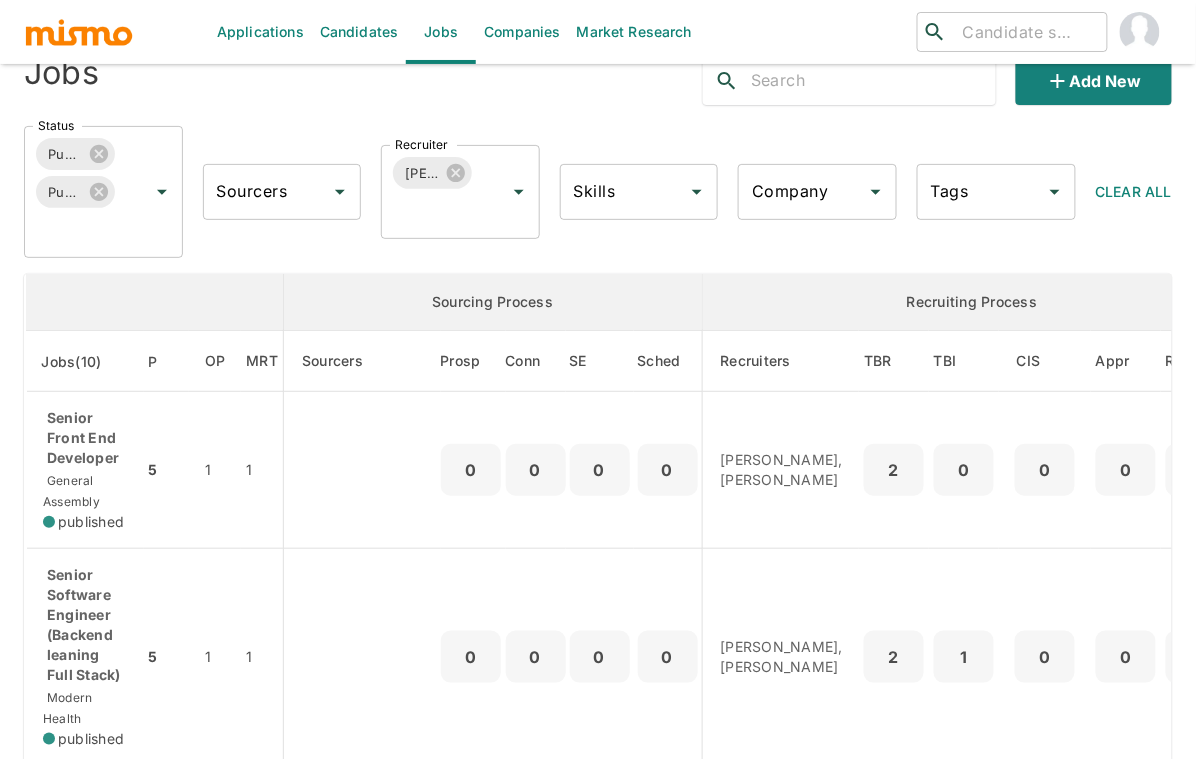 click on "Carmen Vilachá Recruiter" at bounding box center [460, 192] 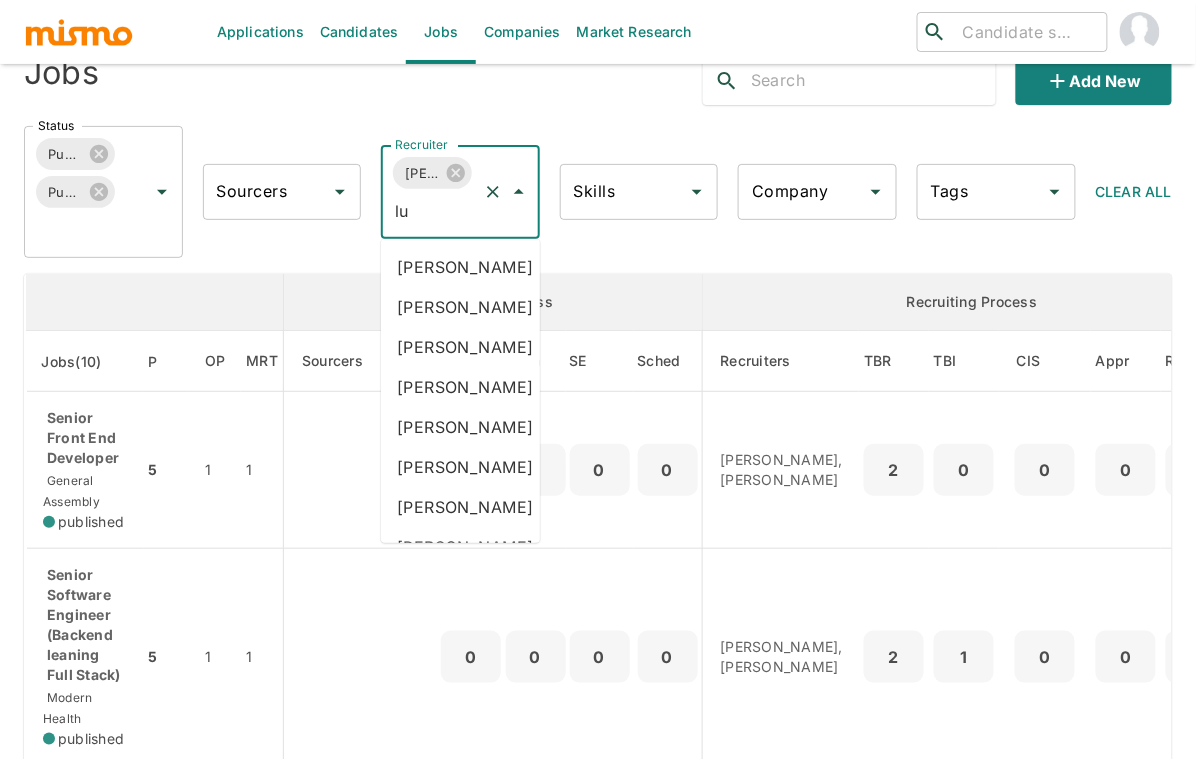 type on "luj" 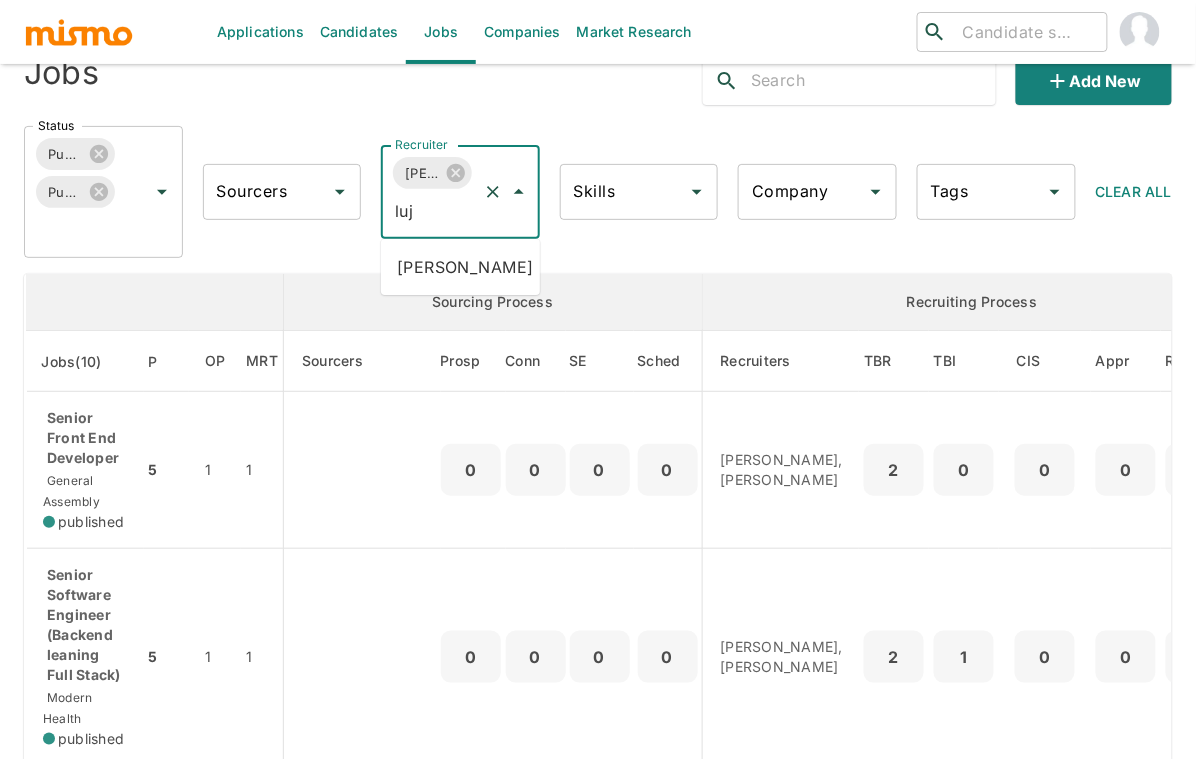 click on "Maria Lujan Ciommo" at bounding box center (460, 267) 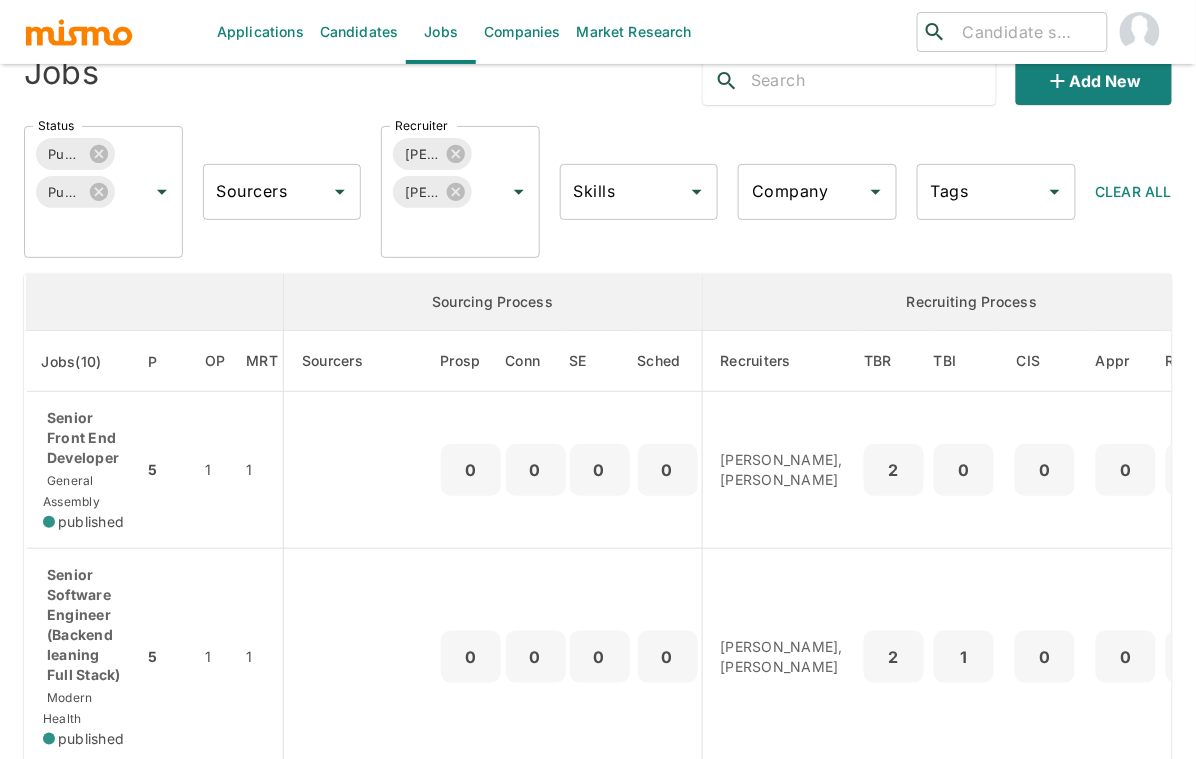 click on "Company" at bounding box center (802, 192) 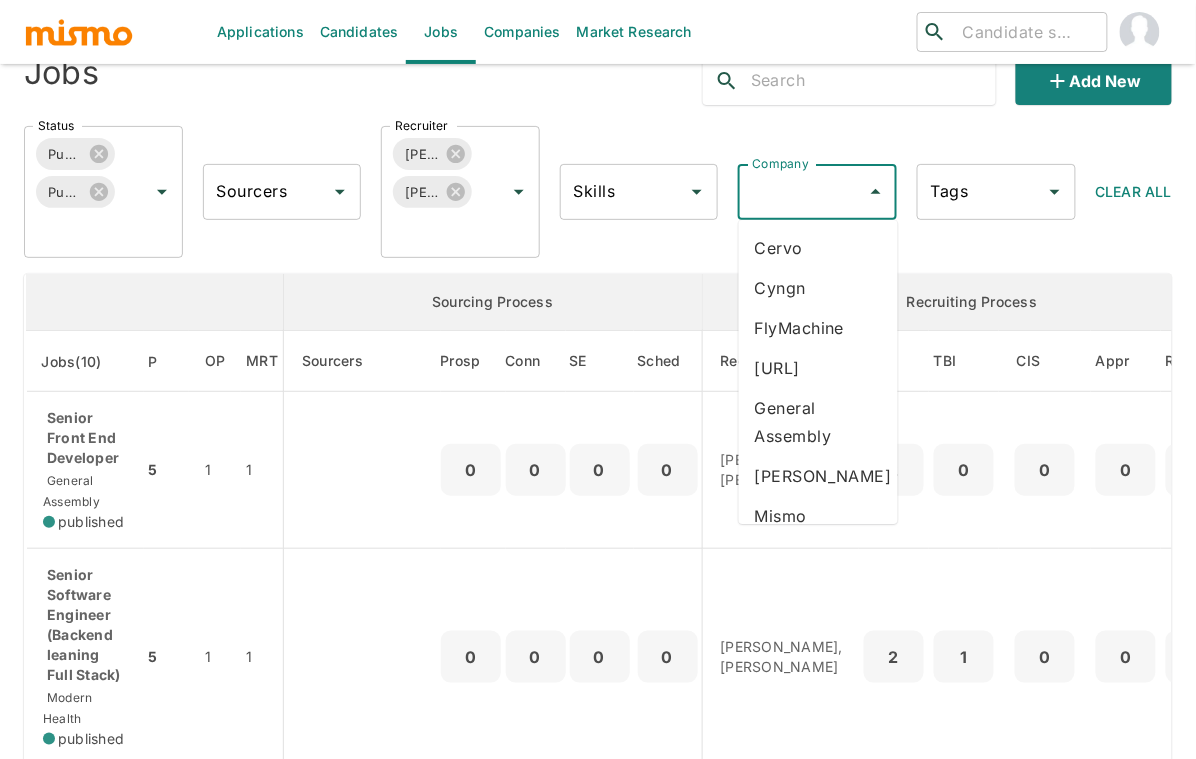 scroll, scrollTop: 92, scrollLeft: 0, axis: vertical 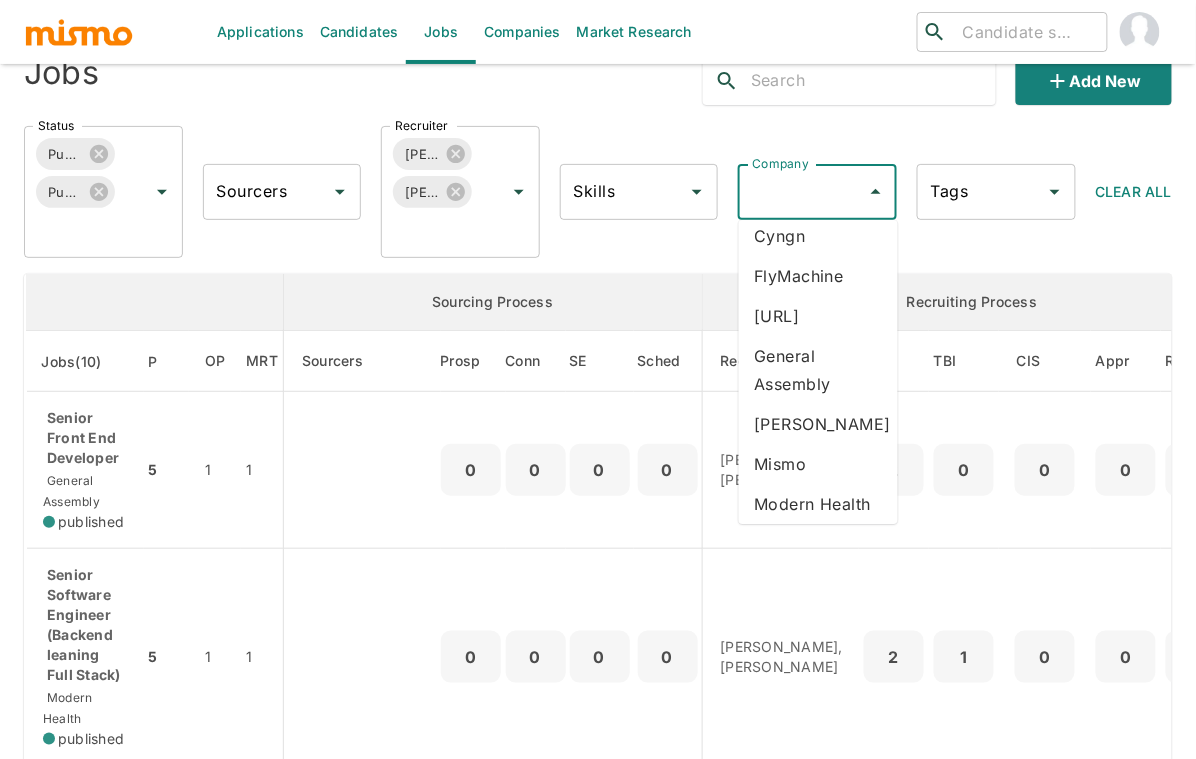 click on "Cyngn" at bounding box center [818, 236] 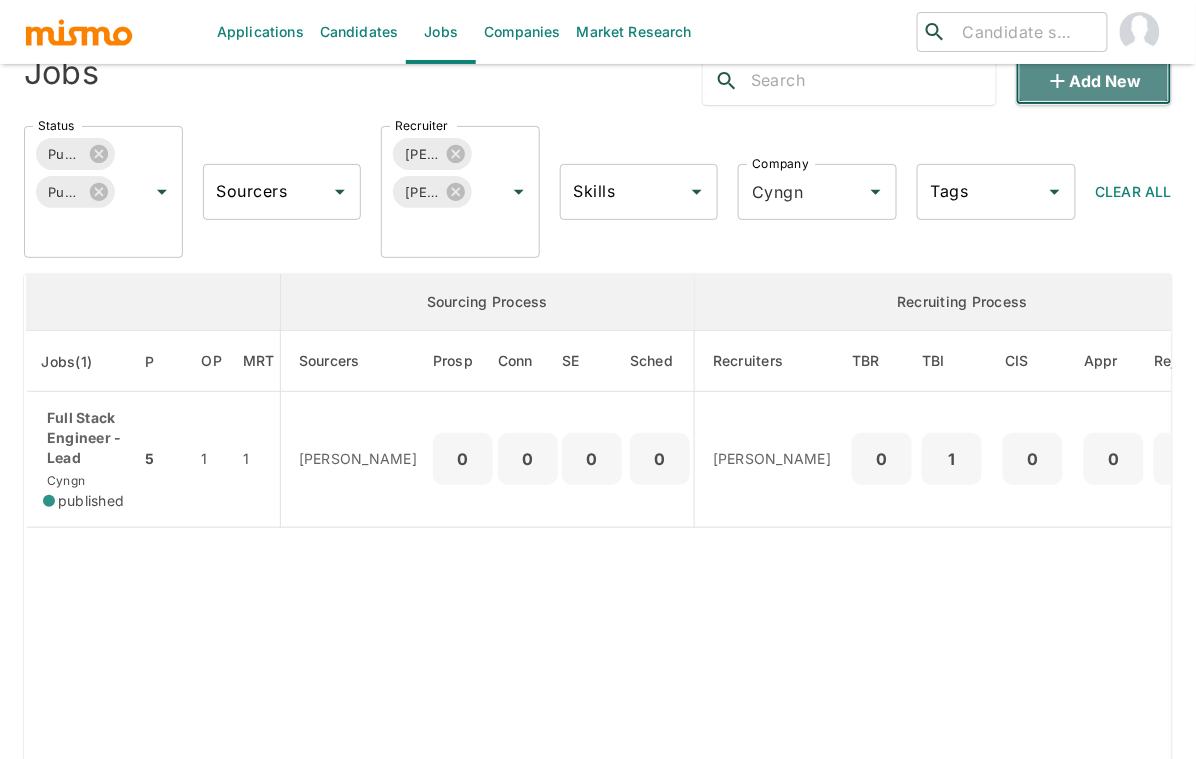 click on "Add new" at bounding box center [1094, 81] 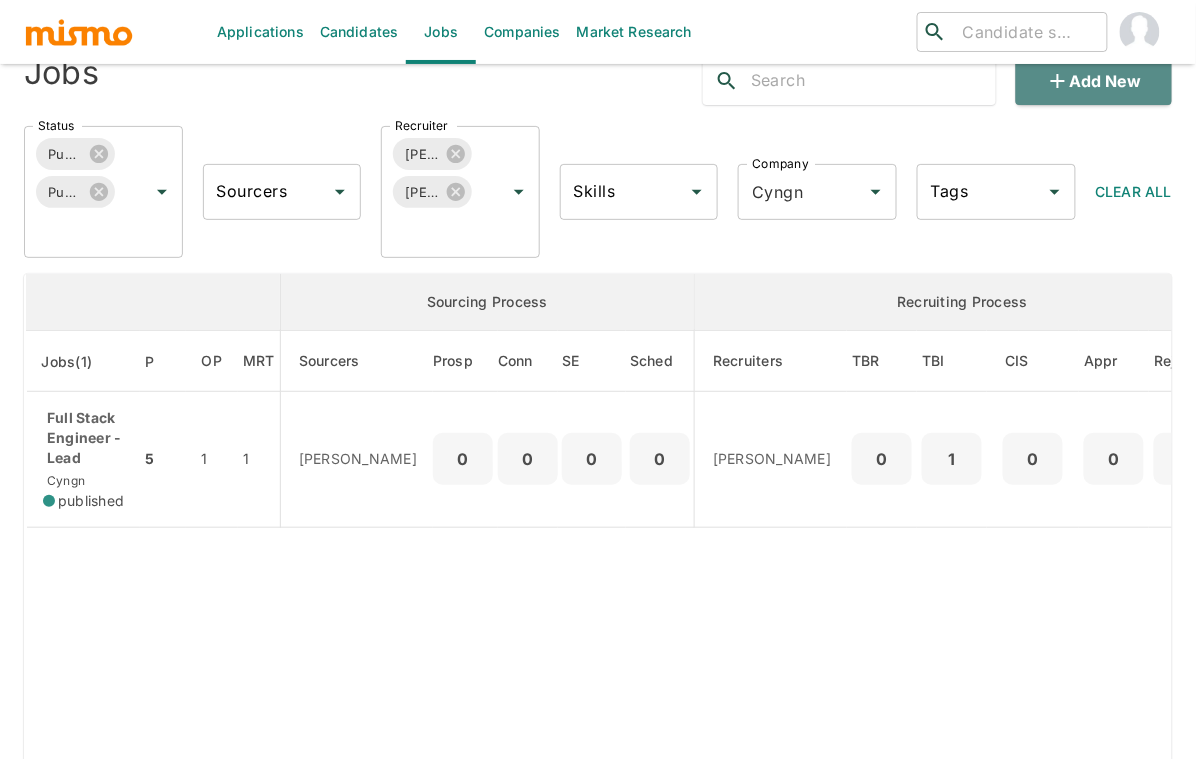 scroll, scrollTop: 40, scrollLeft: 0, axis: vertical 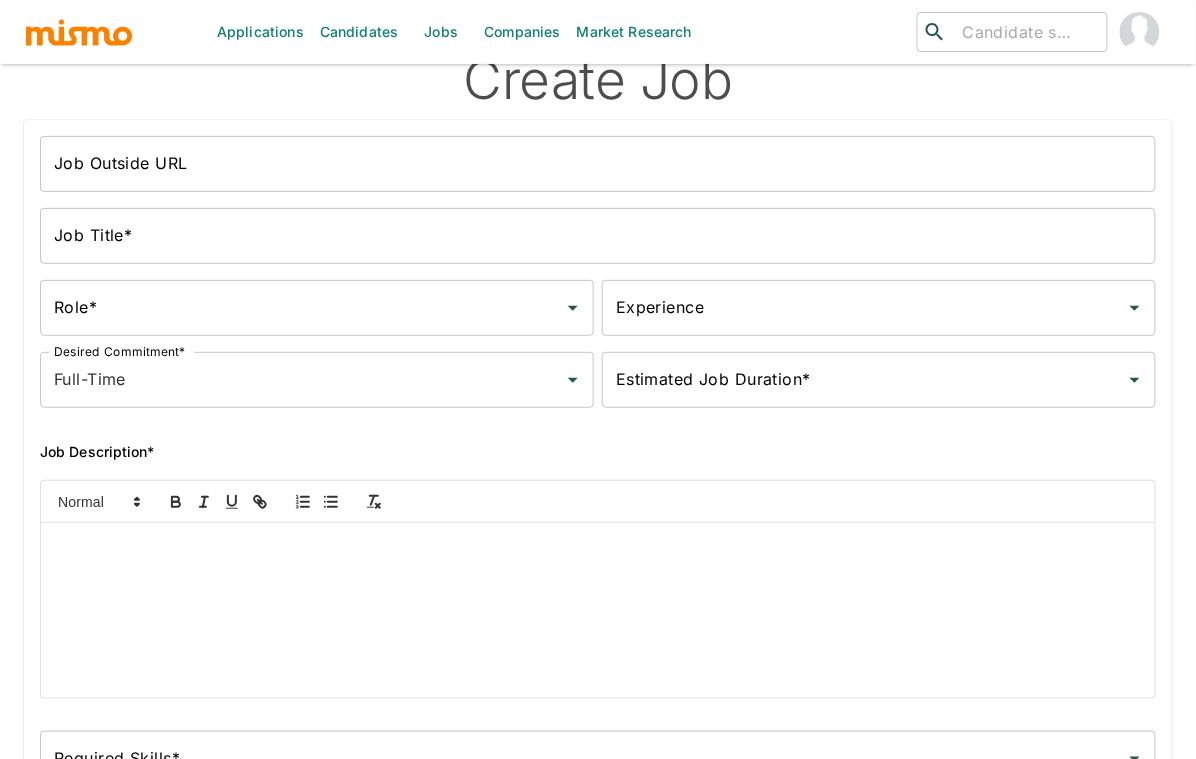 click on "Job Title*" at bounding box center (598, 236) 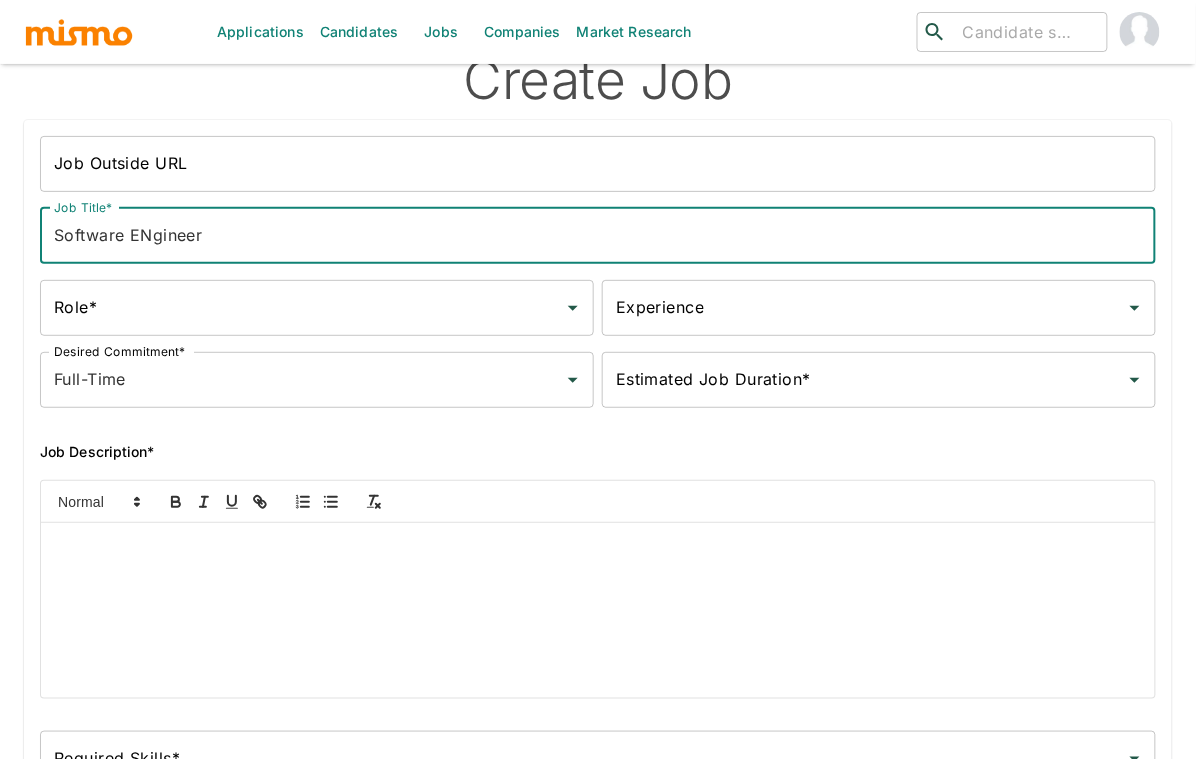 click on "Software ENgineer" at bounding box center (598, 236) 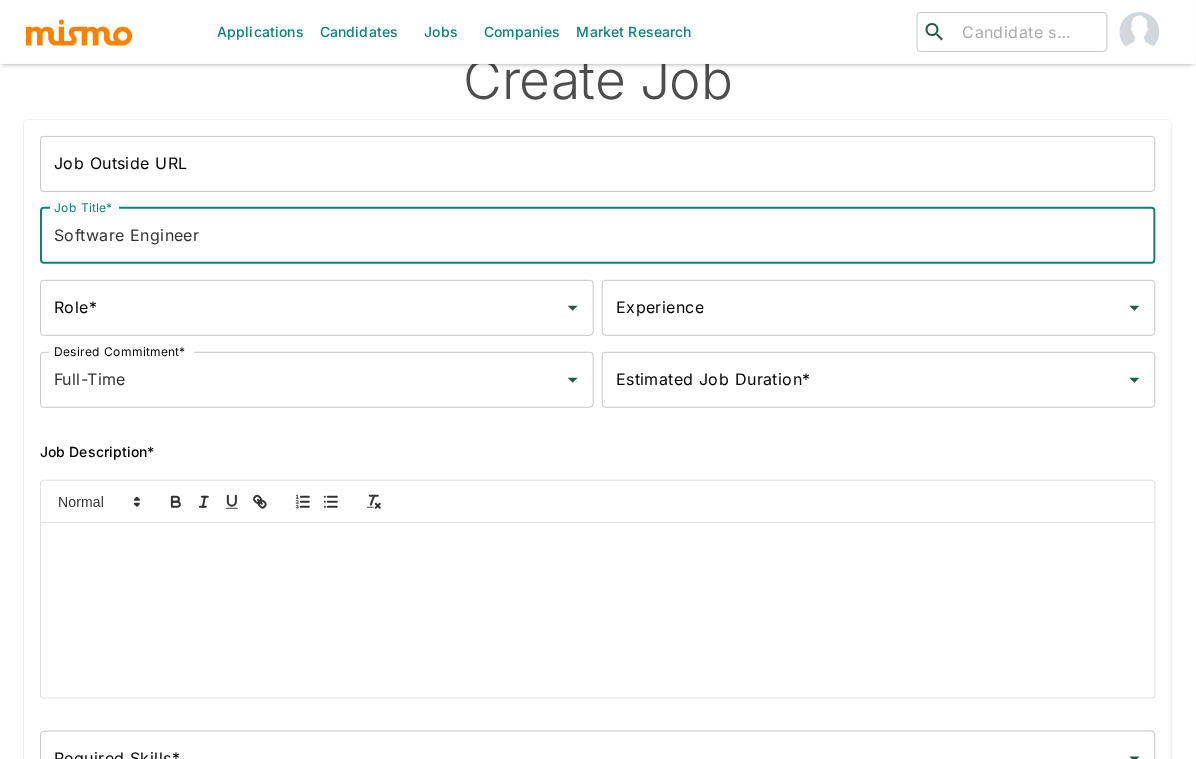type on "Software Engineer" 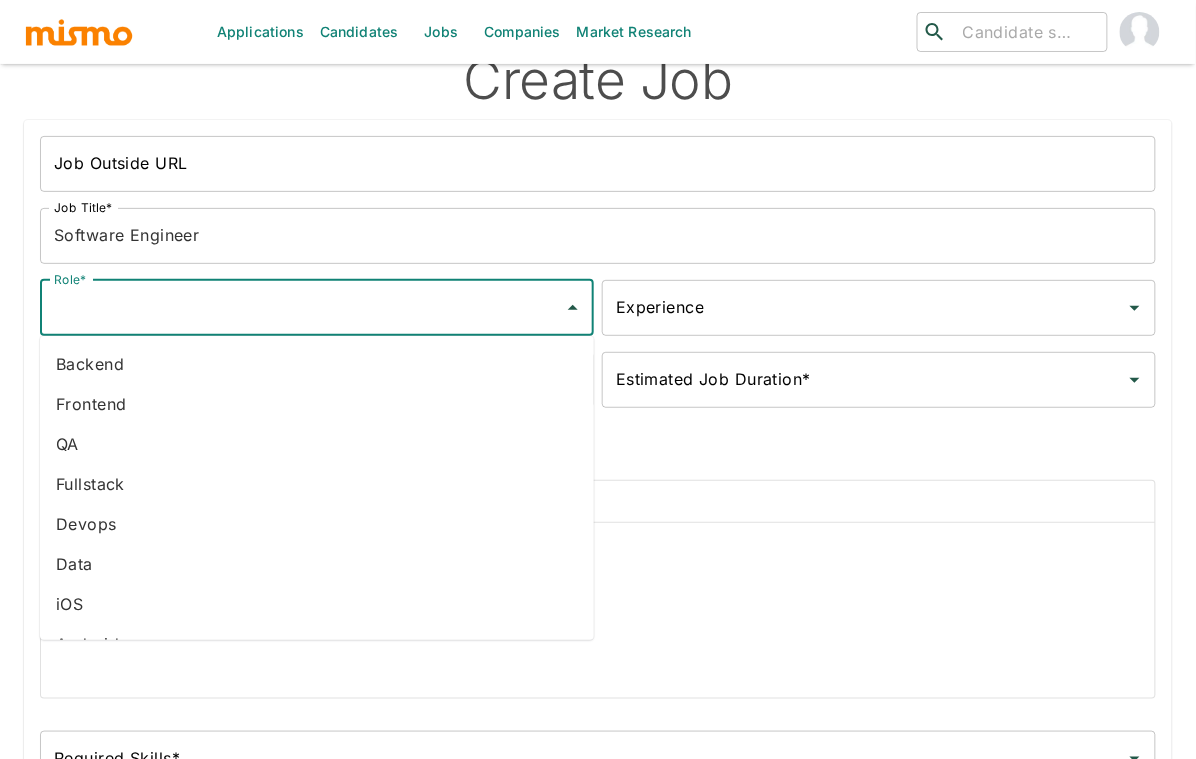 click on "Fullstack" at bounding box center (317, 484) 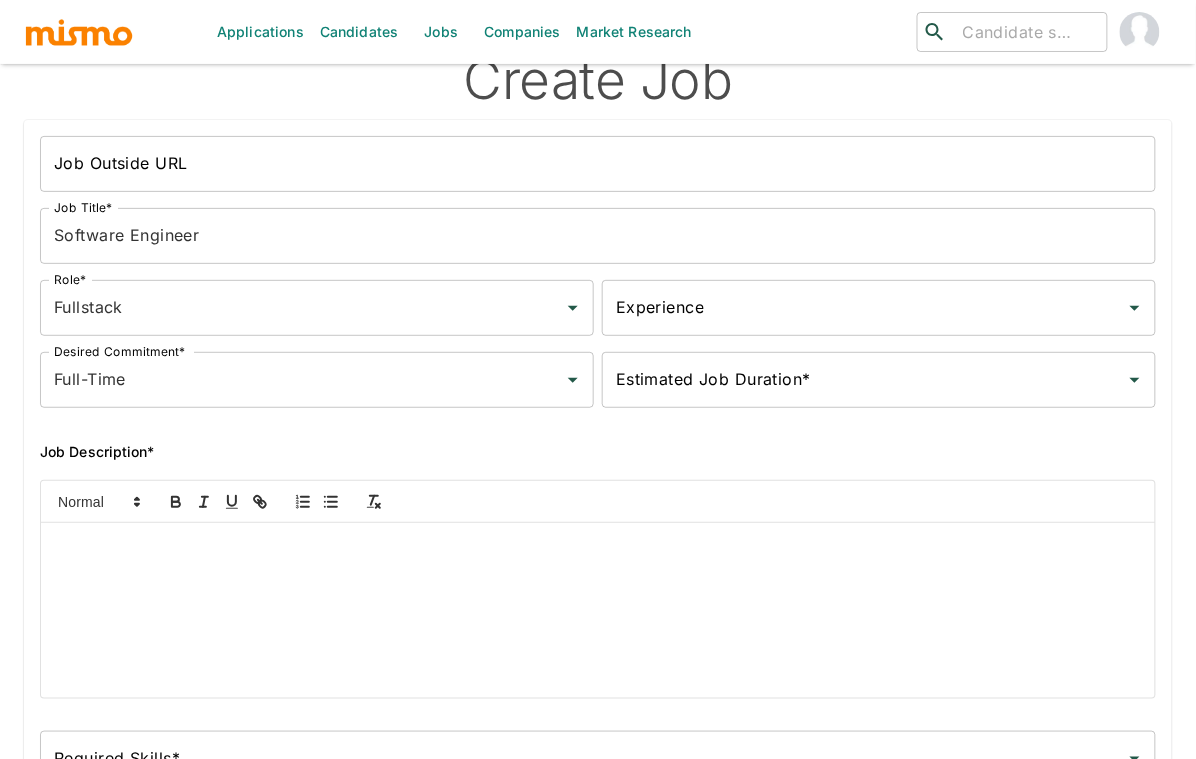 click on "Role* Fullstack Role* Experience Experience Desired Commitment* Full-Time Desired Commitment* Estimated Job Duration* Estimated Job Duration*" at bounding box center [594, 340] 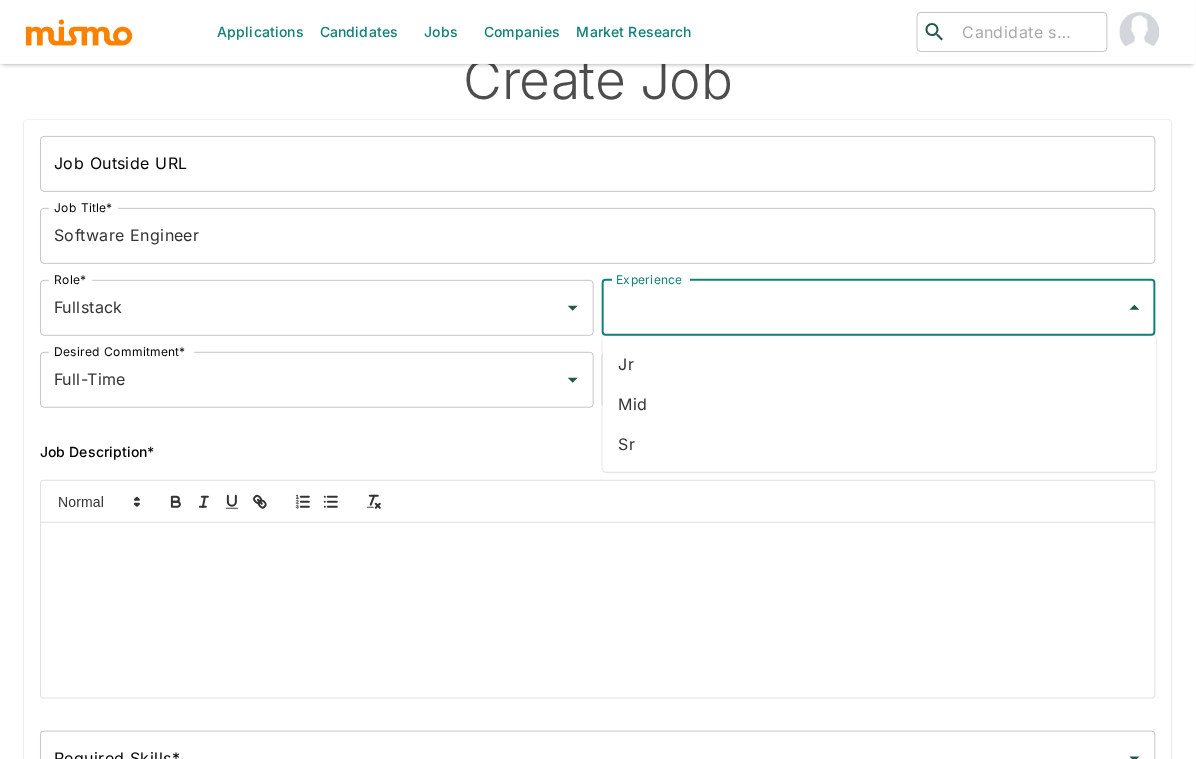 click on "Sr" at bounding box center [880, 444] 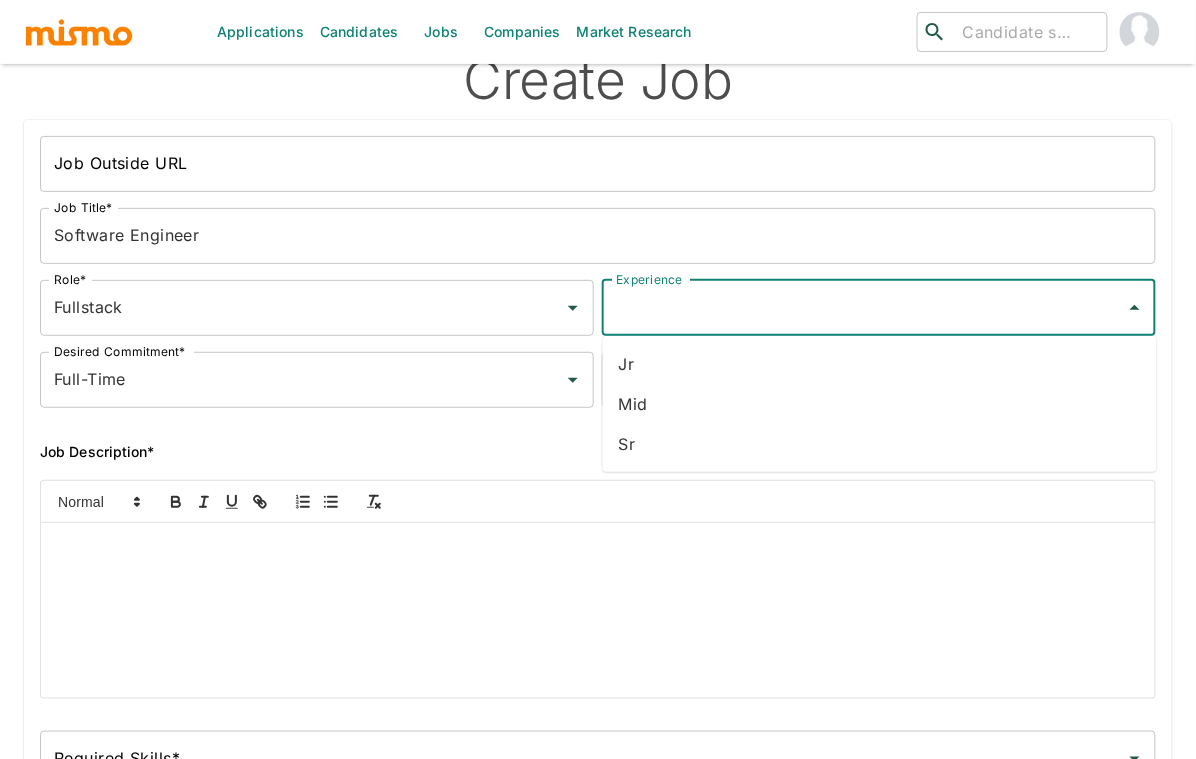 type on "Sr" 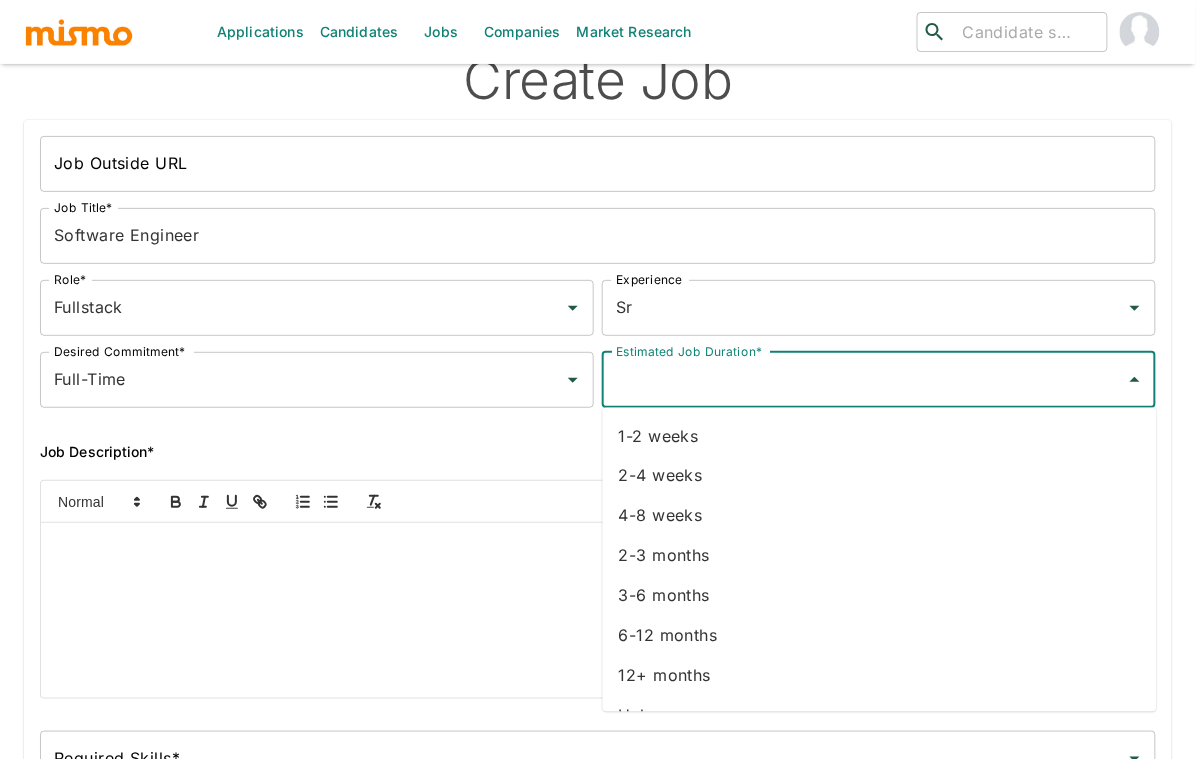 click on "Estimated Job Duration*" at bounding box center (864, 380) 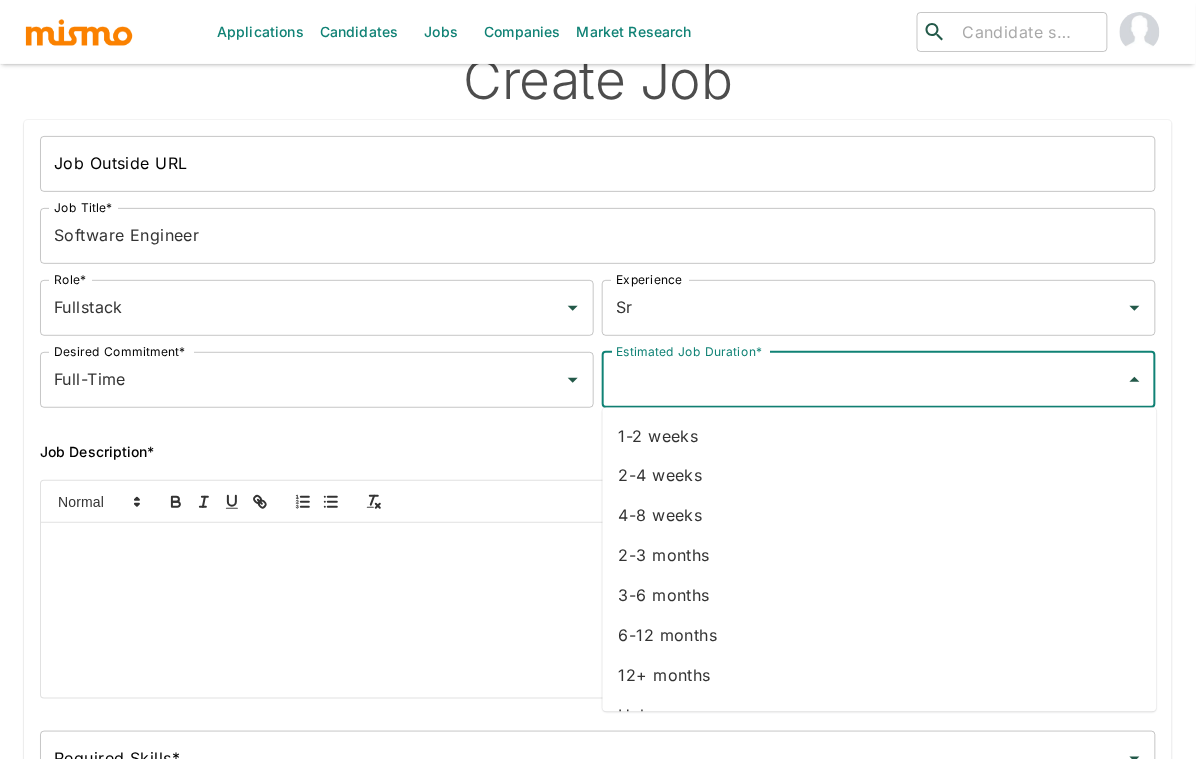 click on "12+ months" at bounding box center (880, 676) 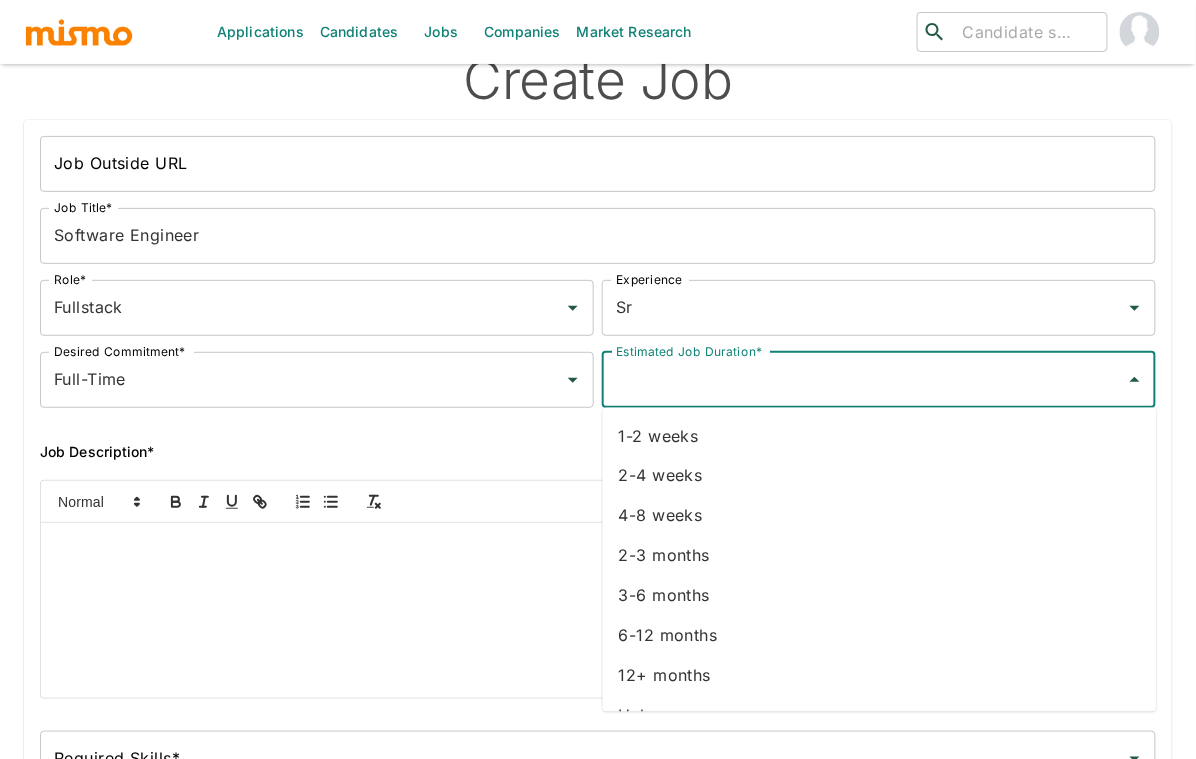 type on "12+ months" 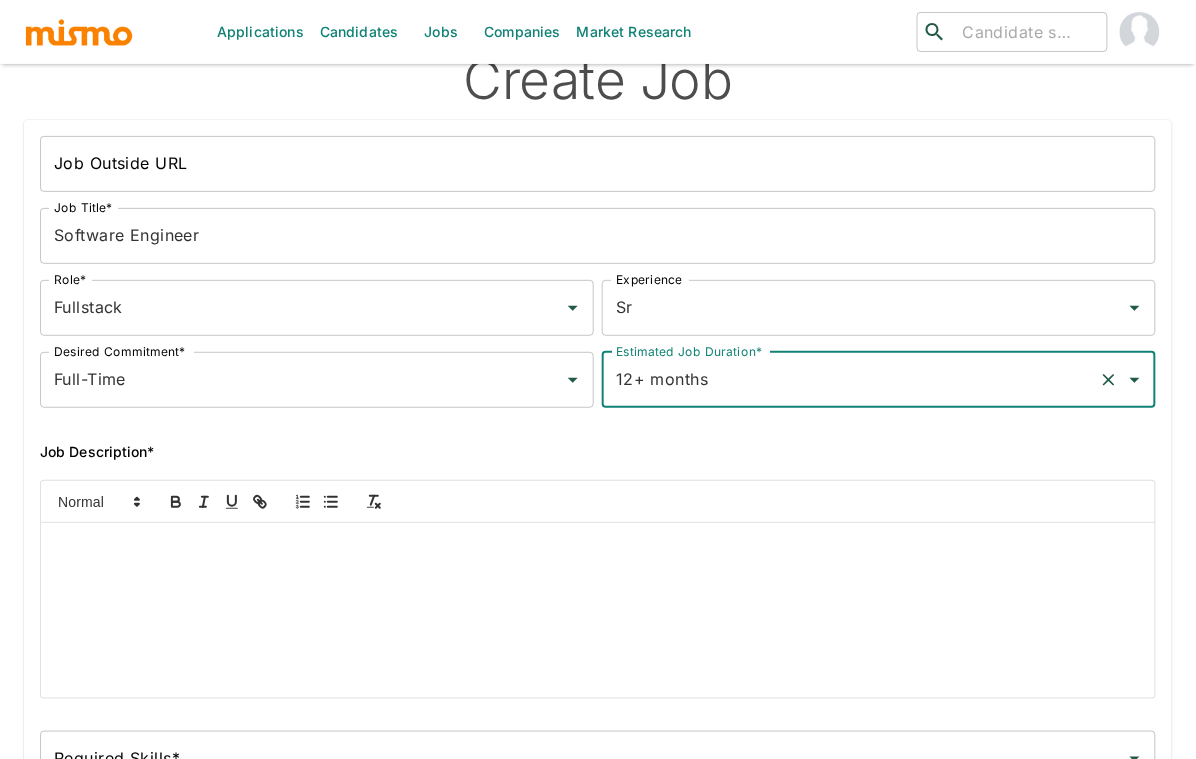 click at bounding box center [598, 610] 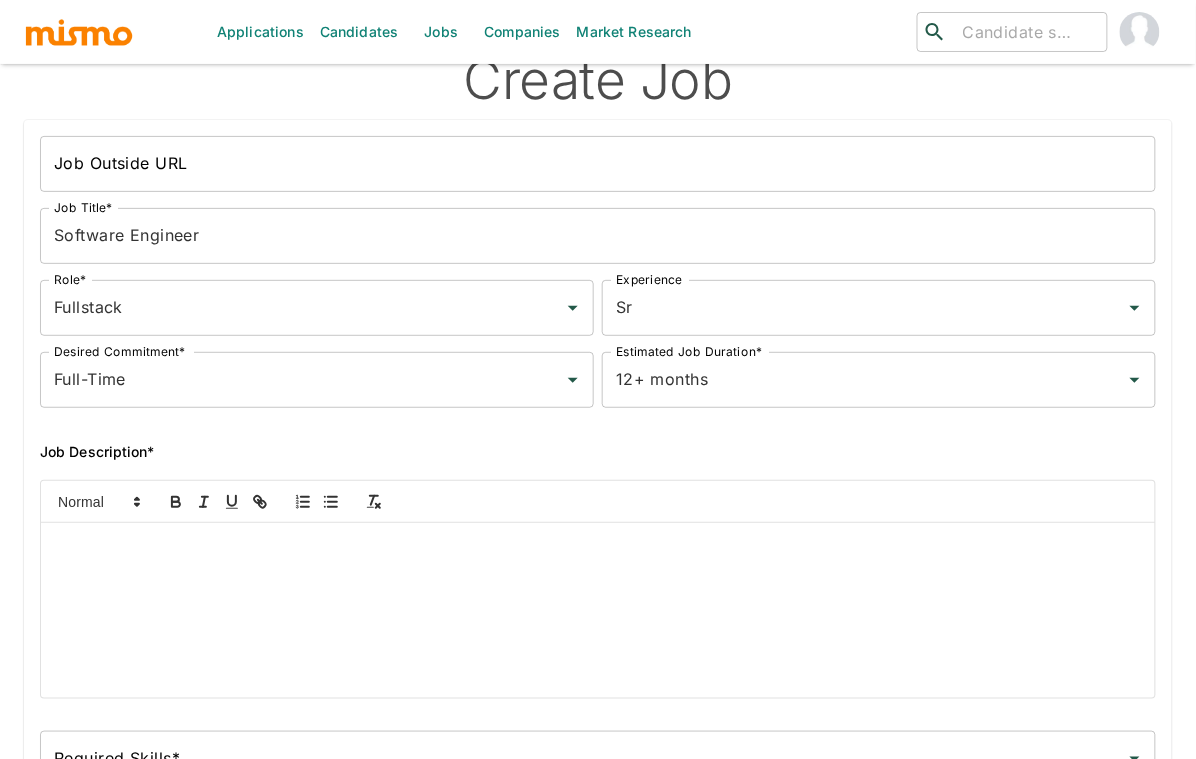 type 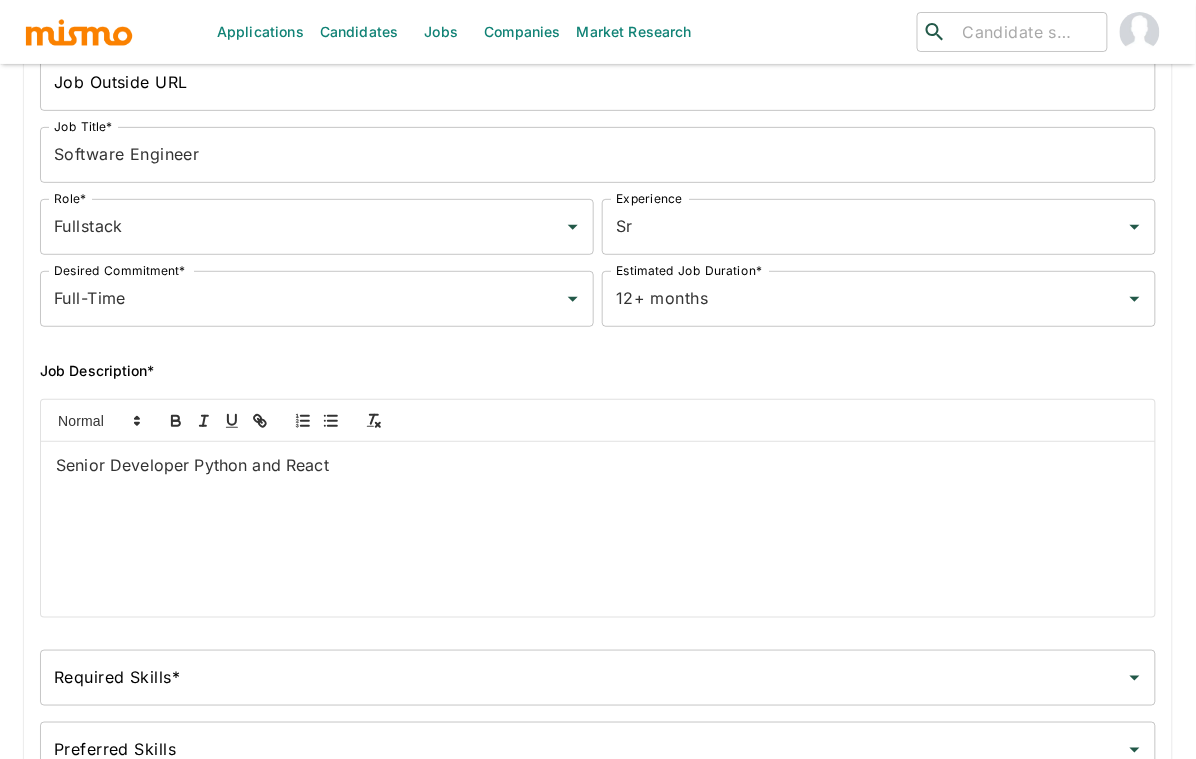 scroll, scrollTop: 235, scrollLeft: 0, axis: vertical 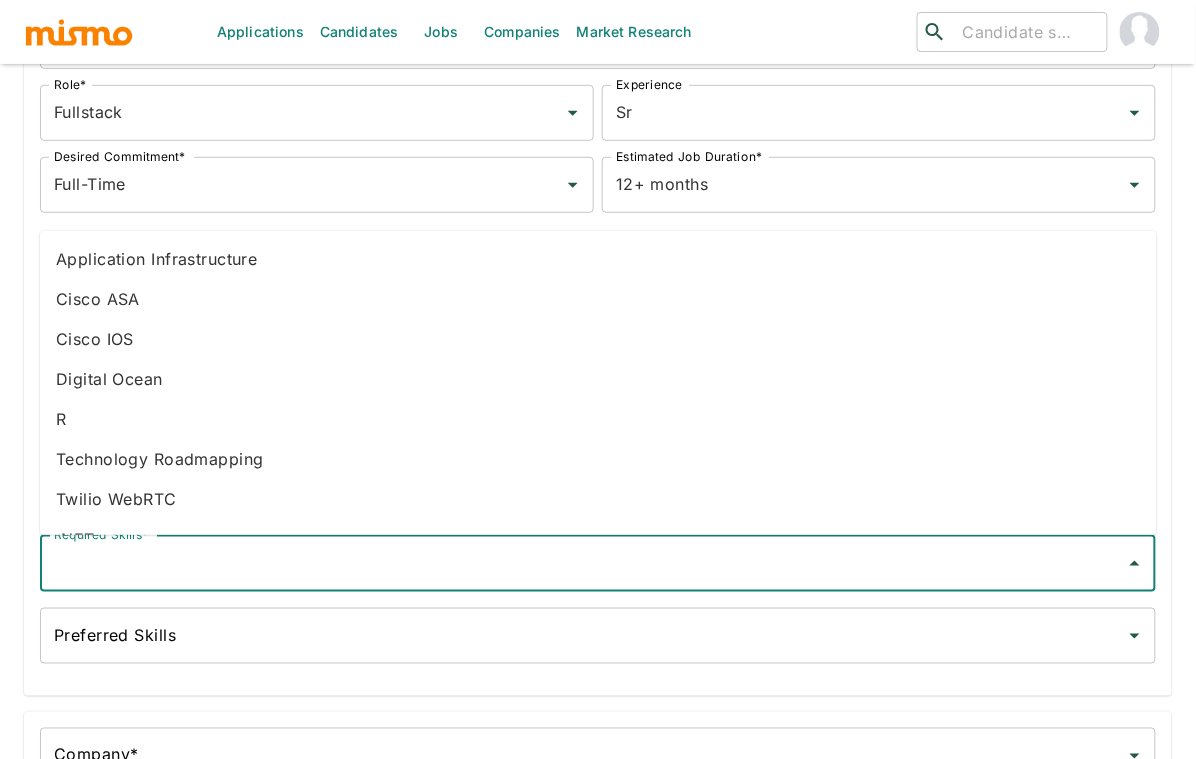 click on "Required Skills*" at bounding box center (583, 564) 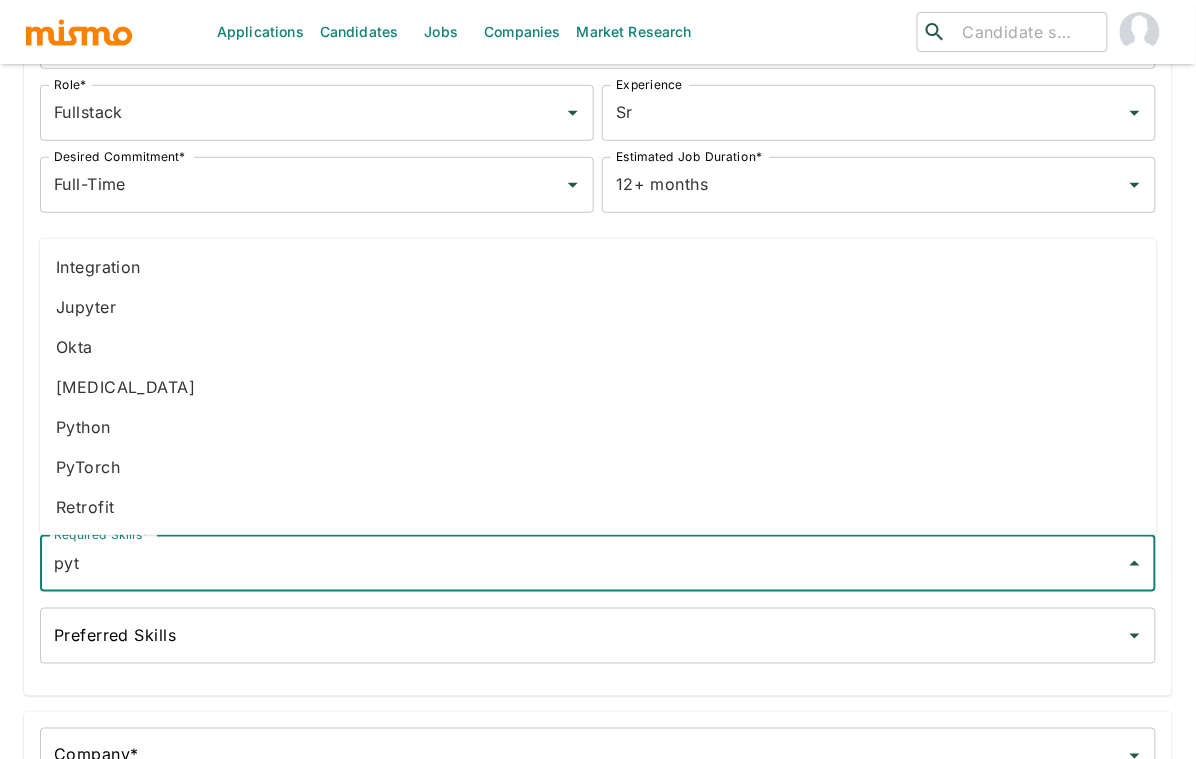 type on "pyth" 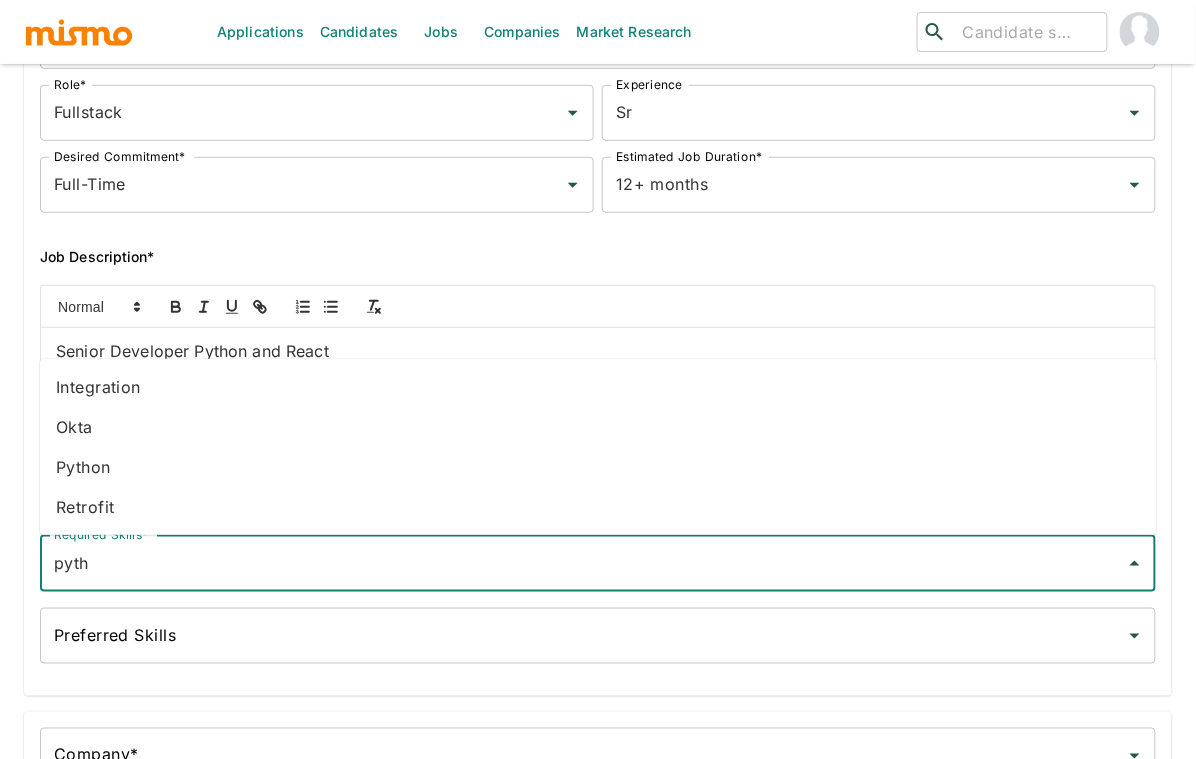 click on "Python" at bounding box center [598, 467] 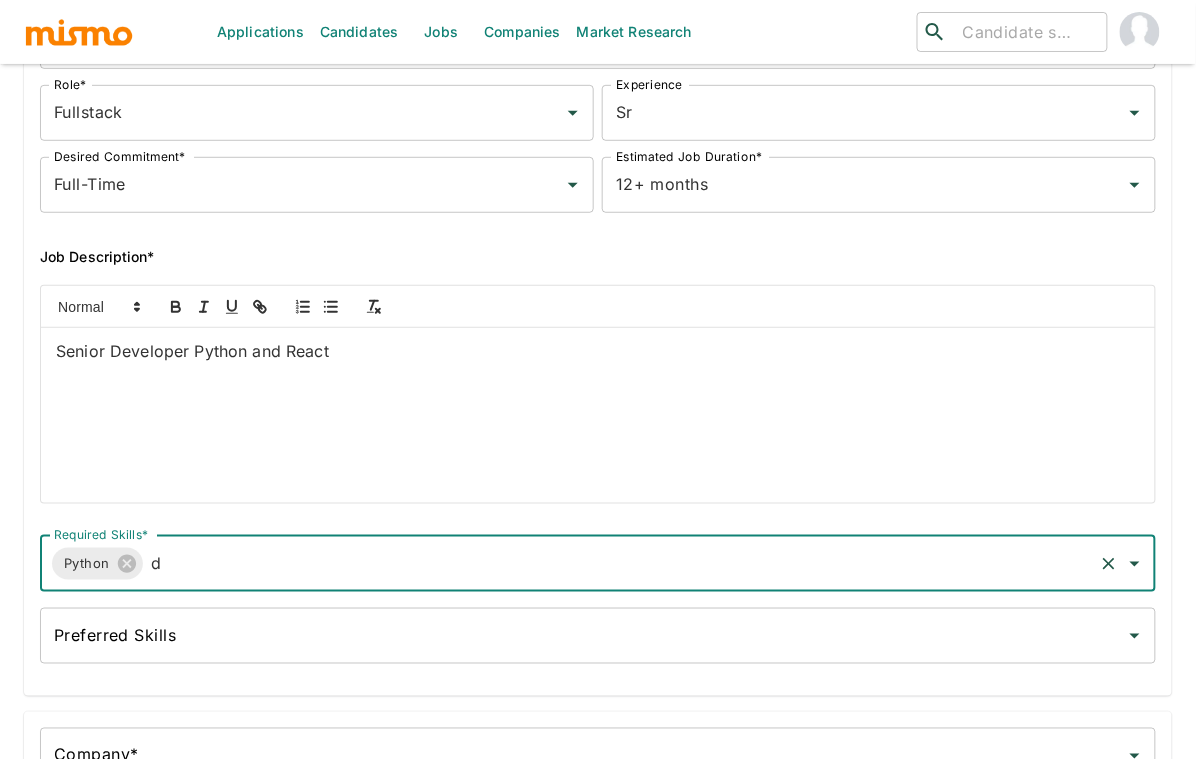 type on "dj" 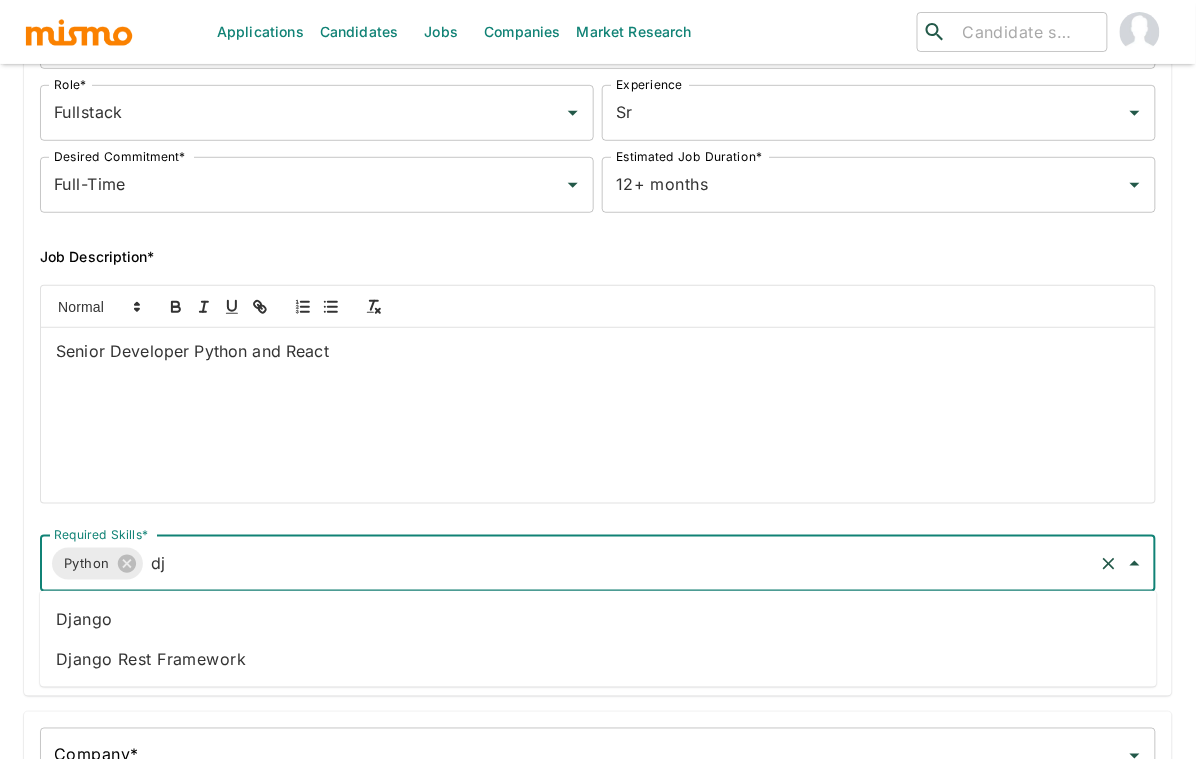 click on "Django" at bounding box center (598, 619) 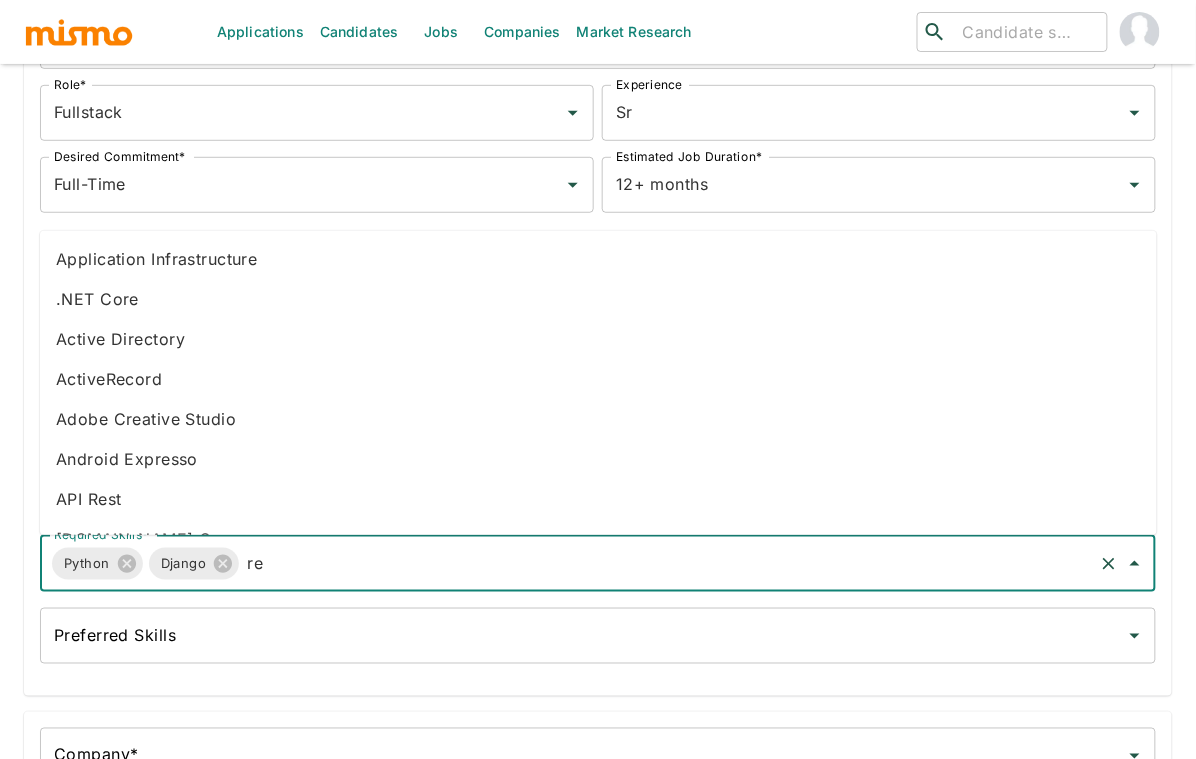 type on "rea" 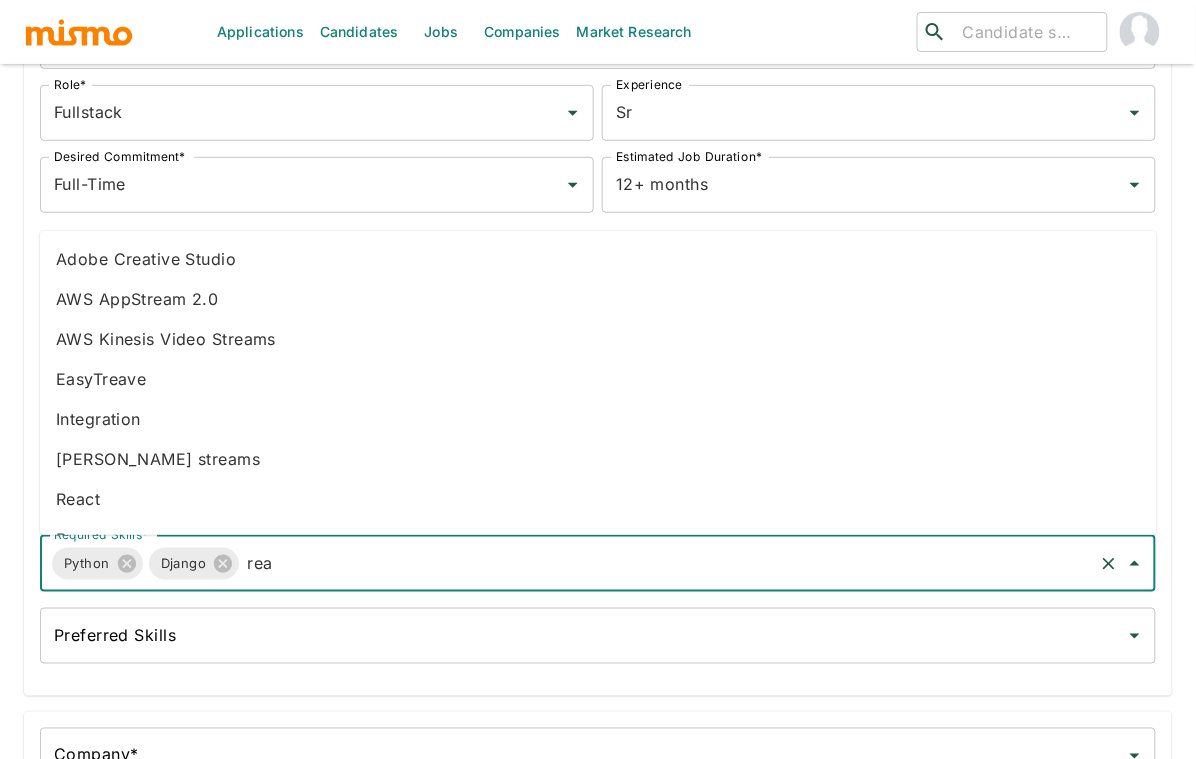 click on "React" at bounding box center (598, 500) 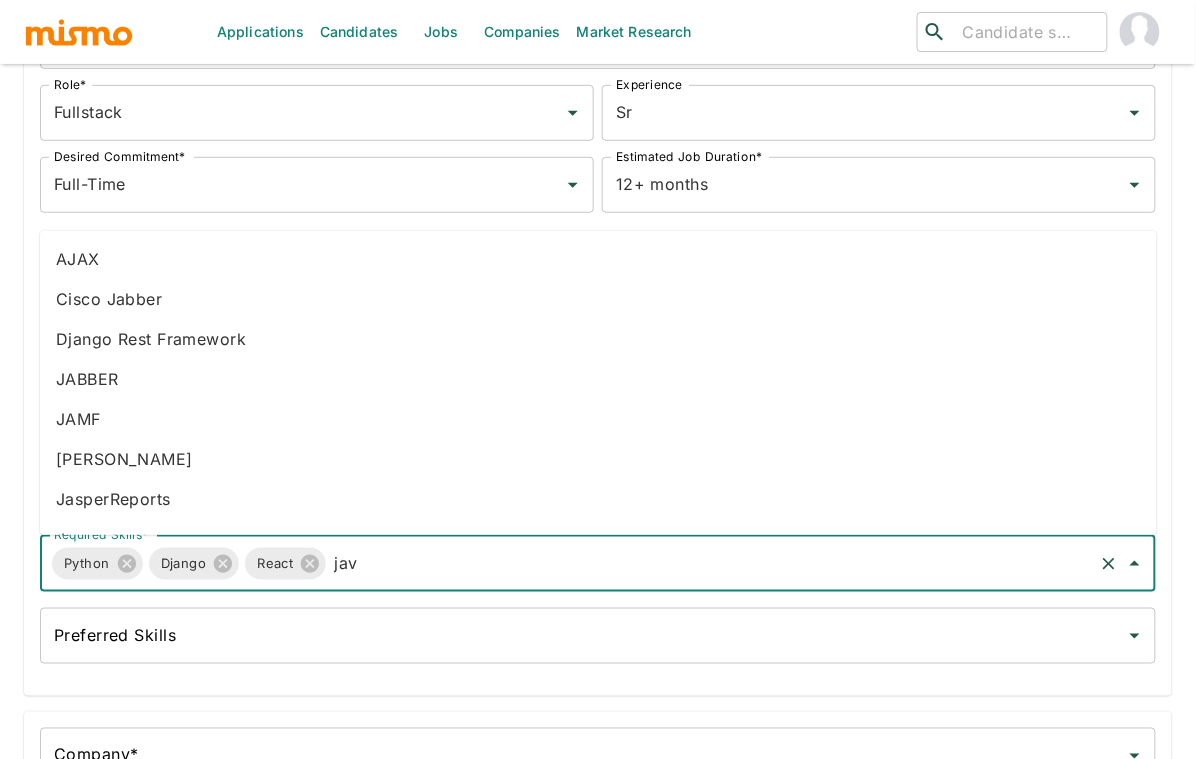 type on "java" 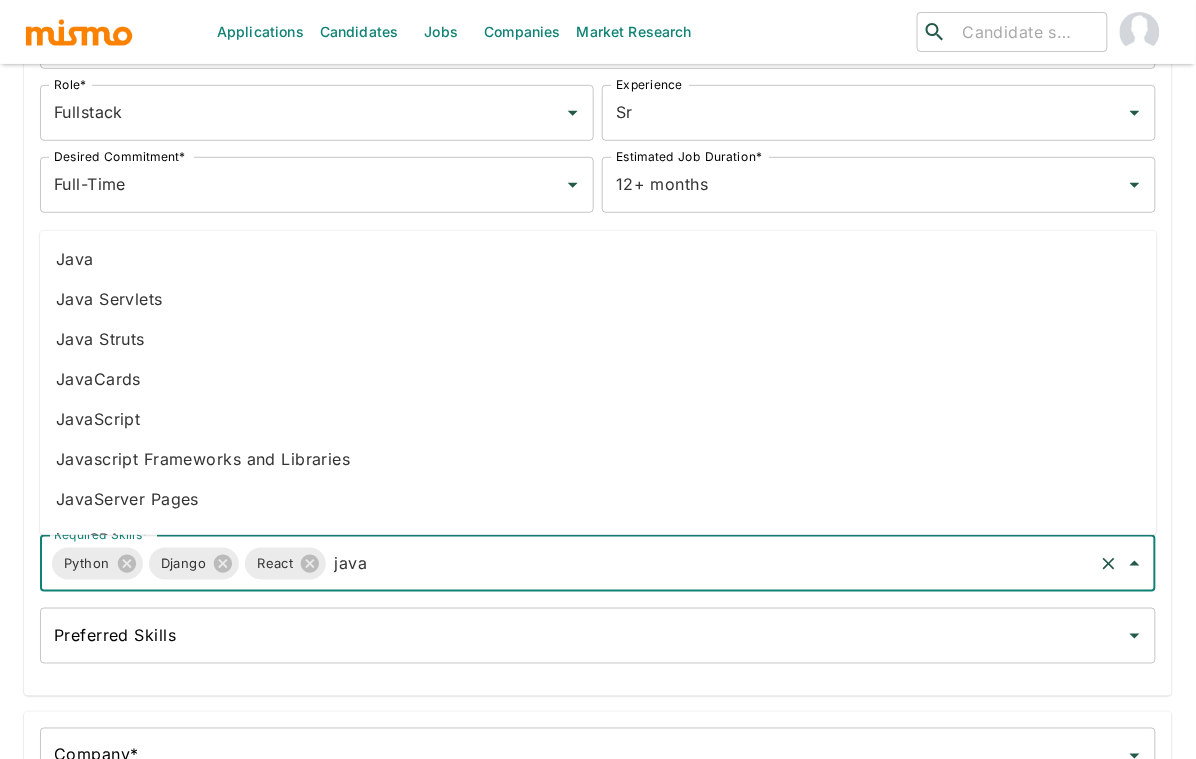 click on "JavaScript" at bounding box center [598, 420] 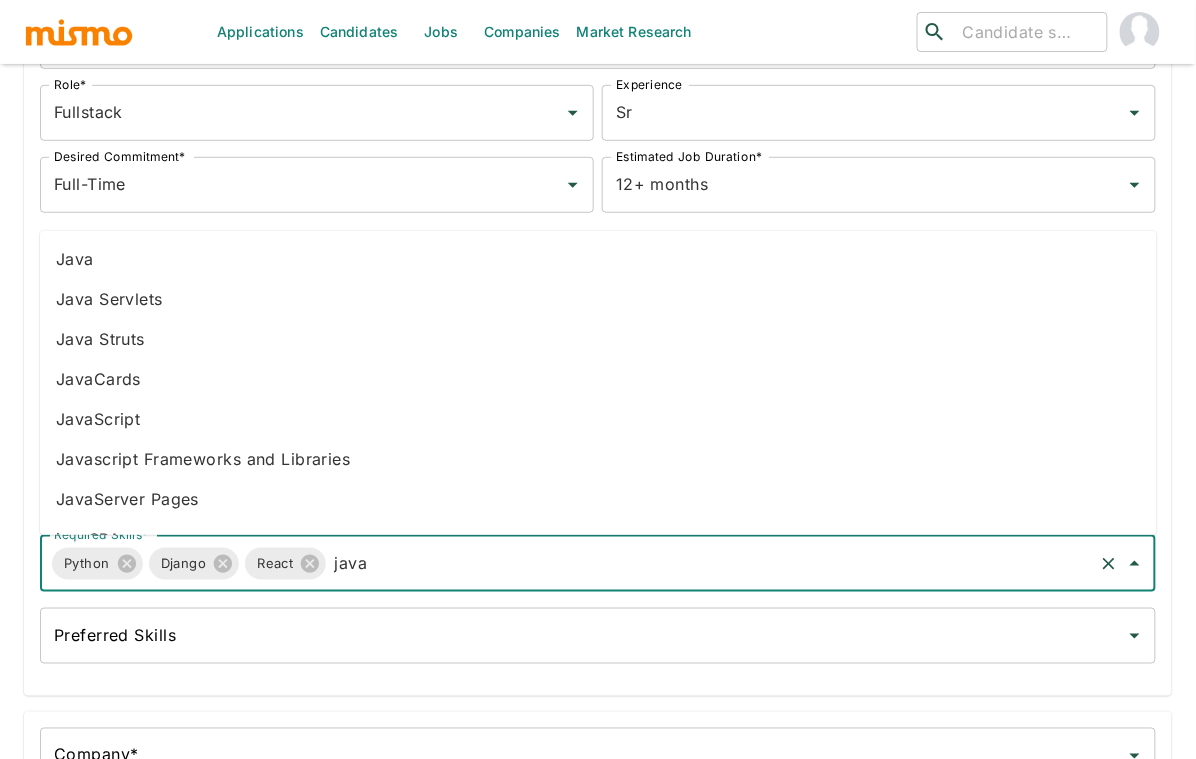 type 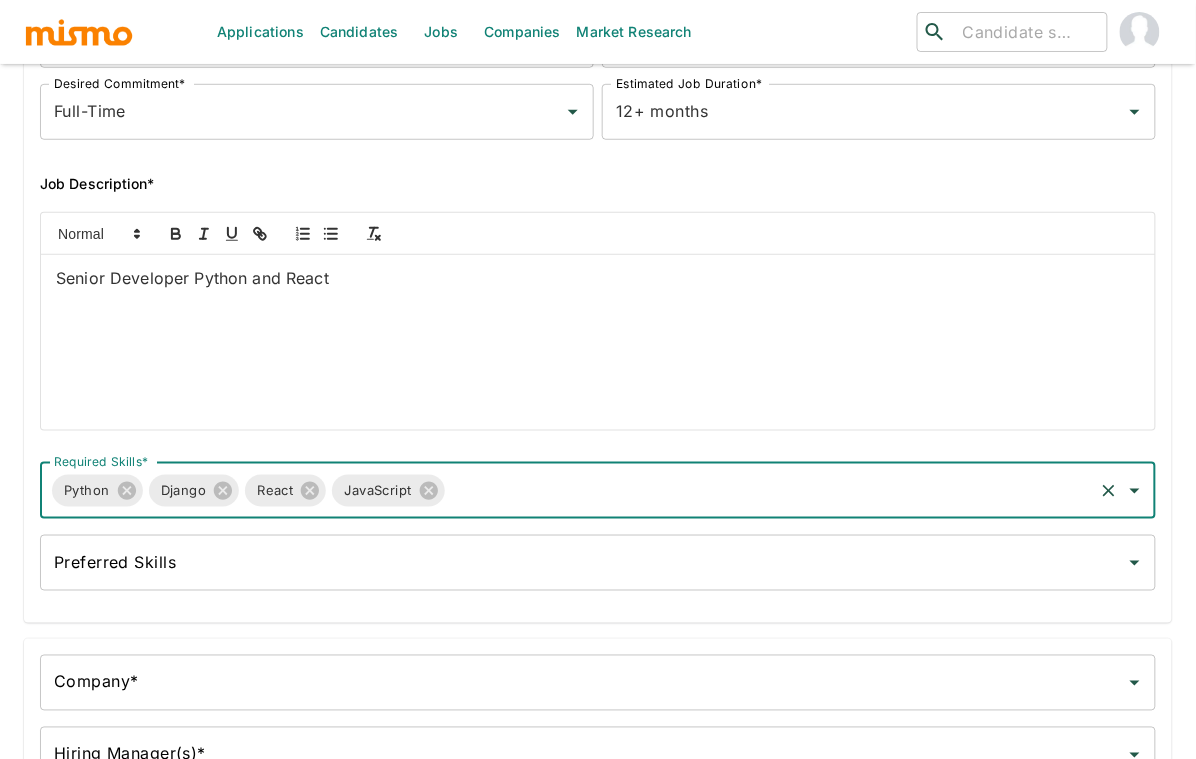 scroll, scrollTop: 428, scrollLeft: 0, axis: vertical 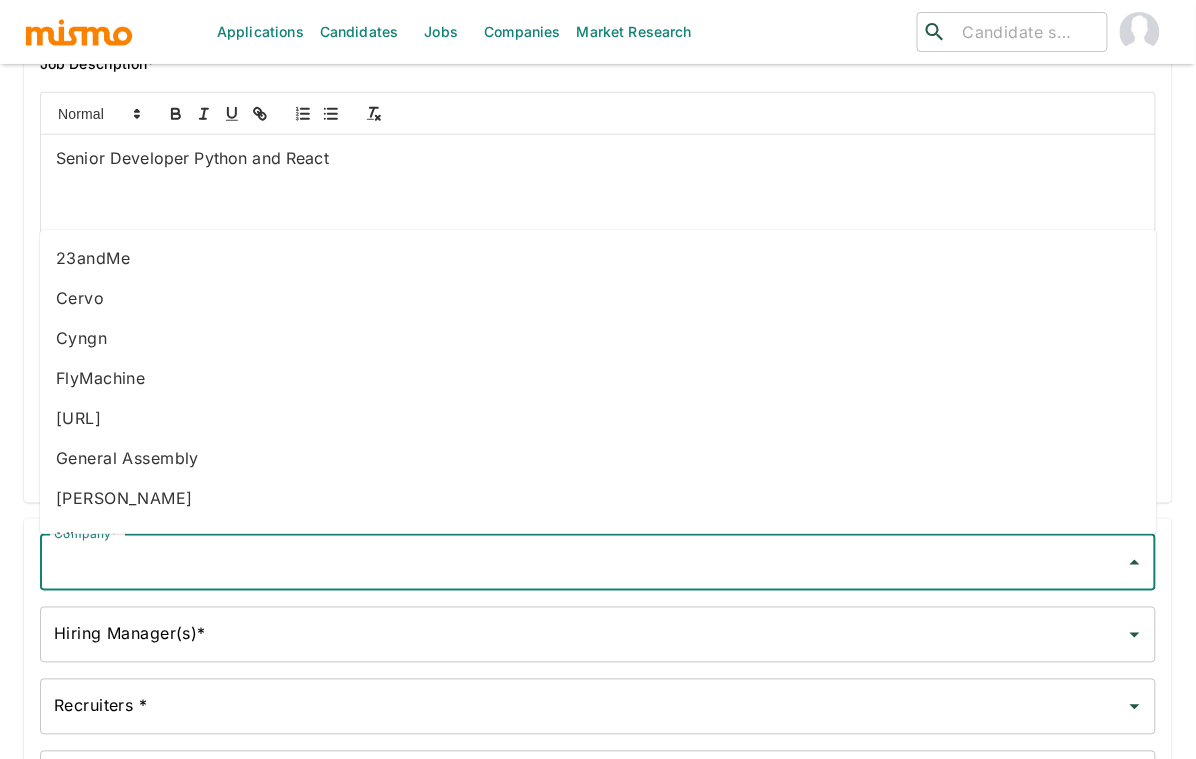 click on "Company*" at bounding box center (583, 563) 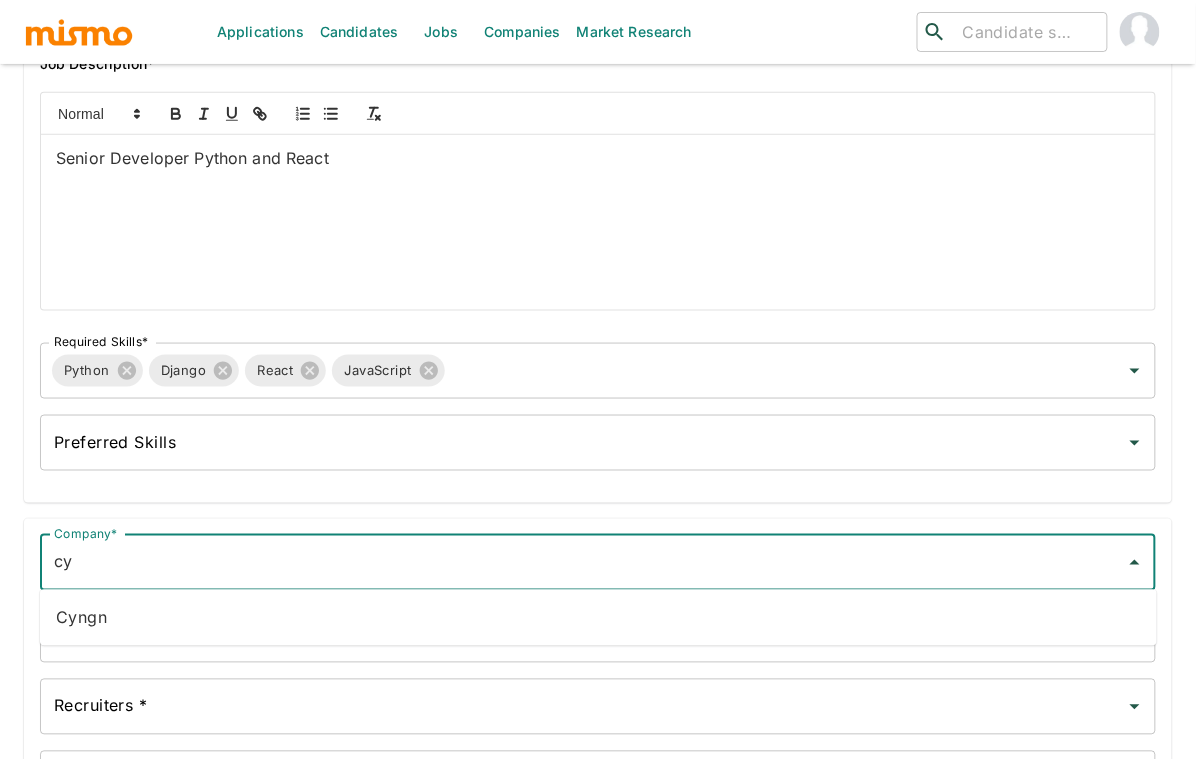 click on "Cyngn" at bounding box center [598, 618] 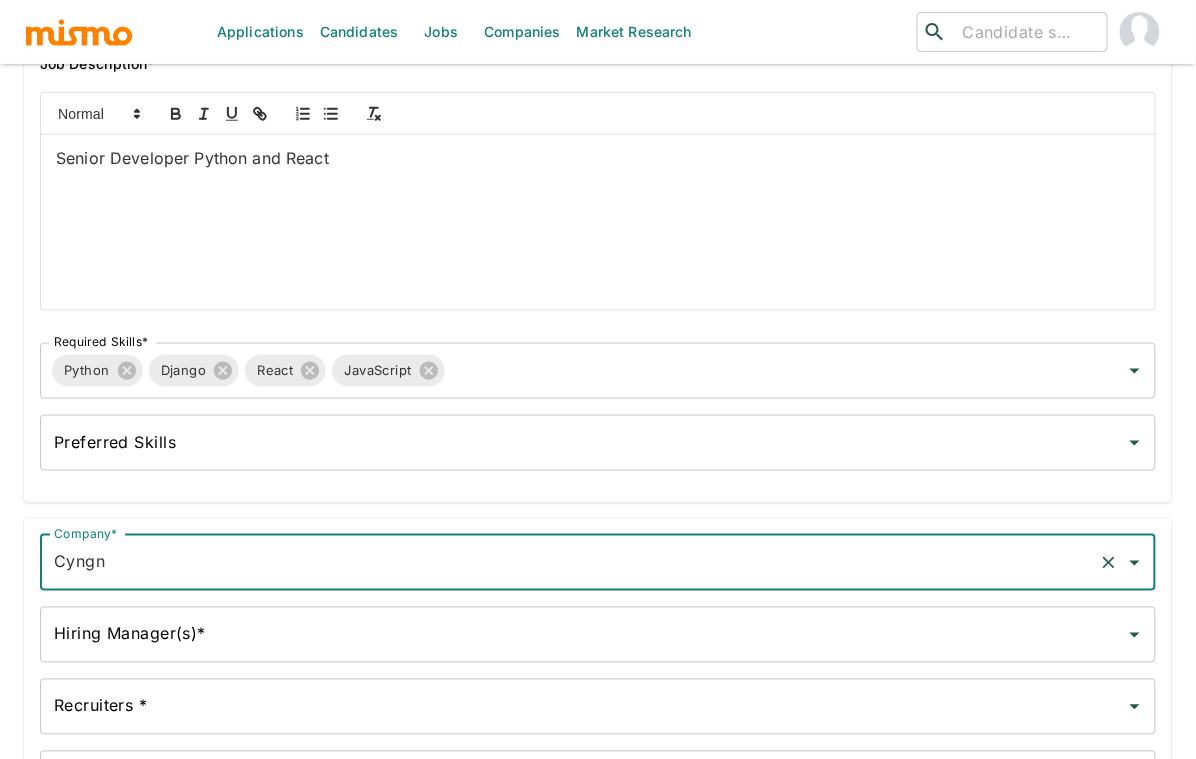 type on "Cyngn" 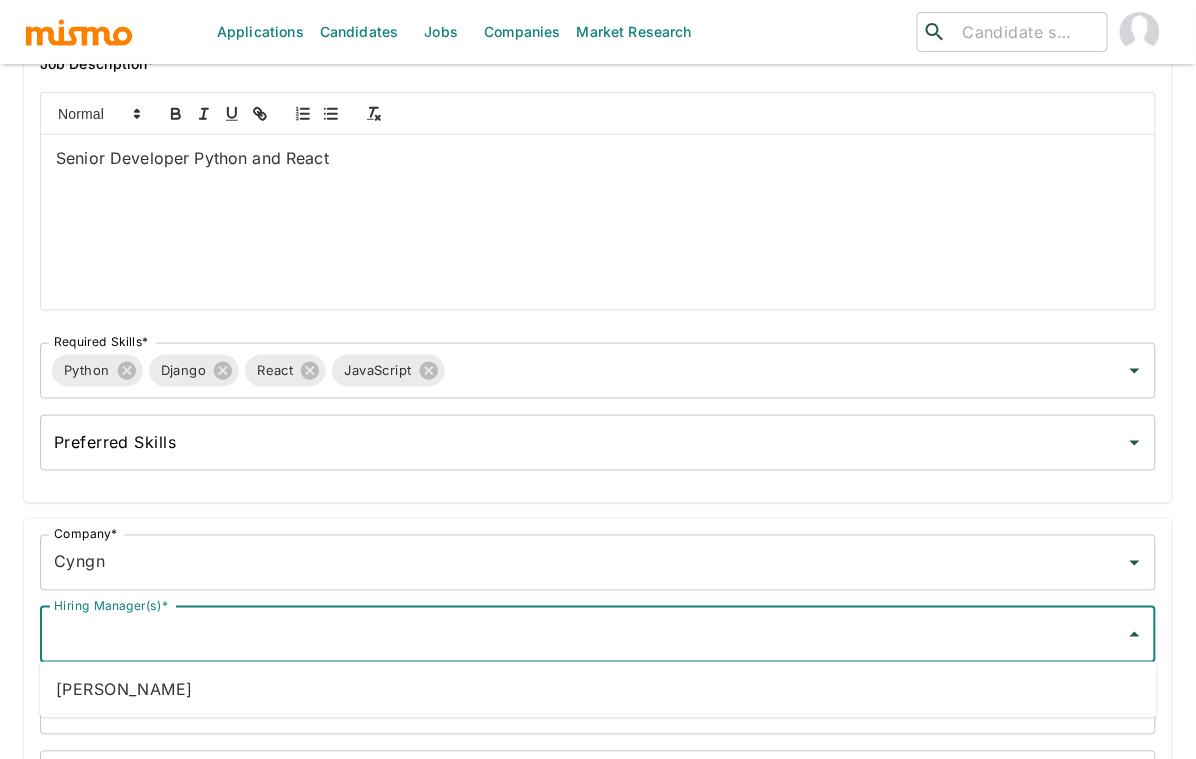 click on "Hiring Manager(s)*" at bounding box center [583, 635] 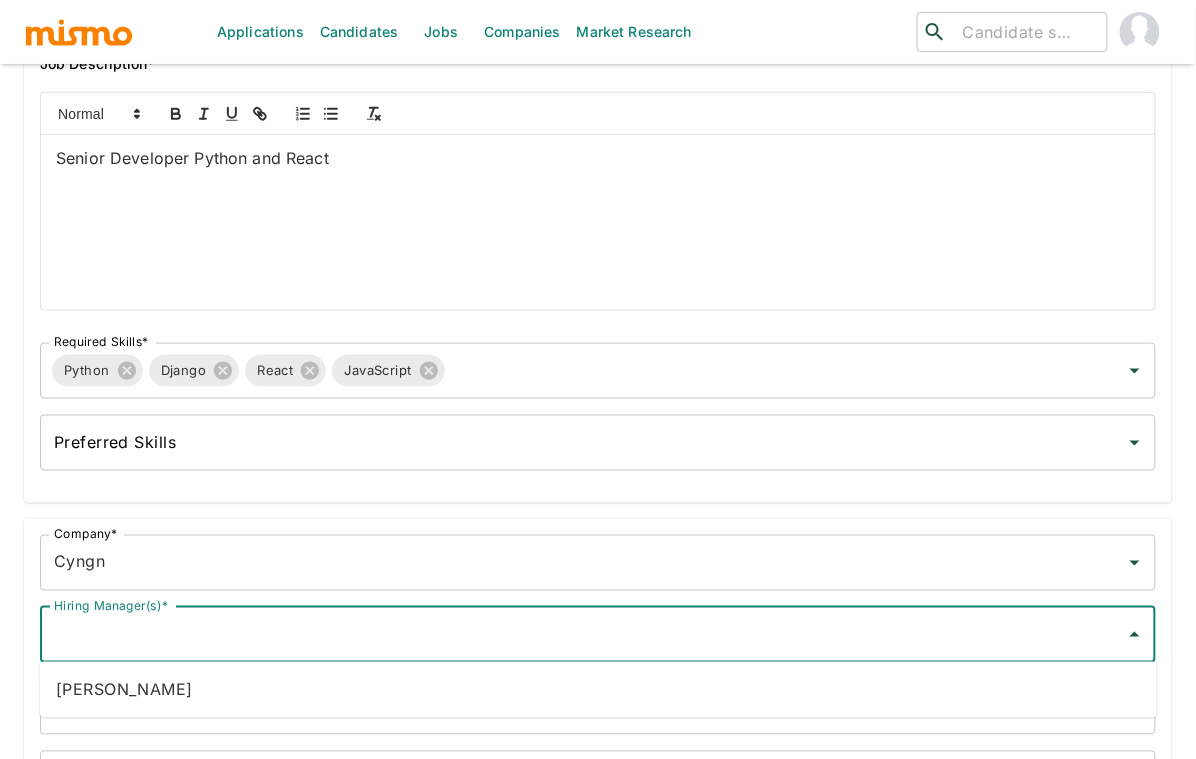 click on "Alec Woo" at bounding box center (598, 690) 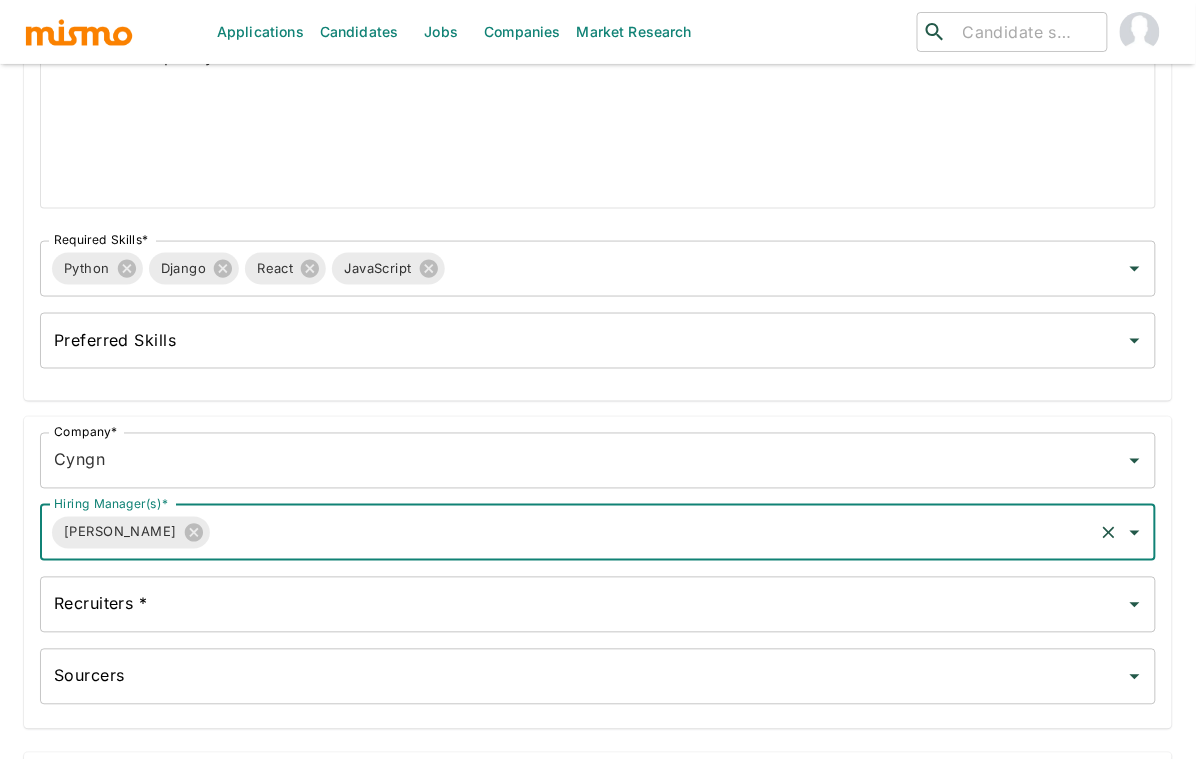 scroll, scrollTop: 615, scrollLeft: 0, axis: vertical 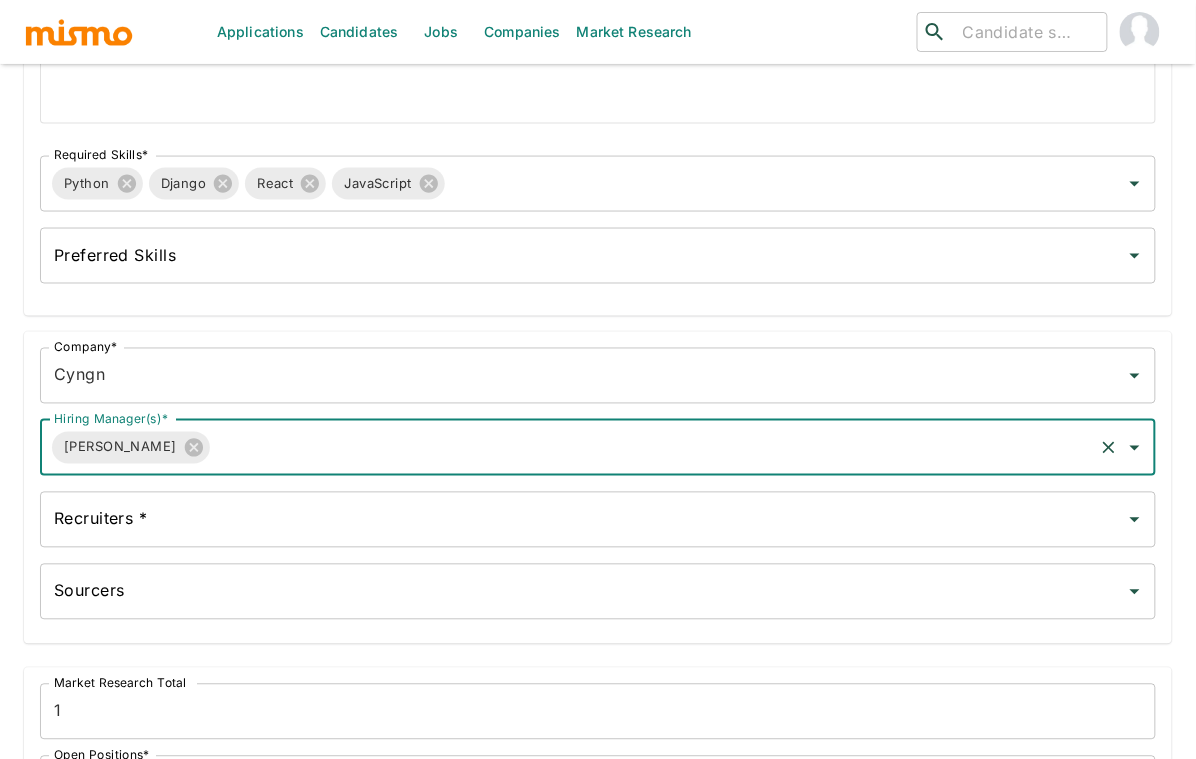 click on "Recruiters *" at bounding box center [583, 520] 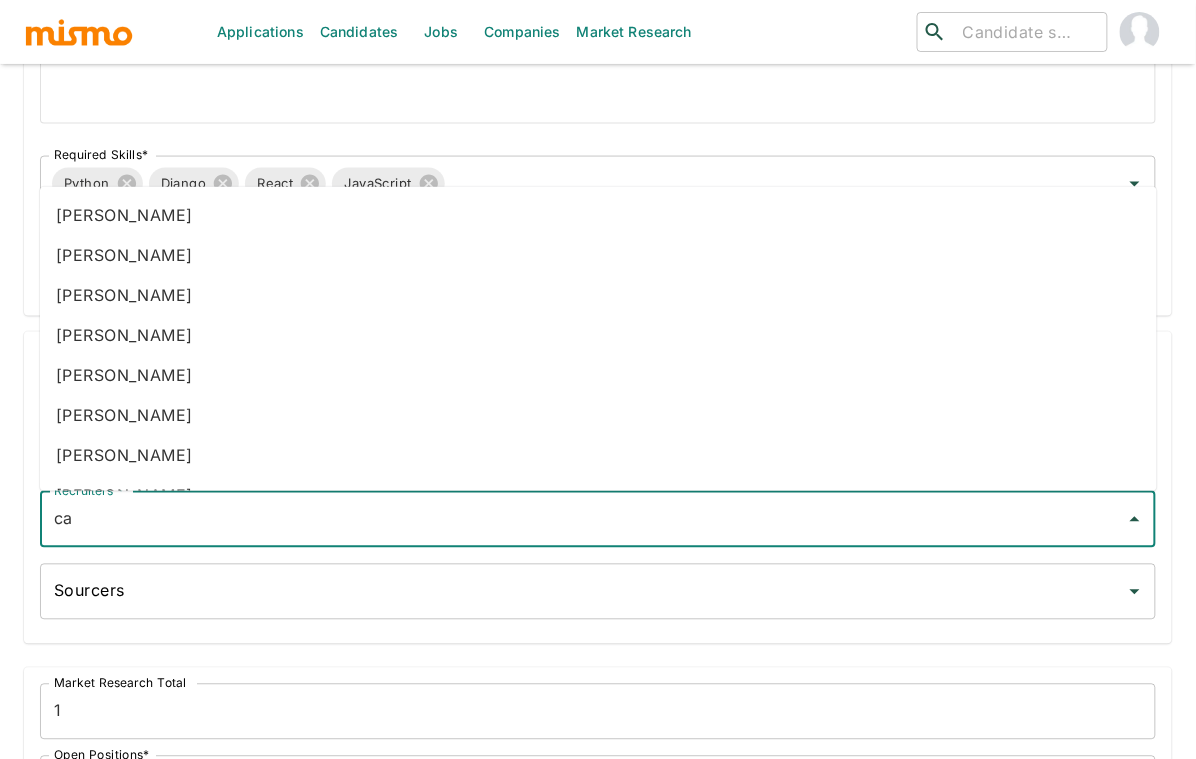 type on "car" 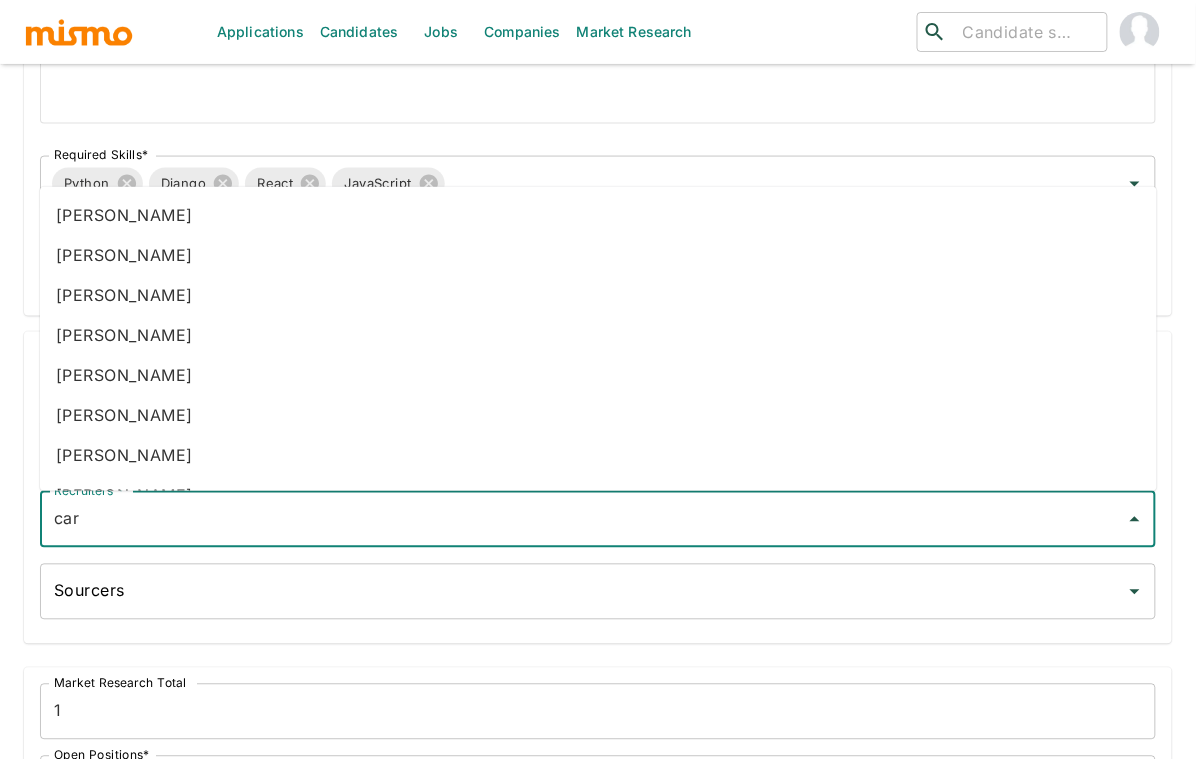 click on "[PERSON_NAME]" at bounding box center [598, 336] 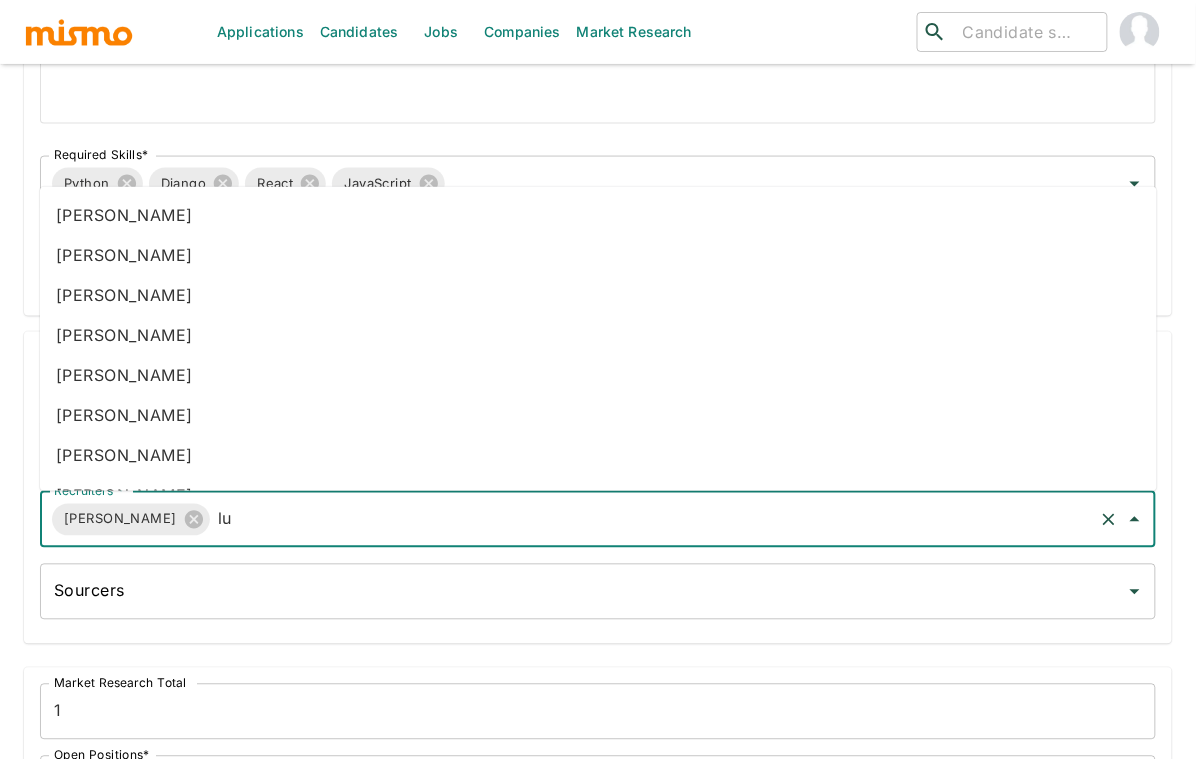 type on "luj" 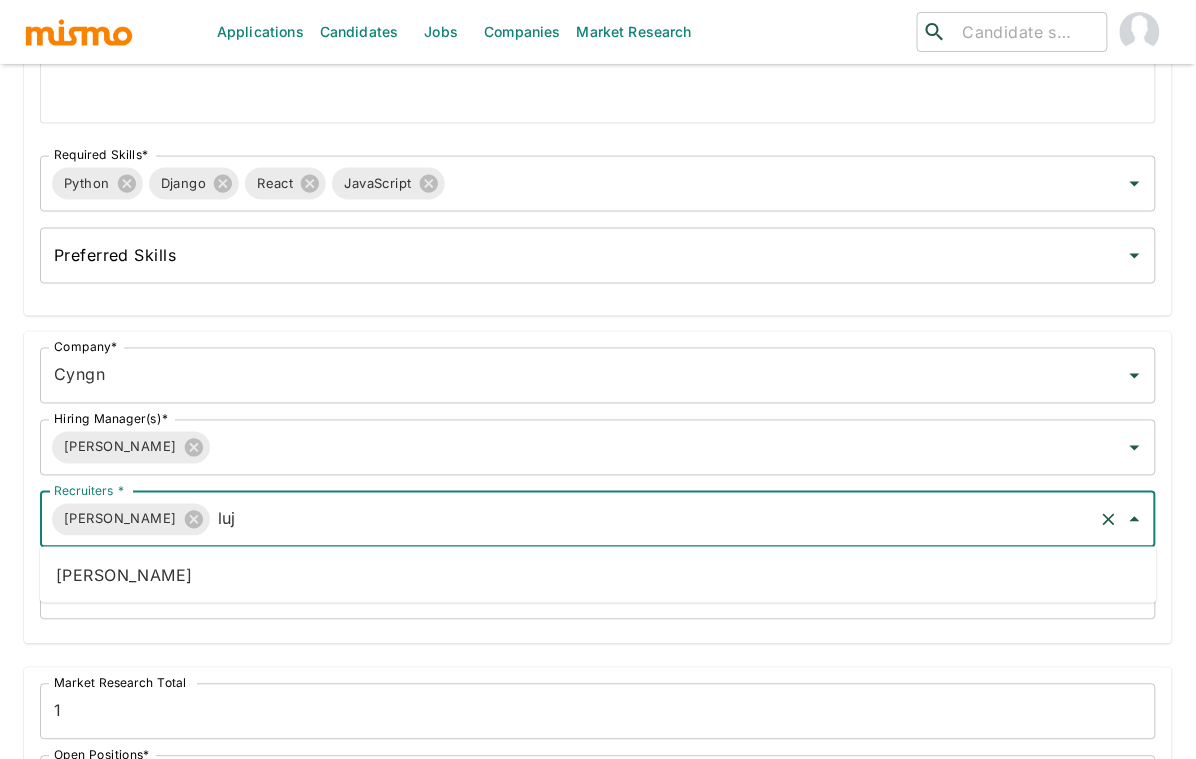 click on "Maria Lujan Ciommo" at bounding box center (598, 575) 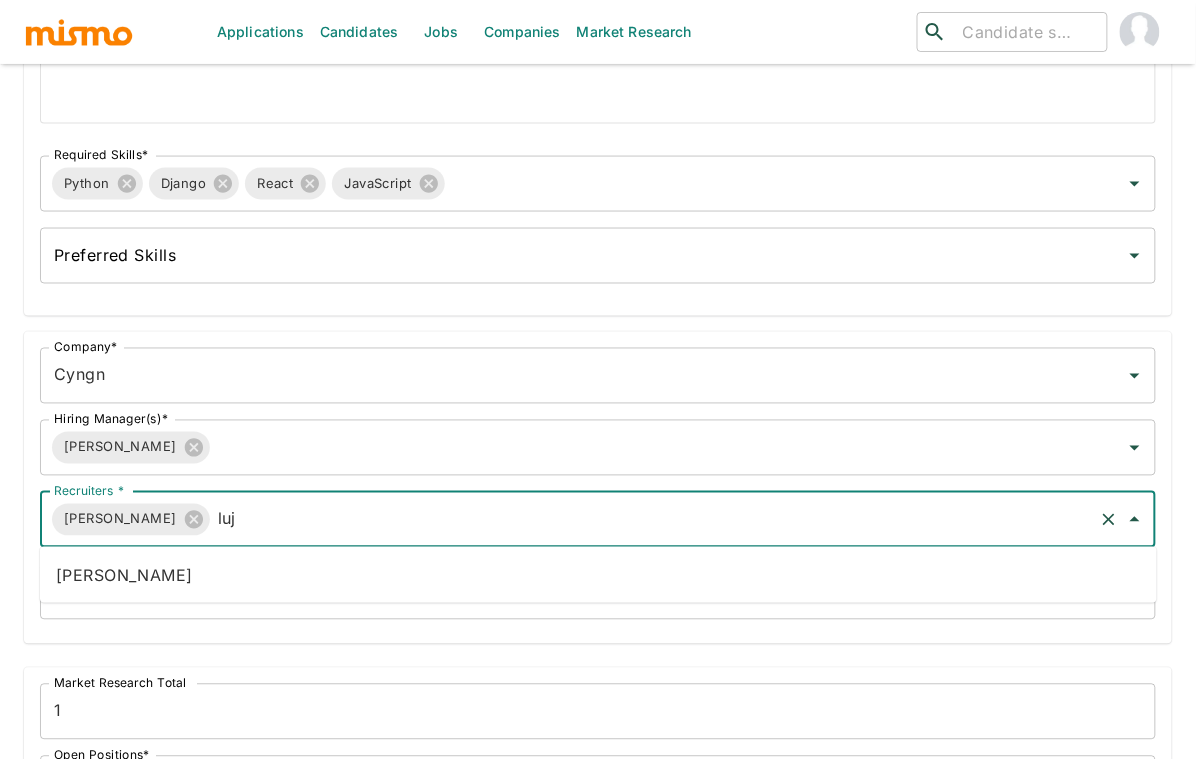 type 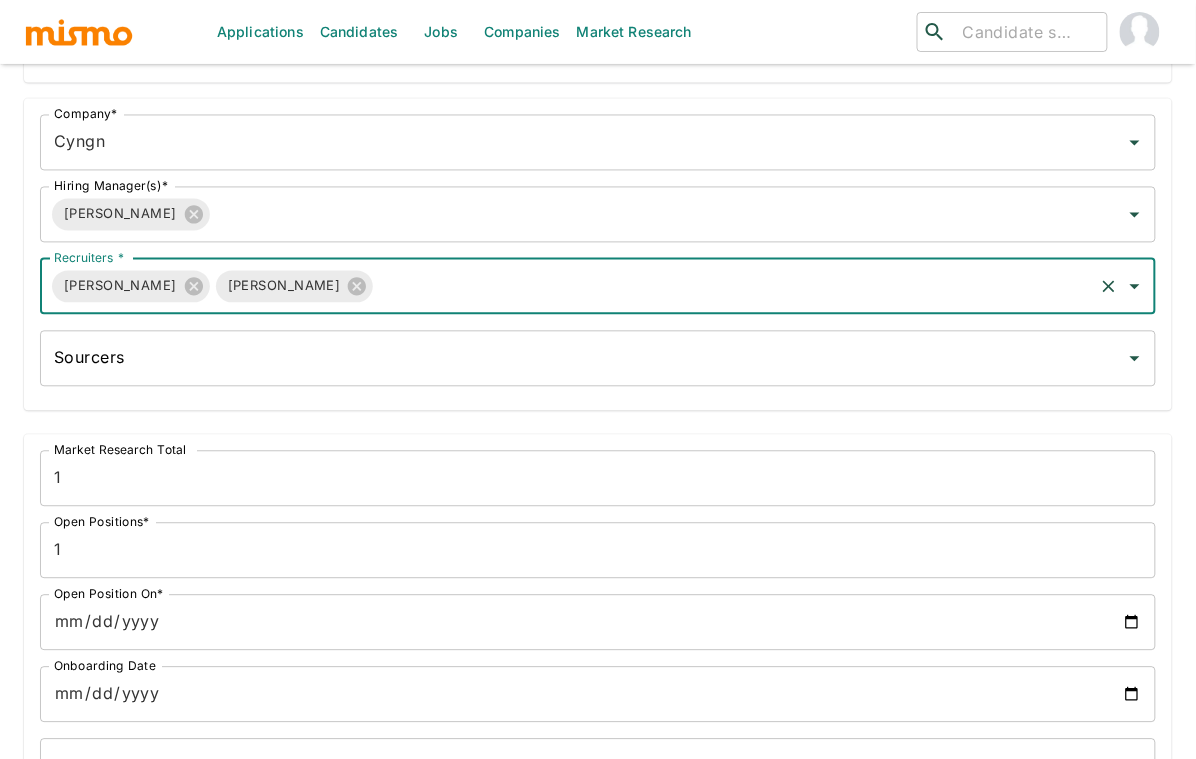 scroll, scrollTop: 973, scrollLeft: 0, axis: vertical 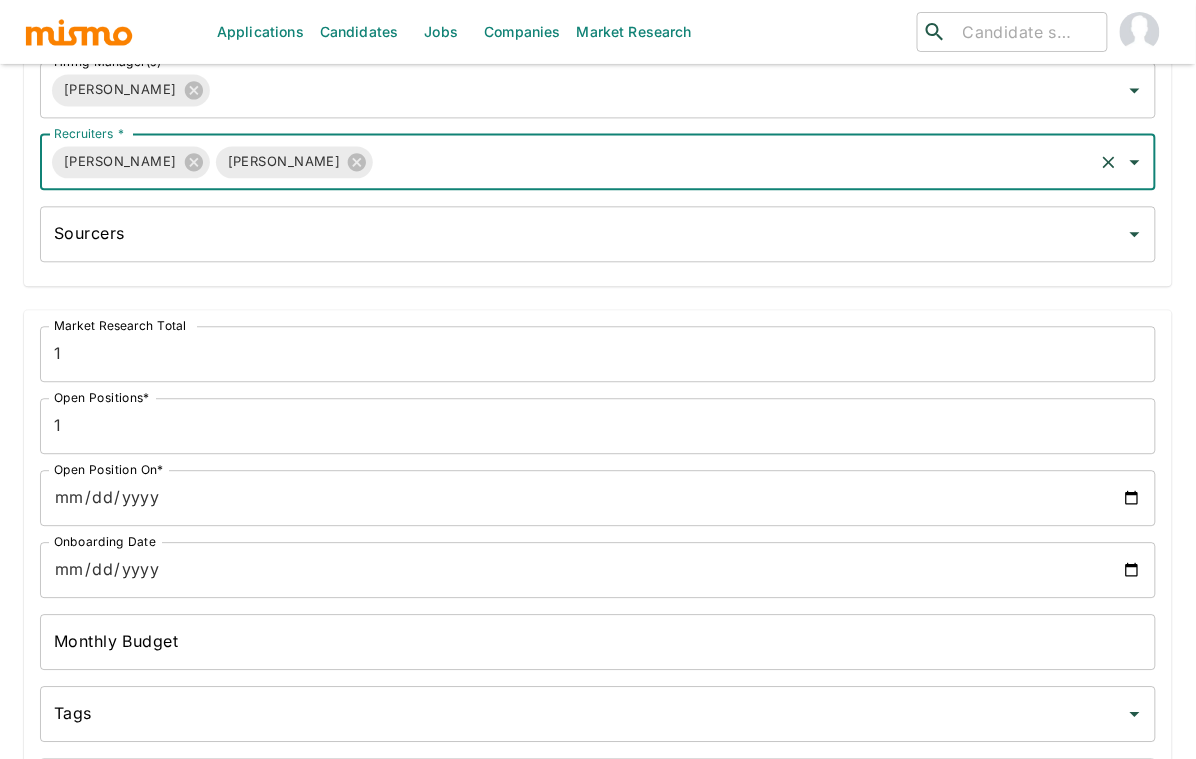 click on "Open Position On*" at bounding box center [598, 498] 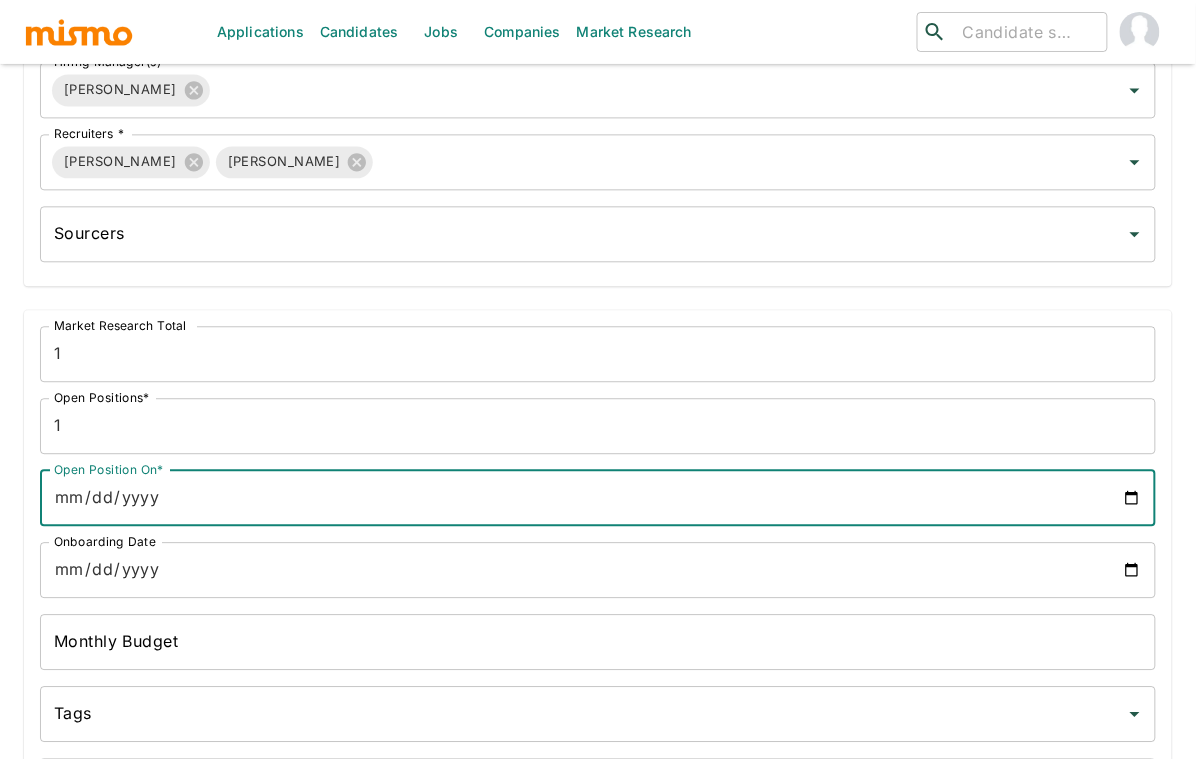 click on "Open Position On*" at bounding box center (598, 498) 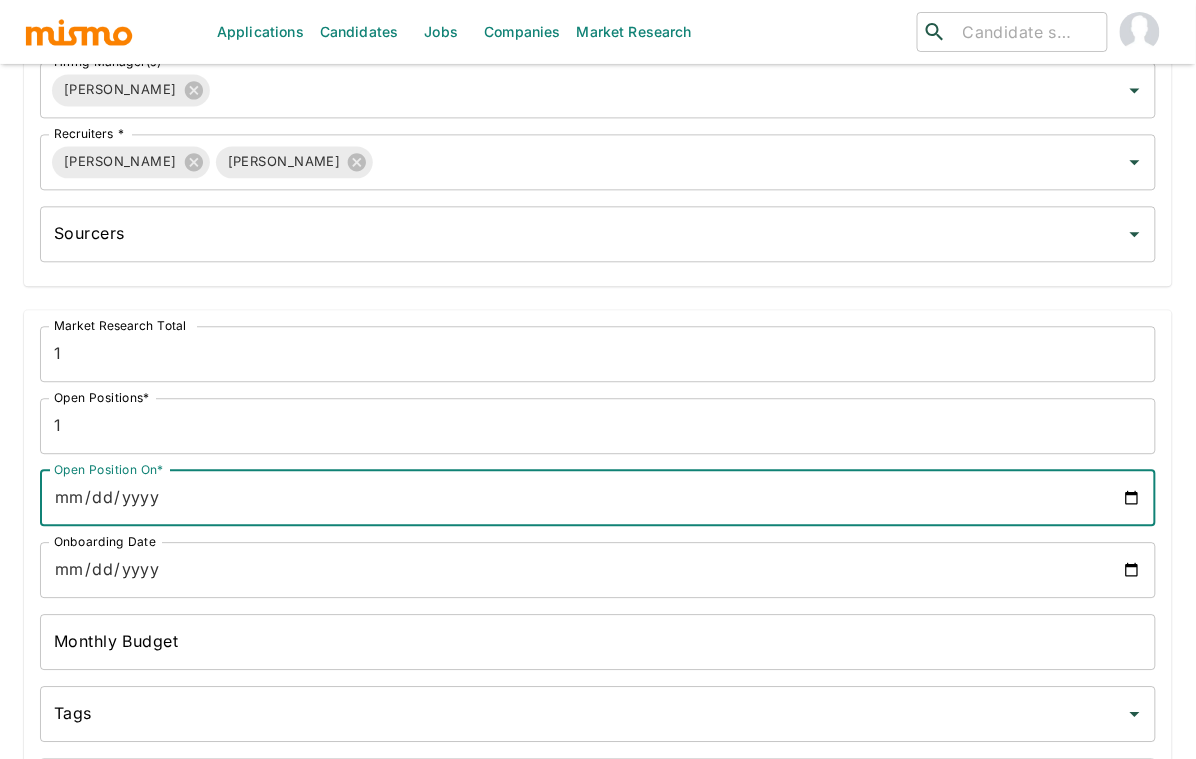 click on "Open Position On*" at bounding box center [598, 498] 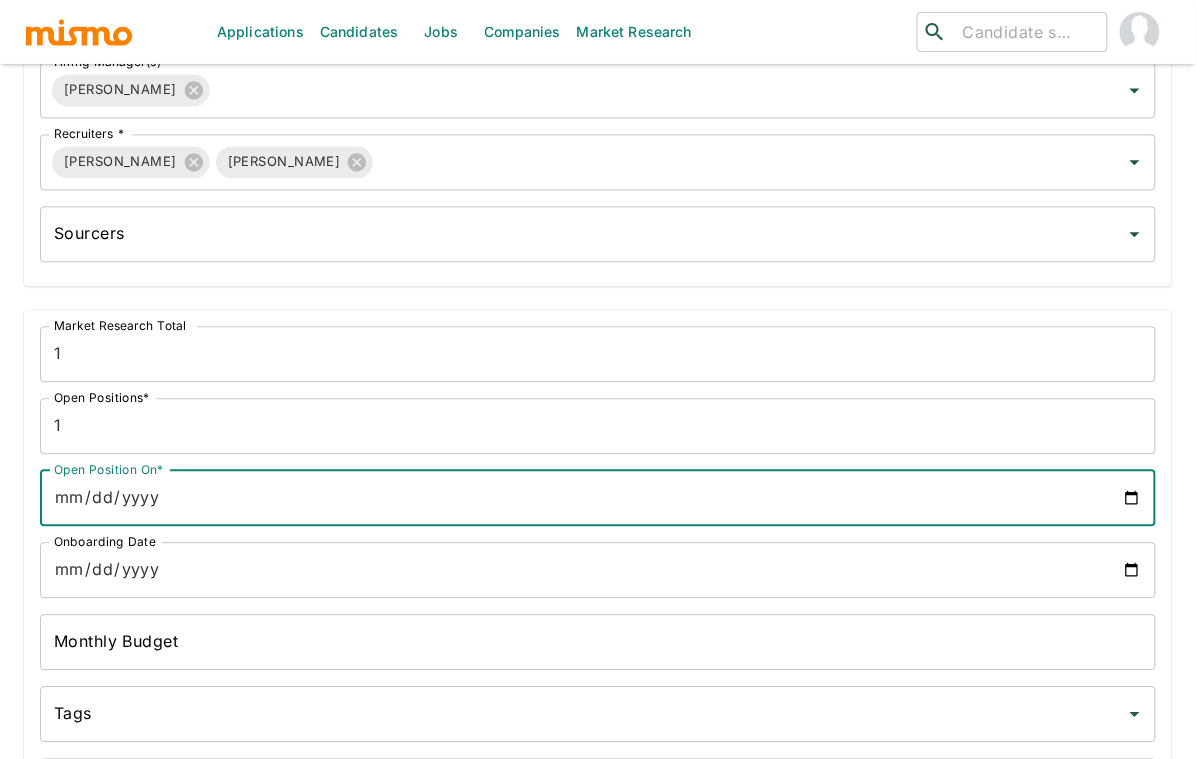 type on "2025-07-02" 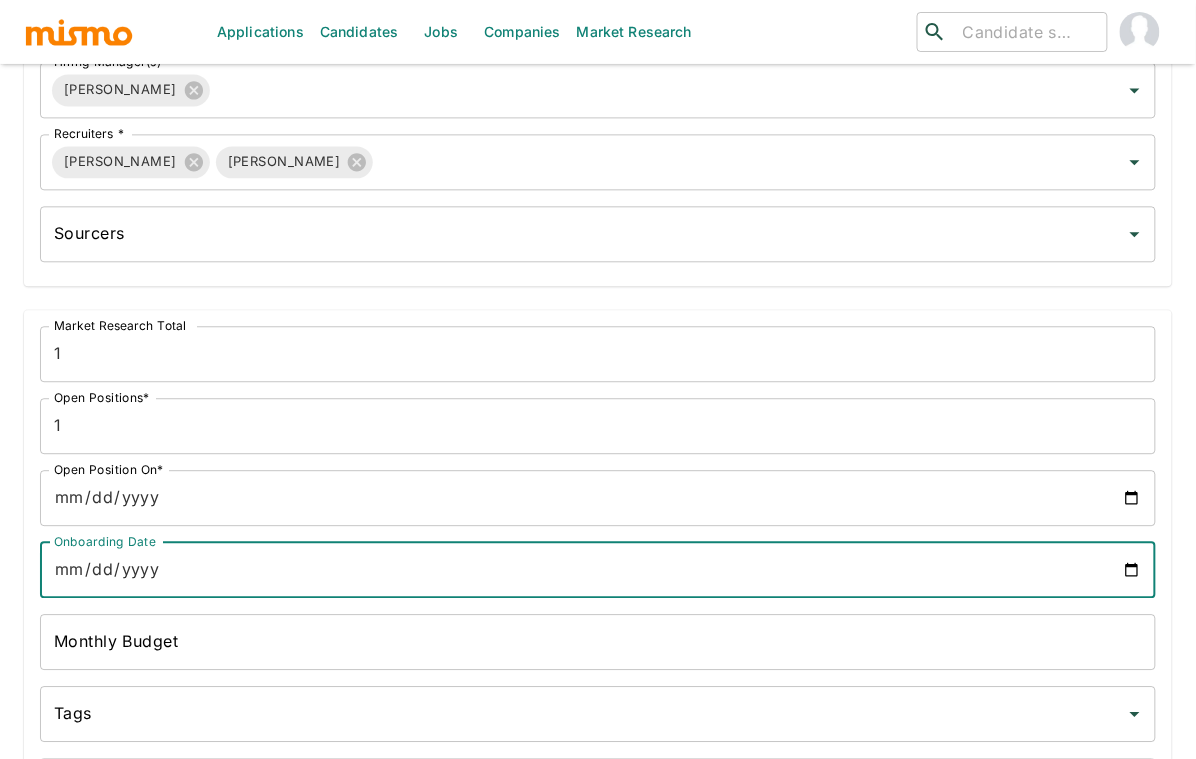 click on "Onboarding Date" at bounding box center (598, 570) 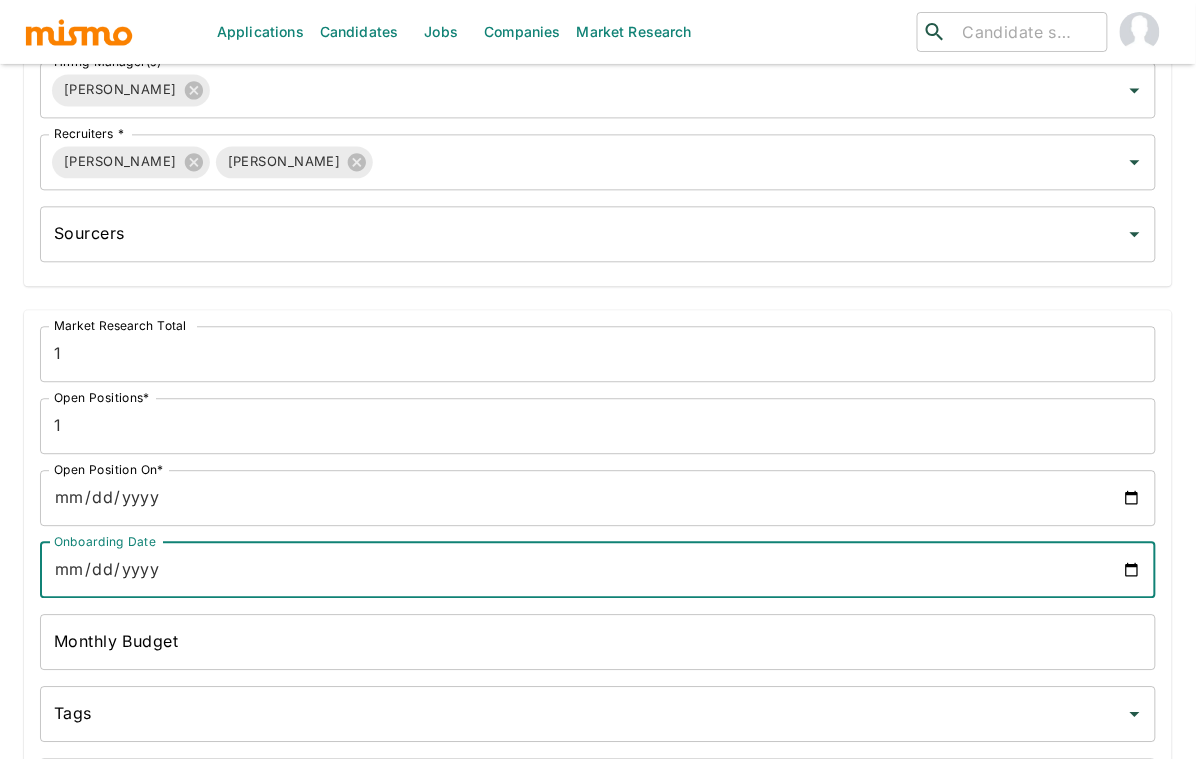 type on "2025-07-02" 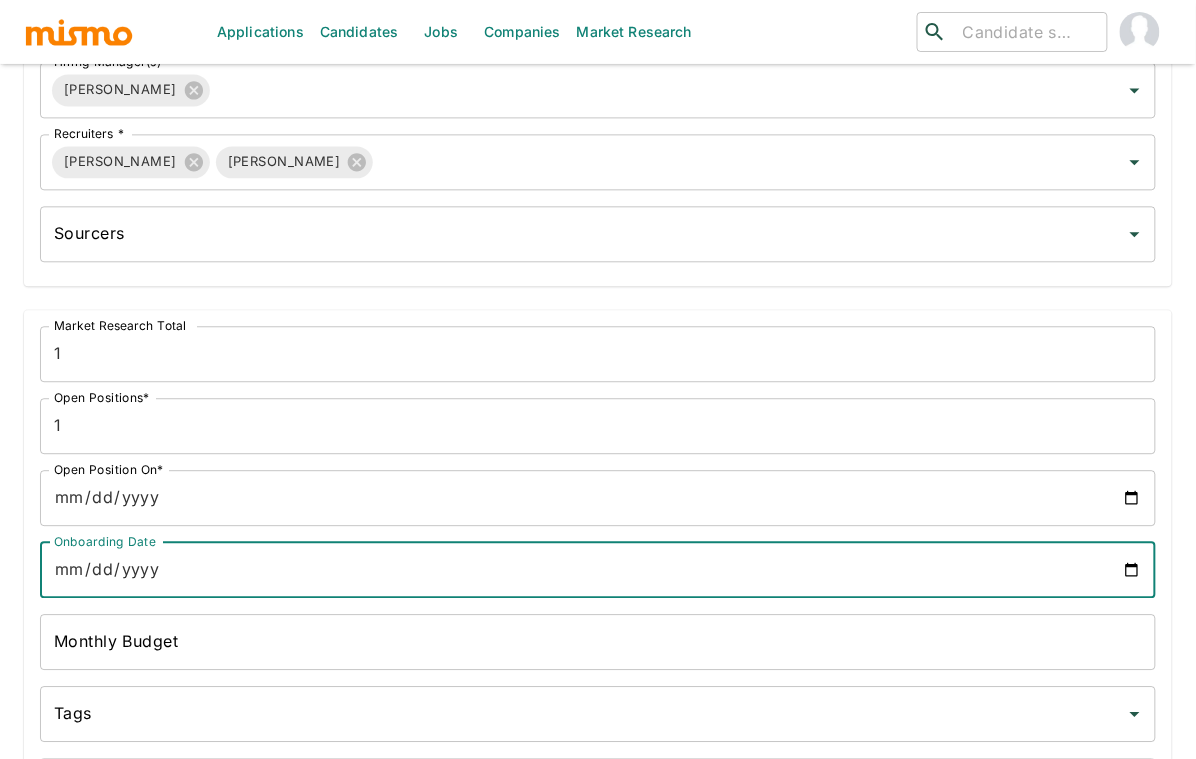 scroll, scrollTop: 1161, scrollLeft: 0, axis: vertical 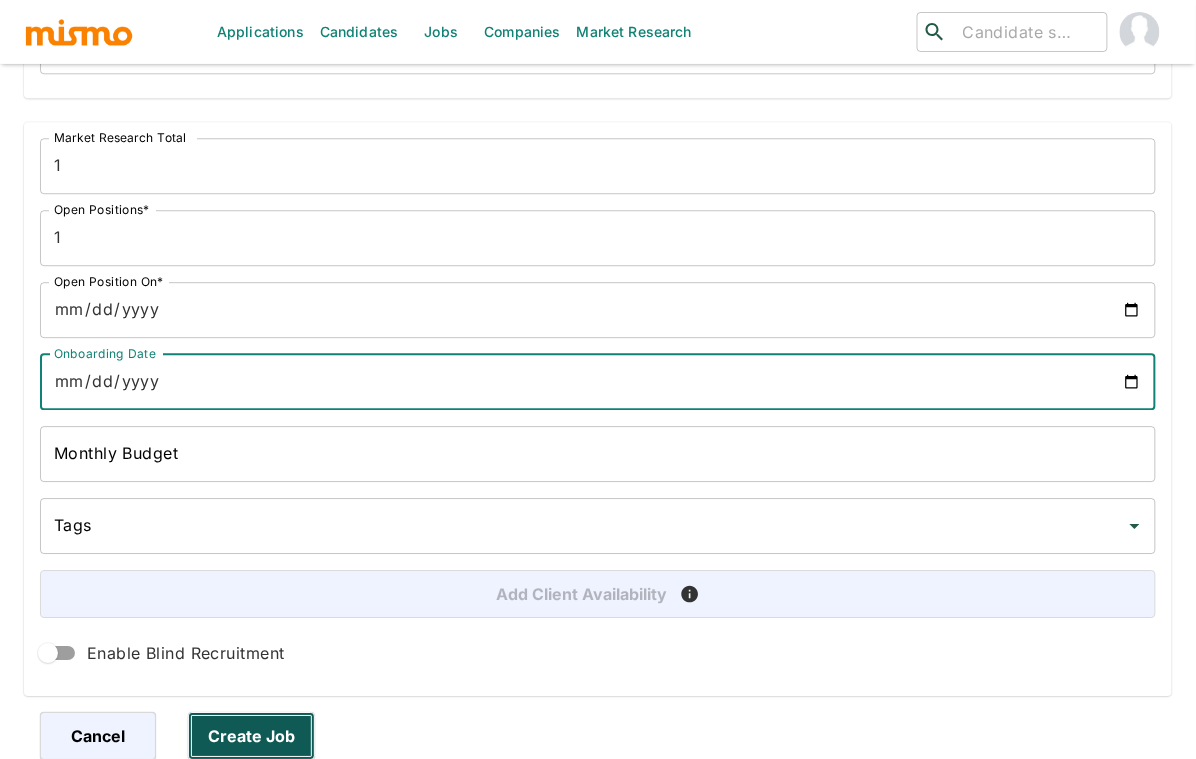 click on "Create Job" at bounding box center [251, 736] 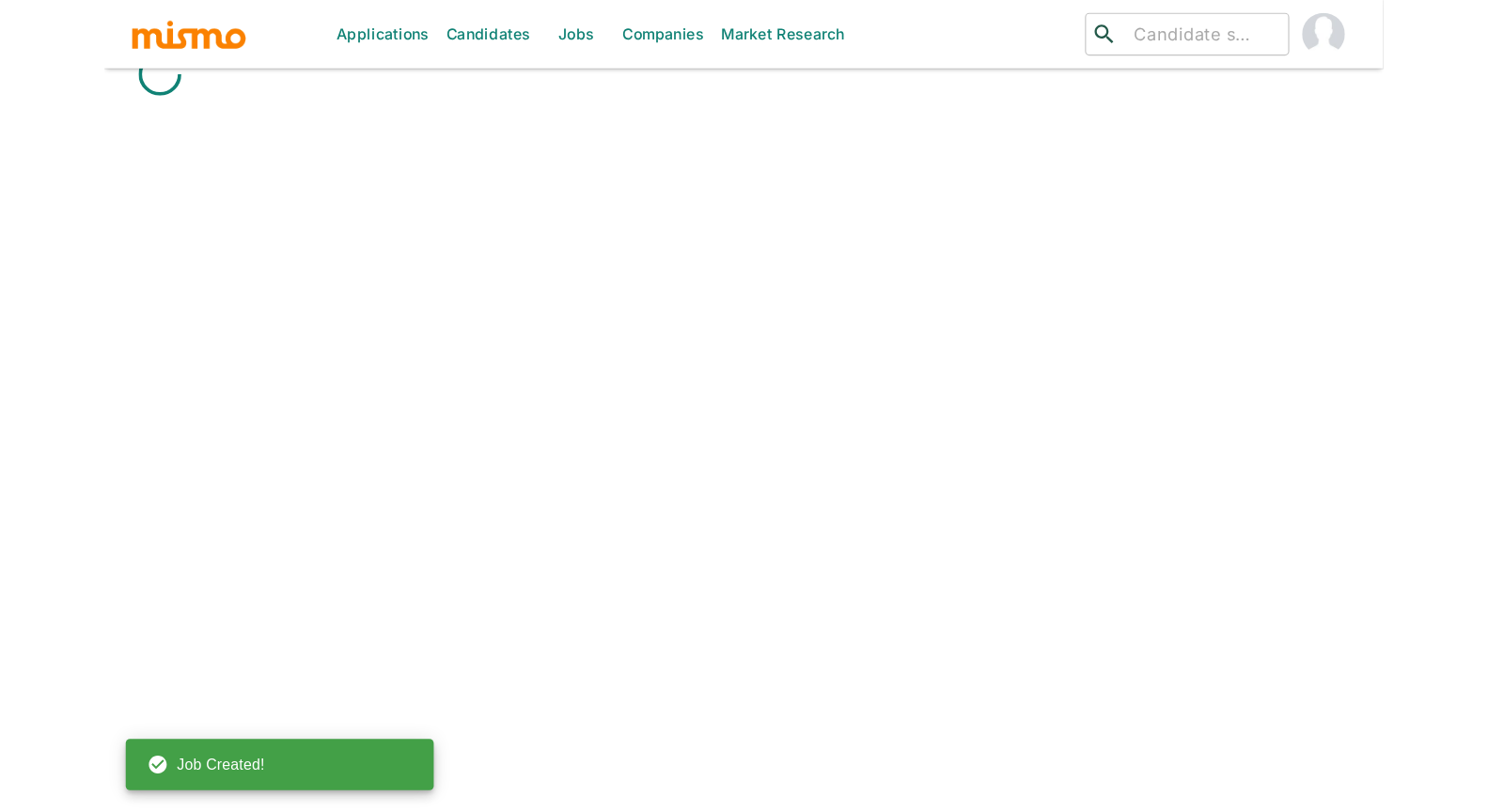 scroll, scrollTop: 1, scrollLeft: 0, axis: vertical 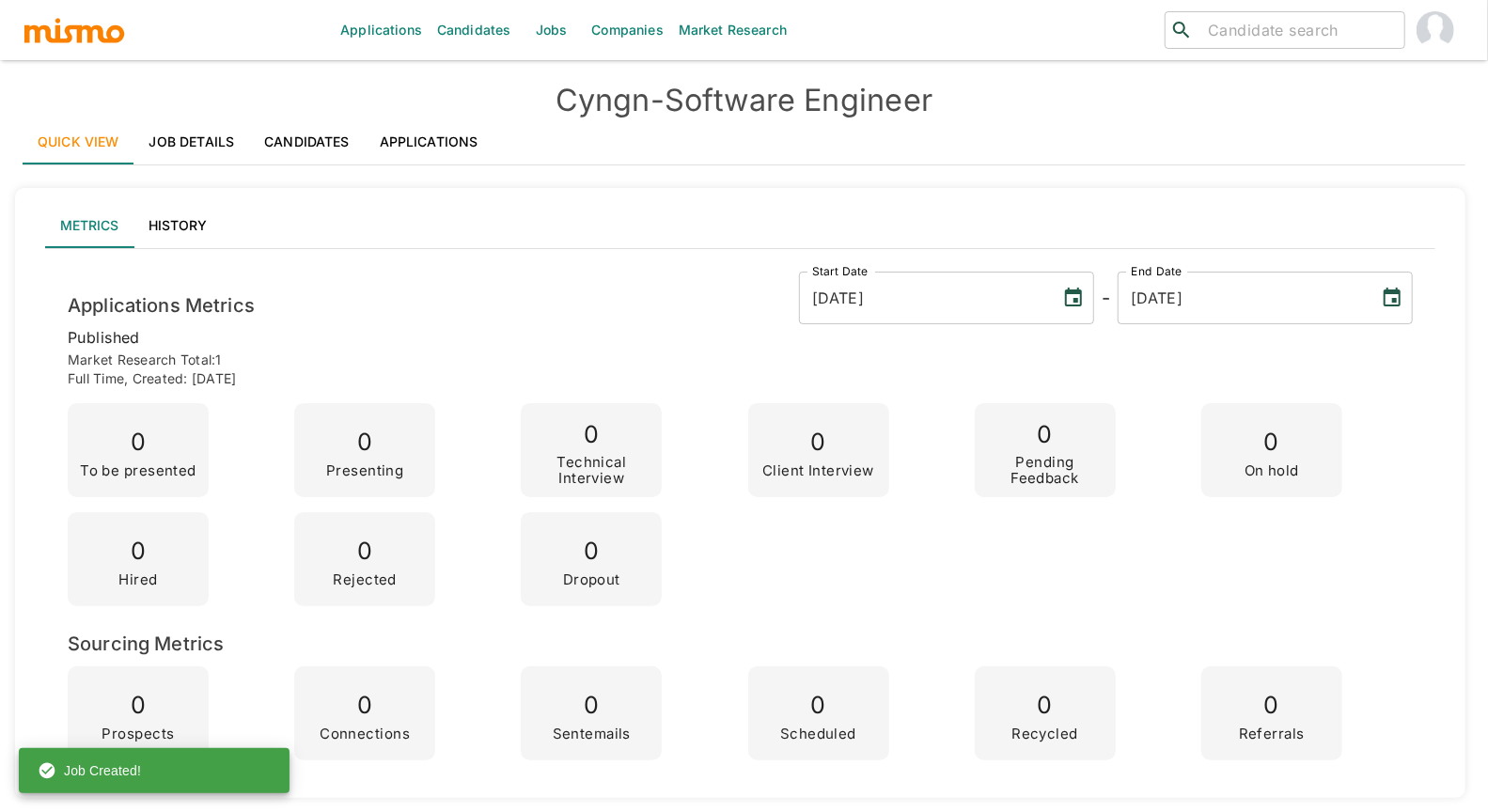 click on "Job Details" at bounding box center [192, 142] 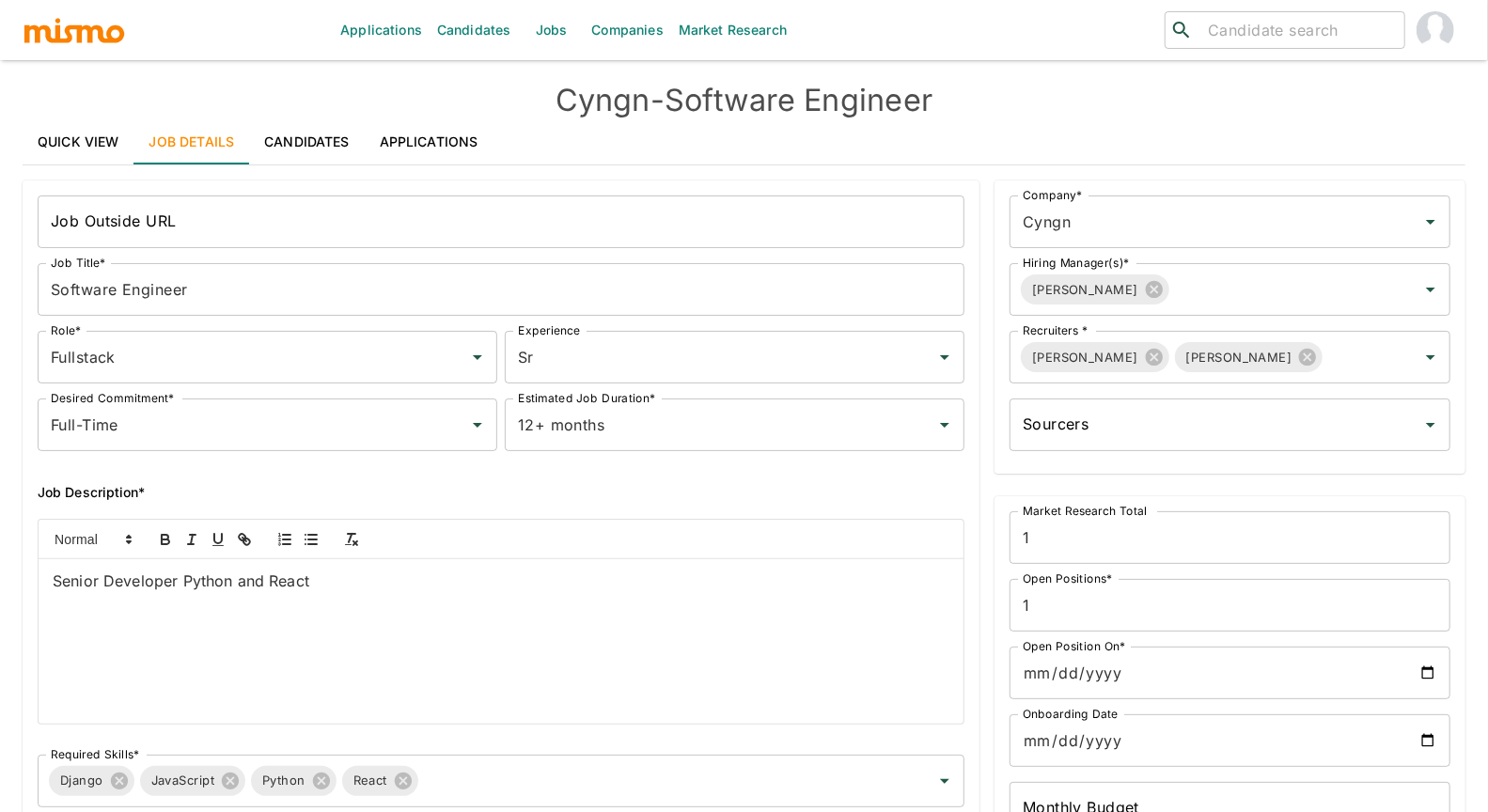 click on "Senior Developer Python and React" at bounding box center (501, 581) 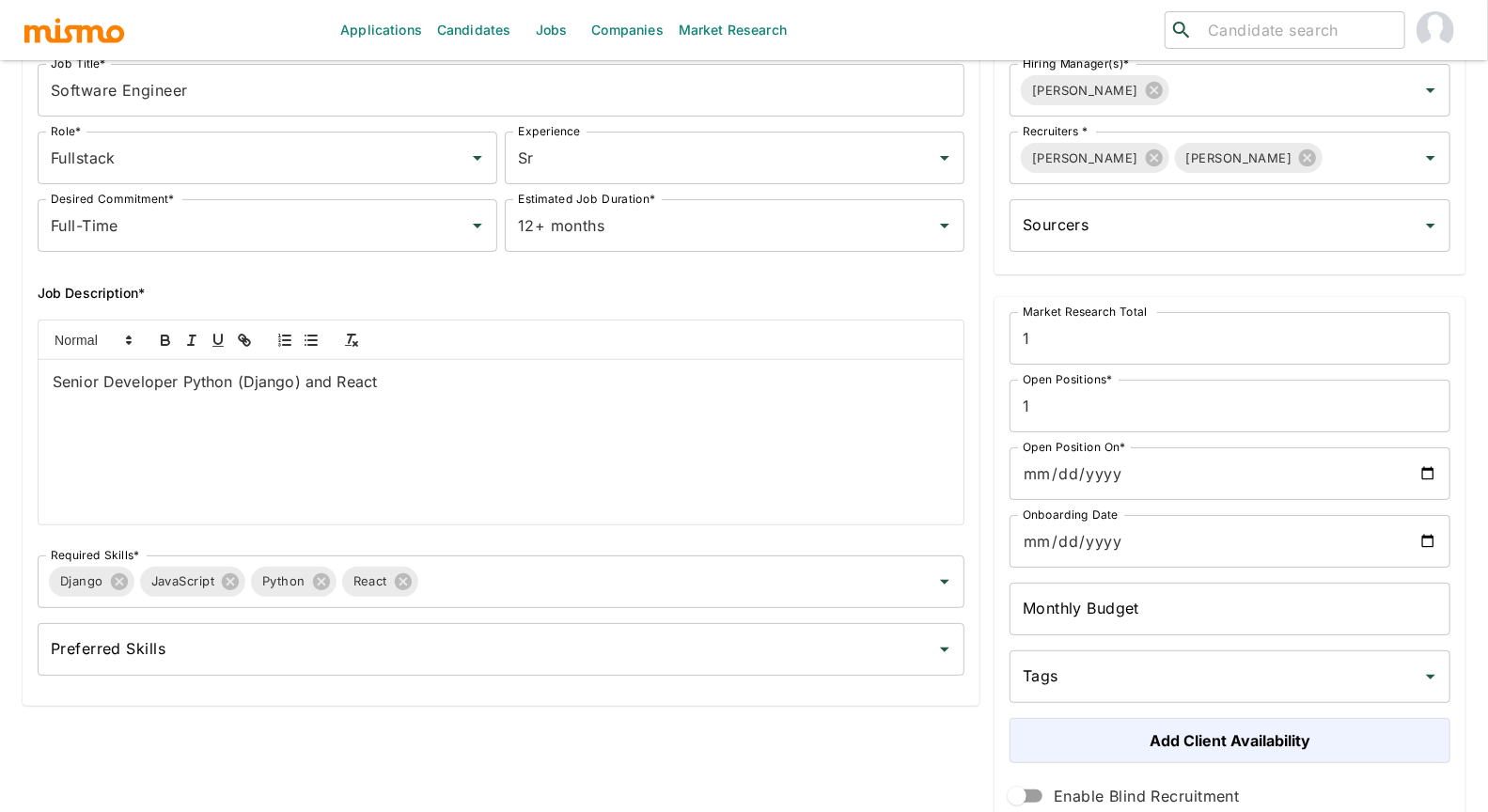 scroll, scrollTop: 298, scrollLeft: 0, axis: vertical 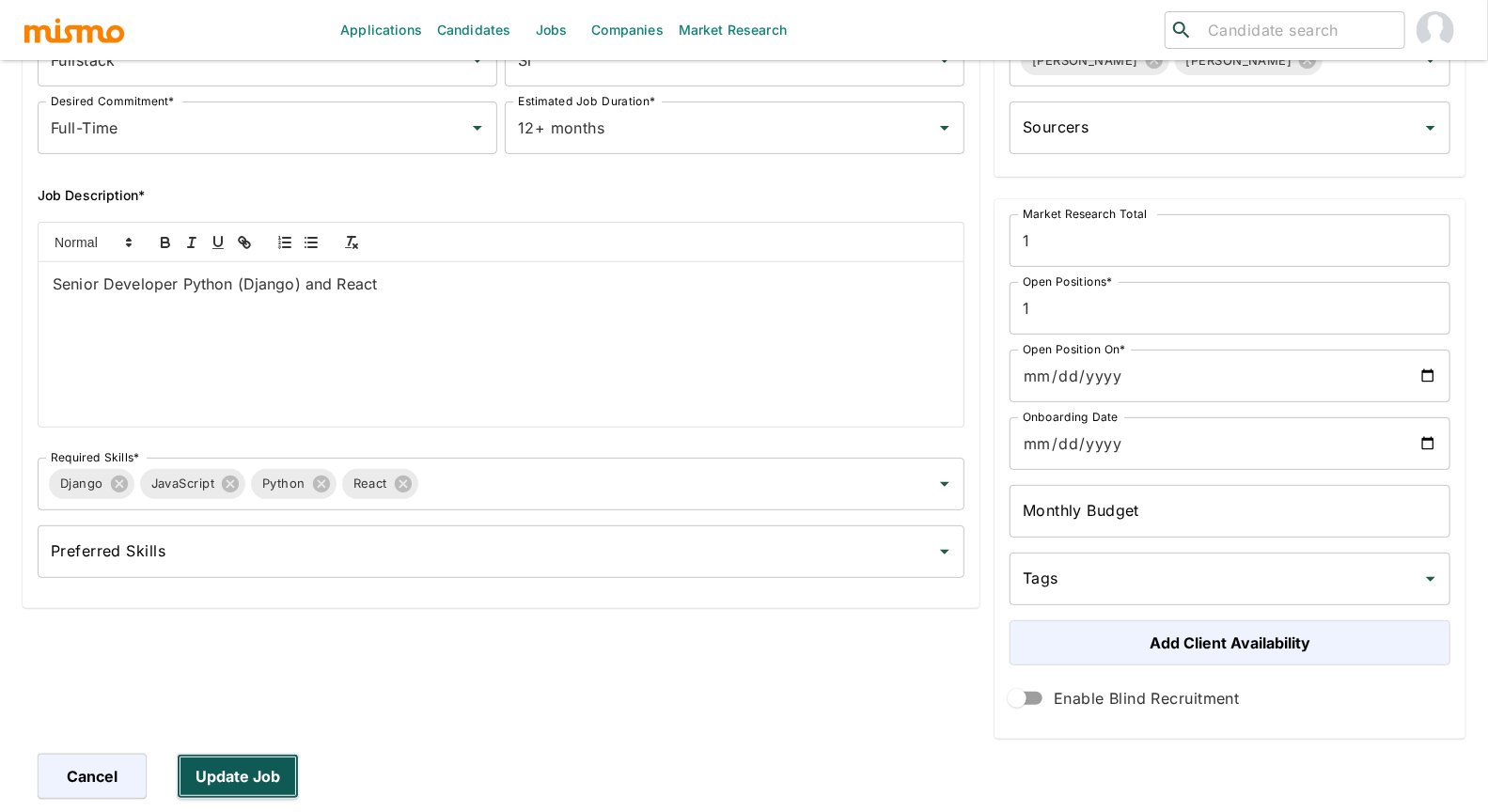 click on "Update Job" at bounding box center (238, 776) 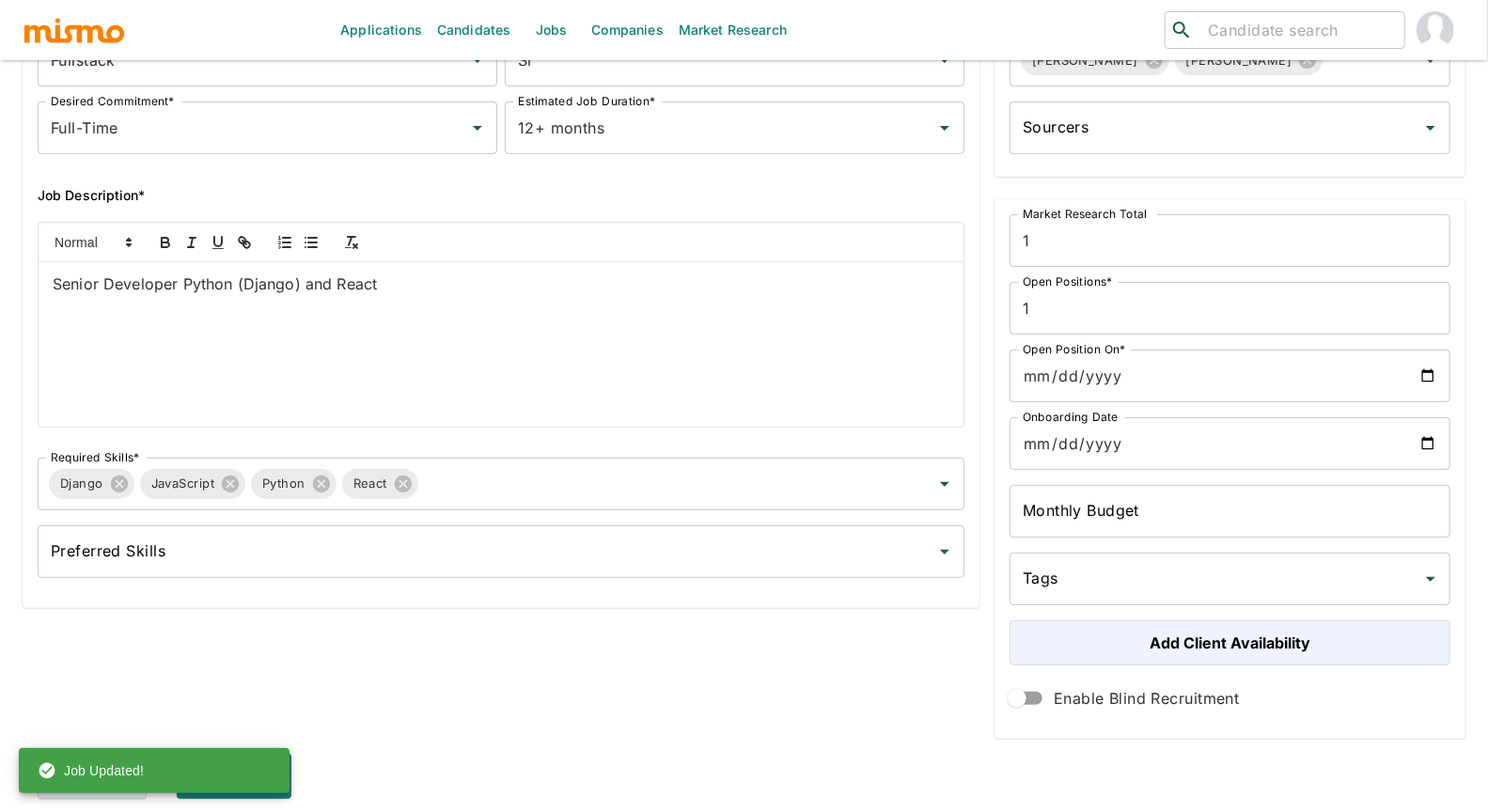 scroll, scrollTop: 0, scrollLeft: 0, axis: both 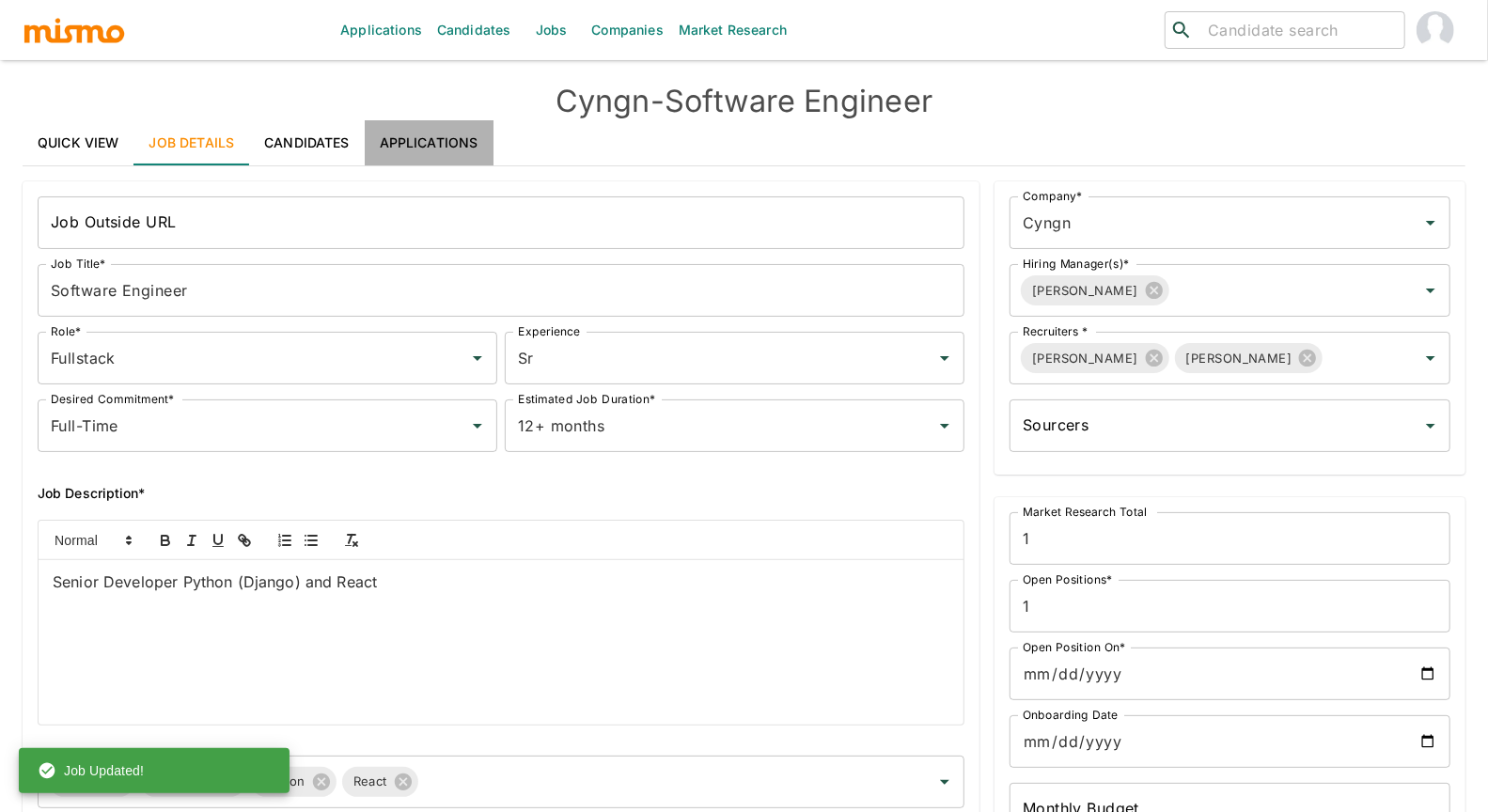 click on "Applications" at bounding box center [429, 143] 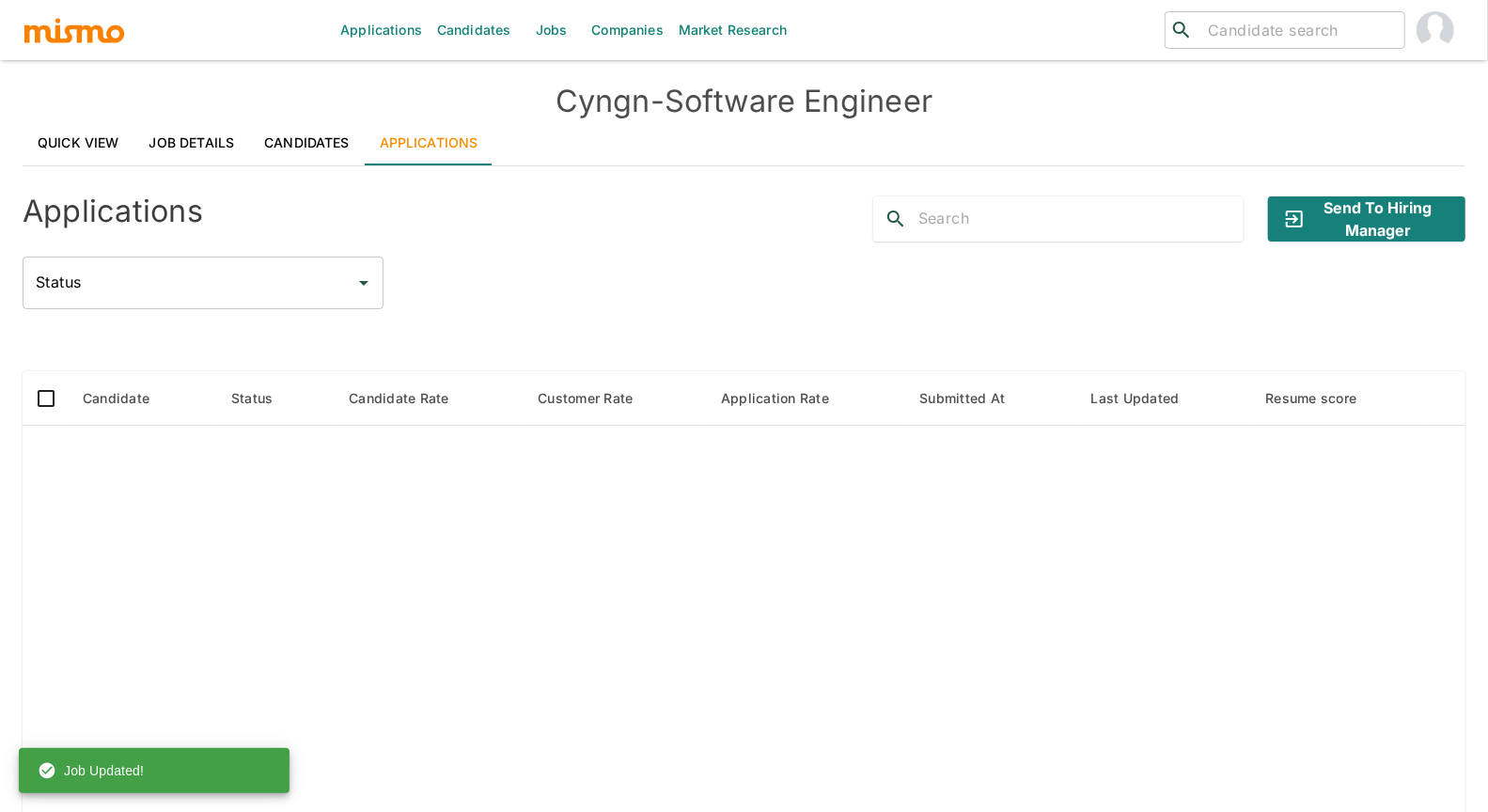 click on "Jobs" at bounding box center (551, 30) 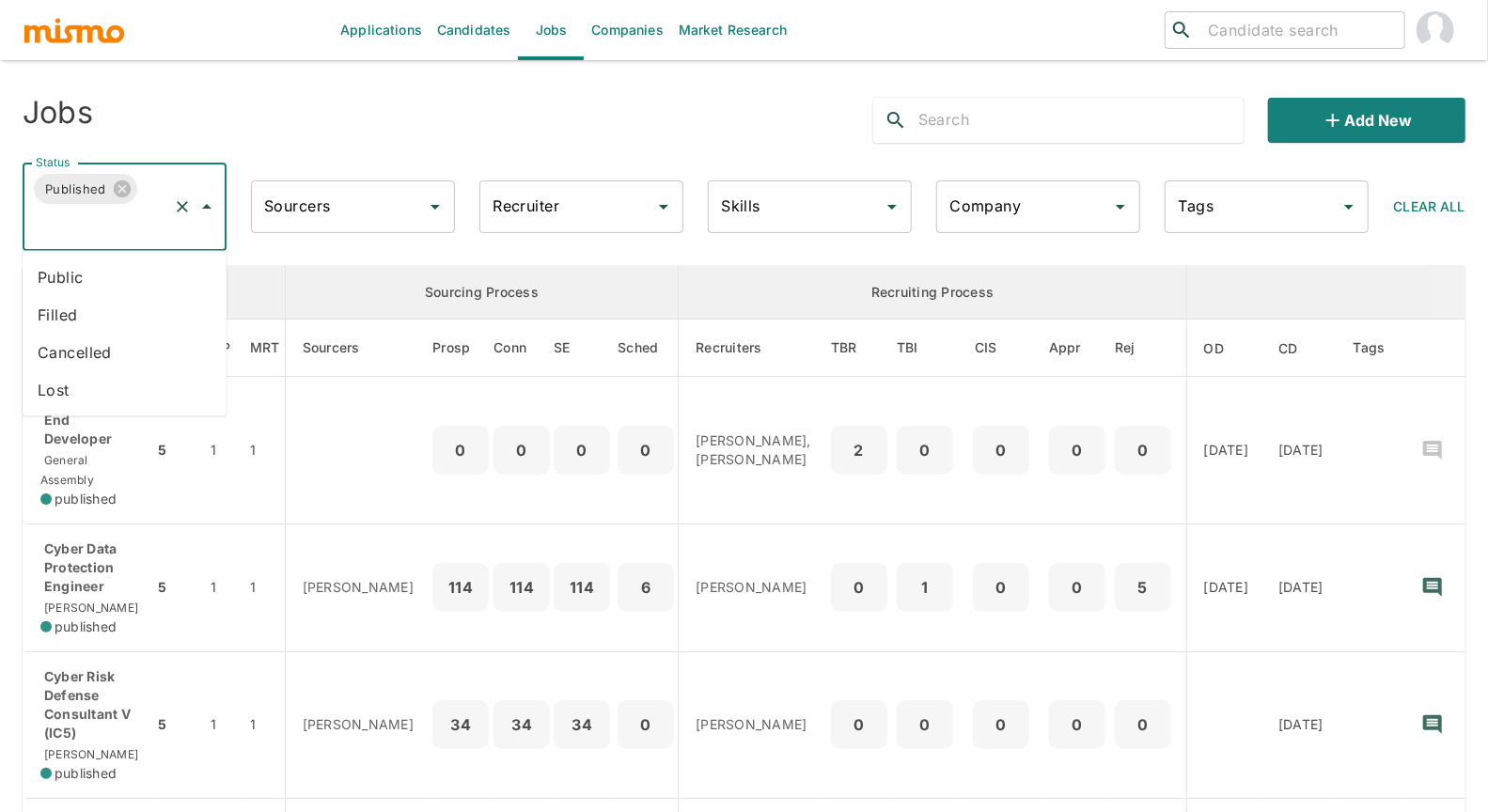 click on "Status" at bounding box center [98, 225] 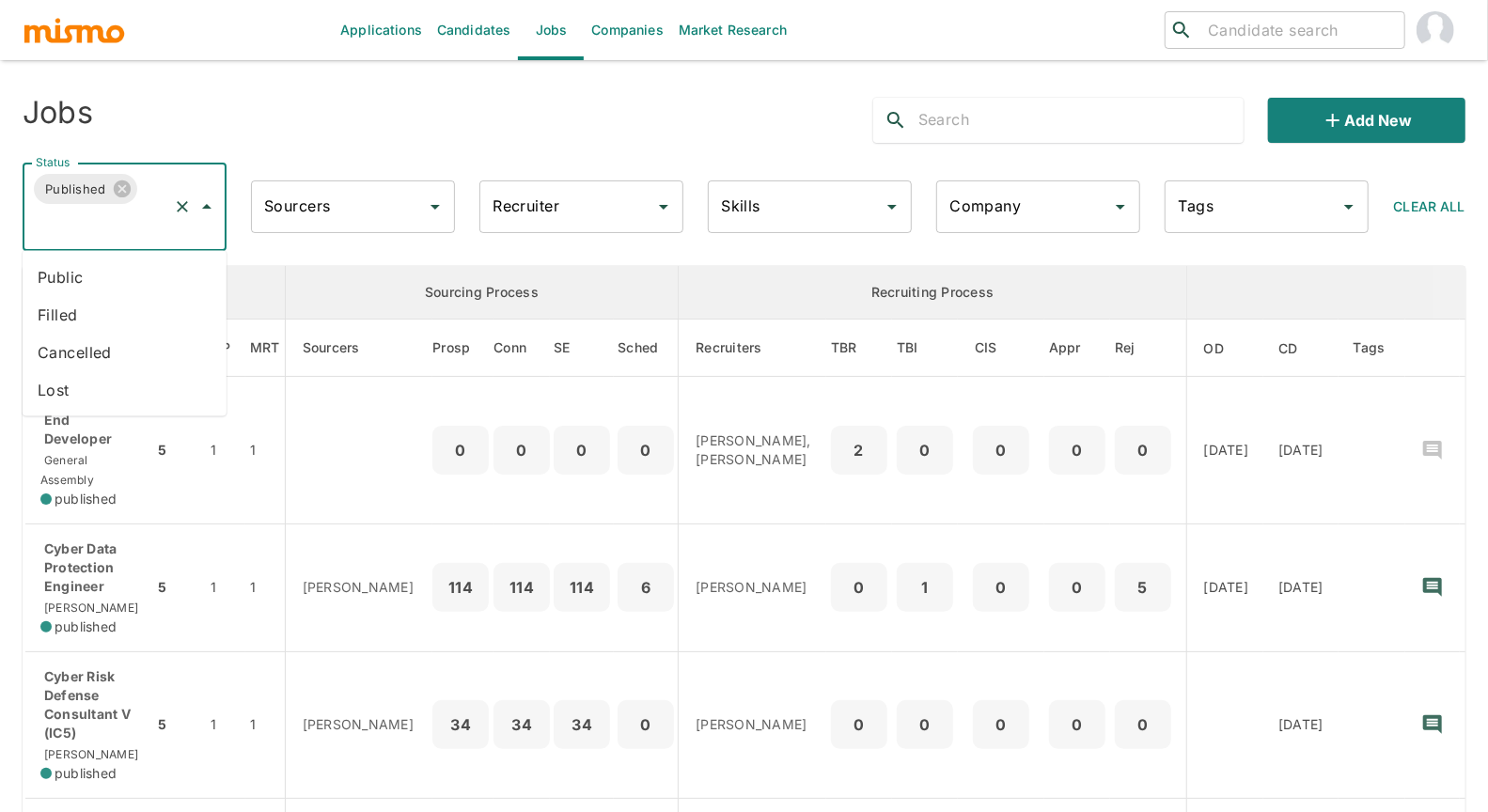 click on "Public" at bounding box center [124, 277] 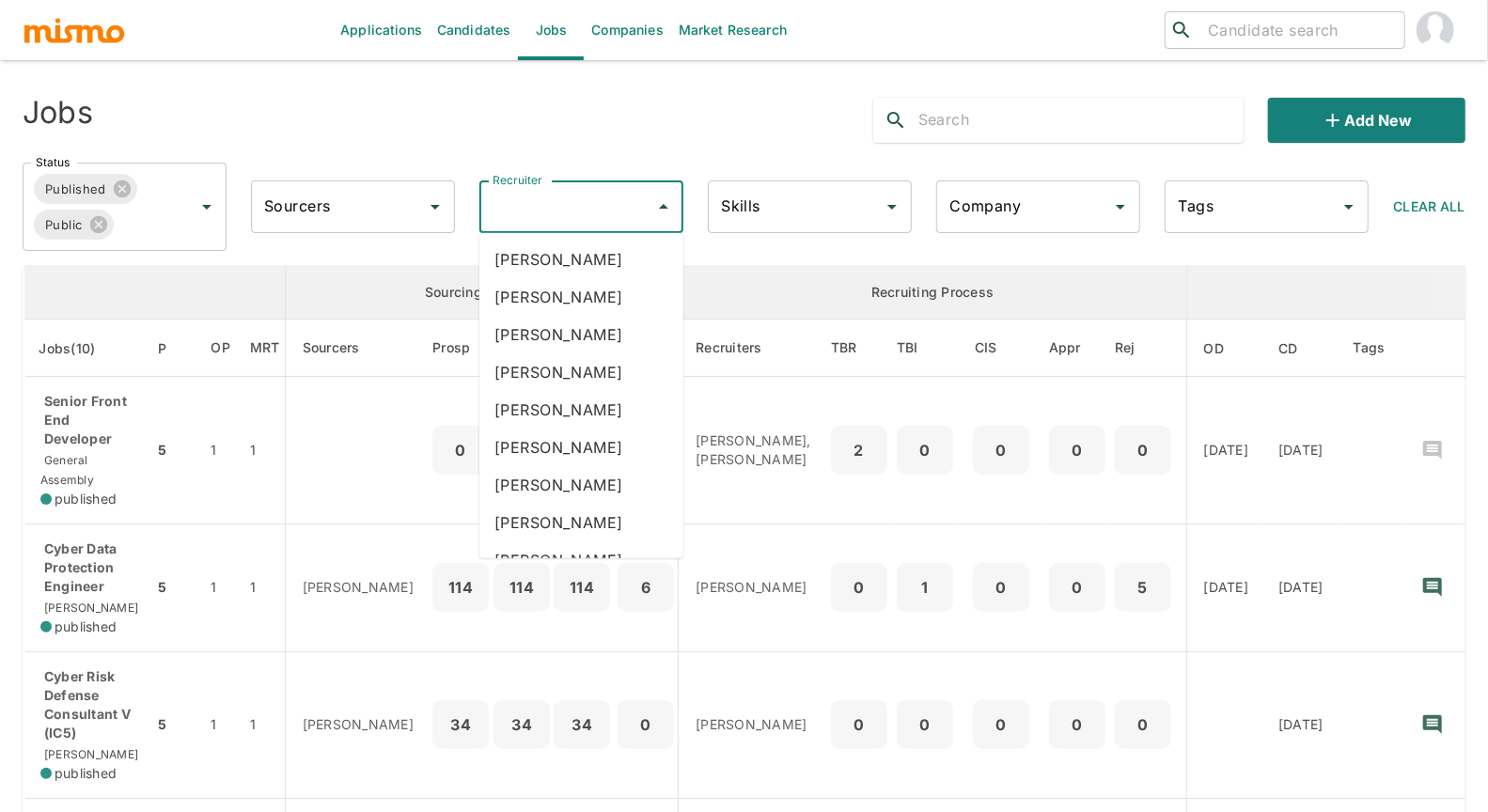 click on "Recruiter" at bounding box center (567, 207) 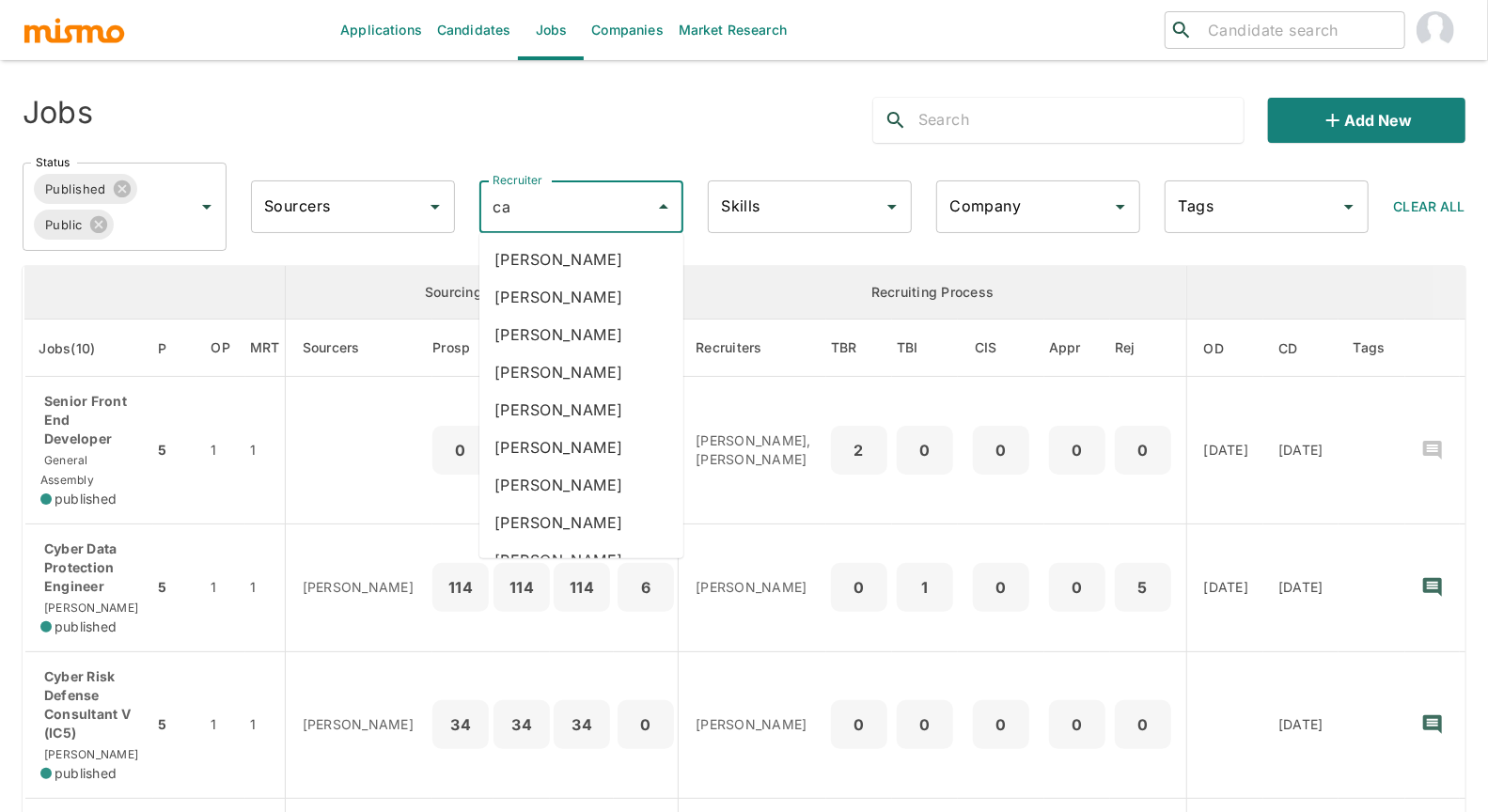 type on "car" 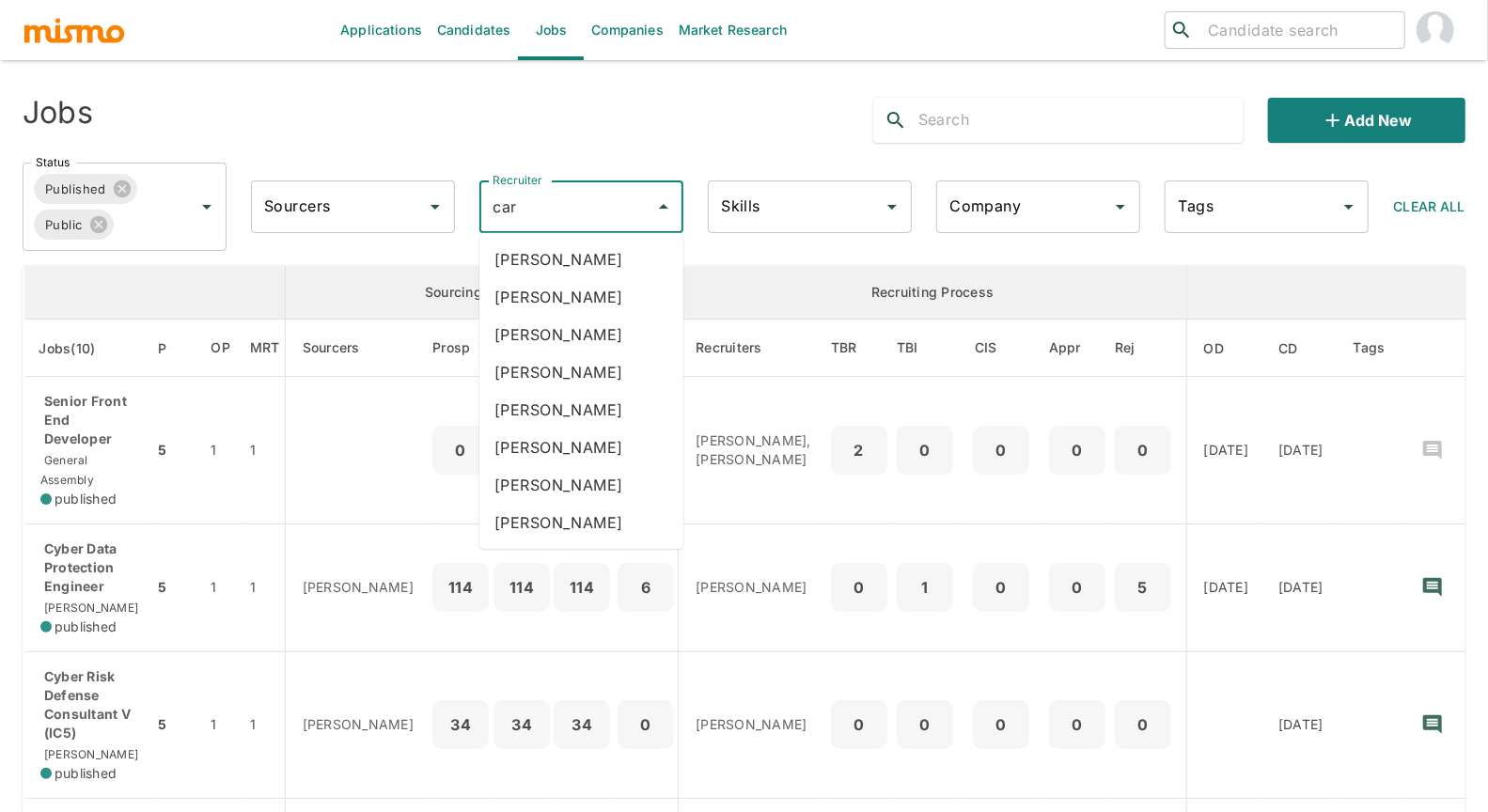 click on "[PERSON_NAME]" at bounding box center (581, 372) 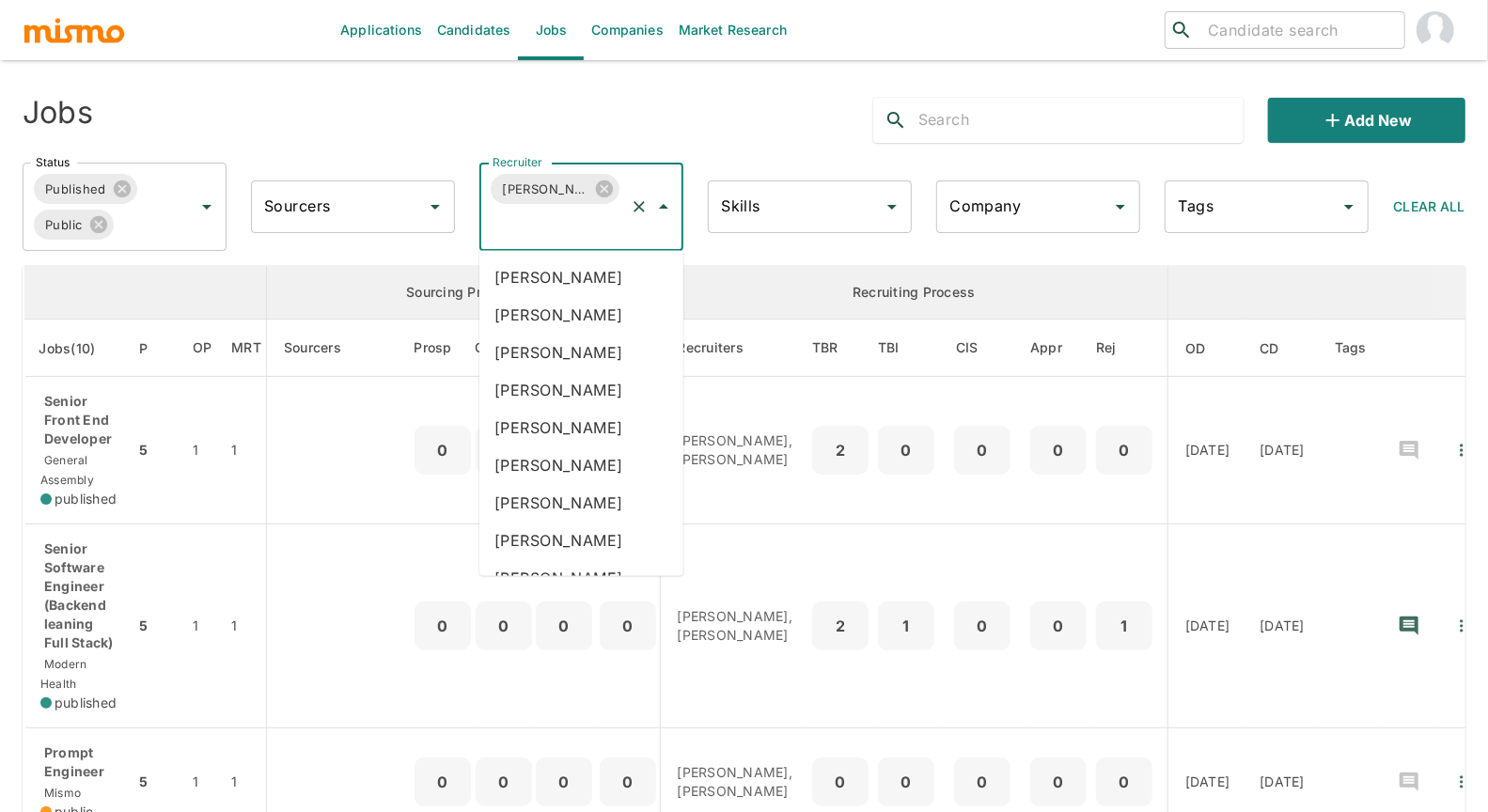 click on "Recruiter" at bounding box center [555, 225] 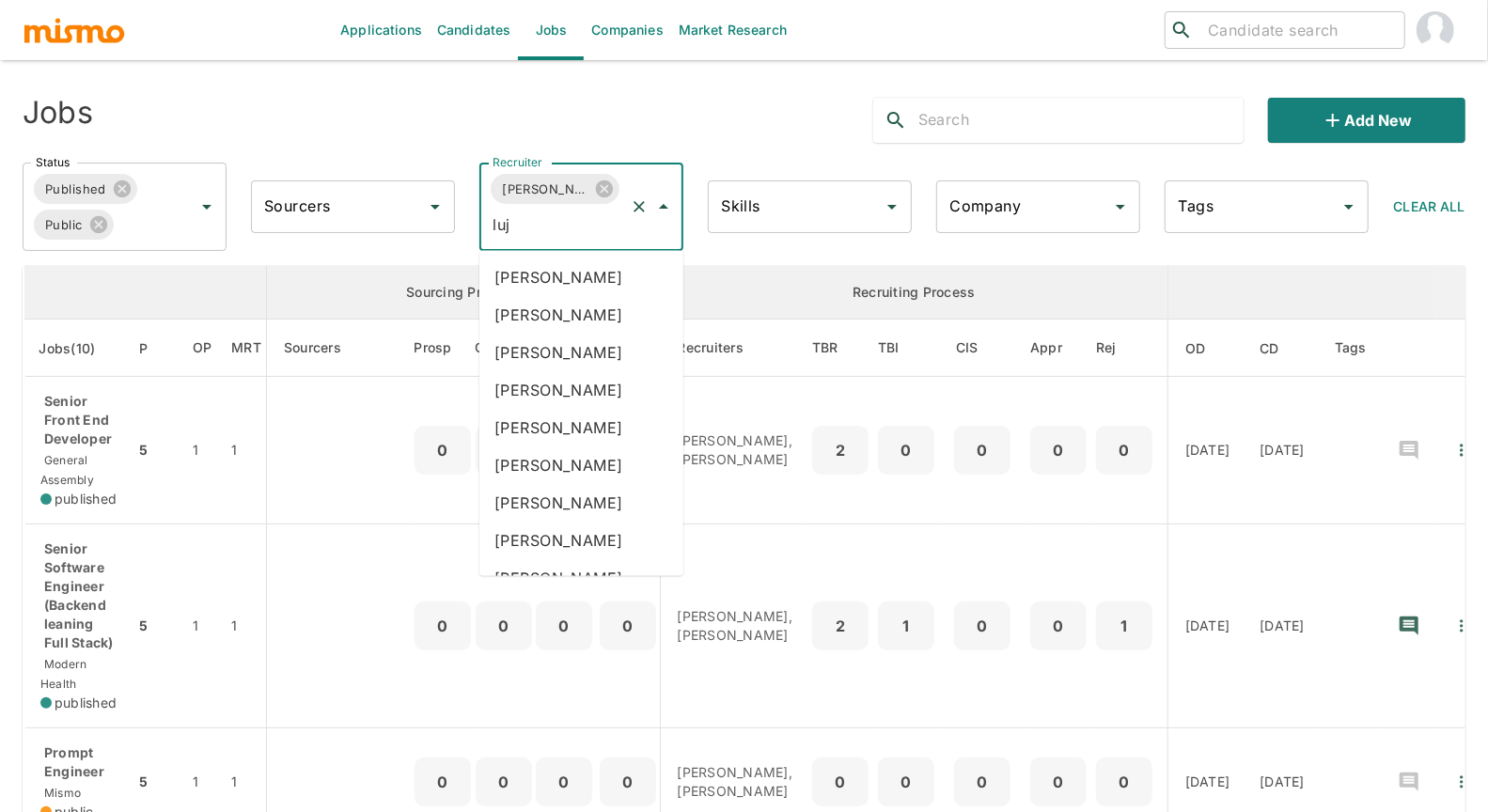 type on "luja" 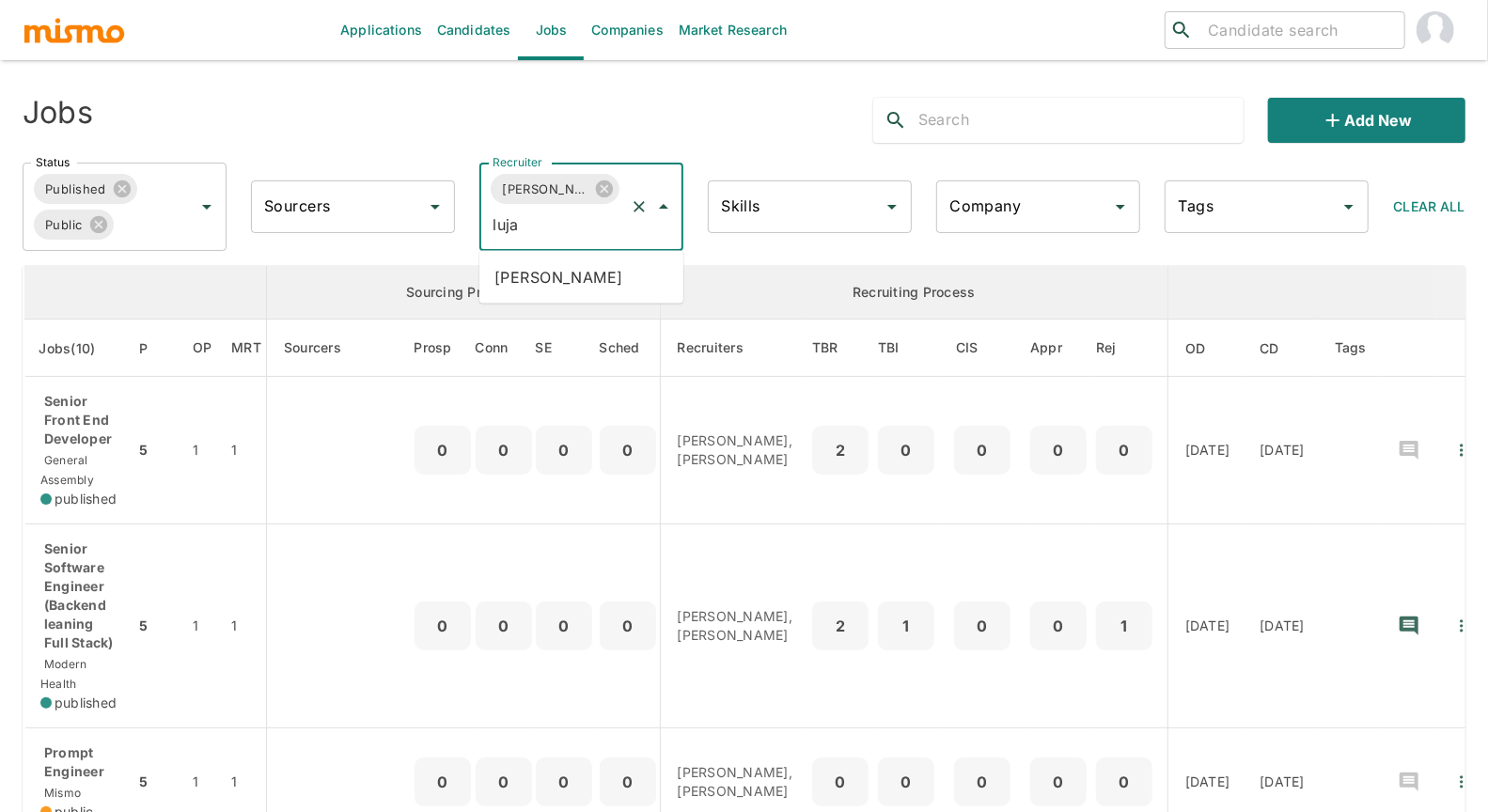 click on "Maria Lujan Ciommo" at bounding box center [581, 277] 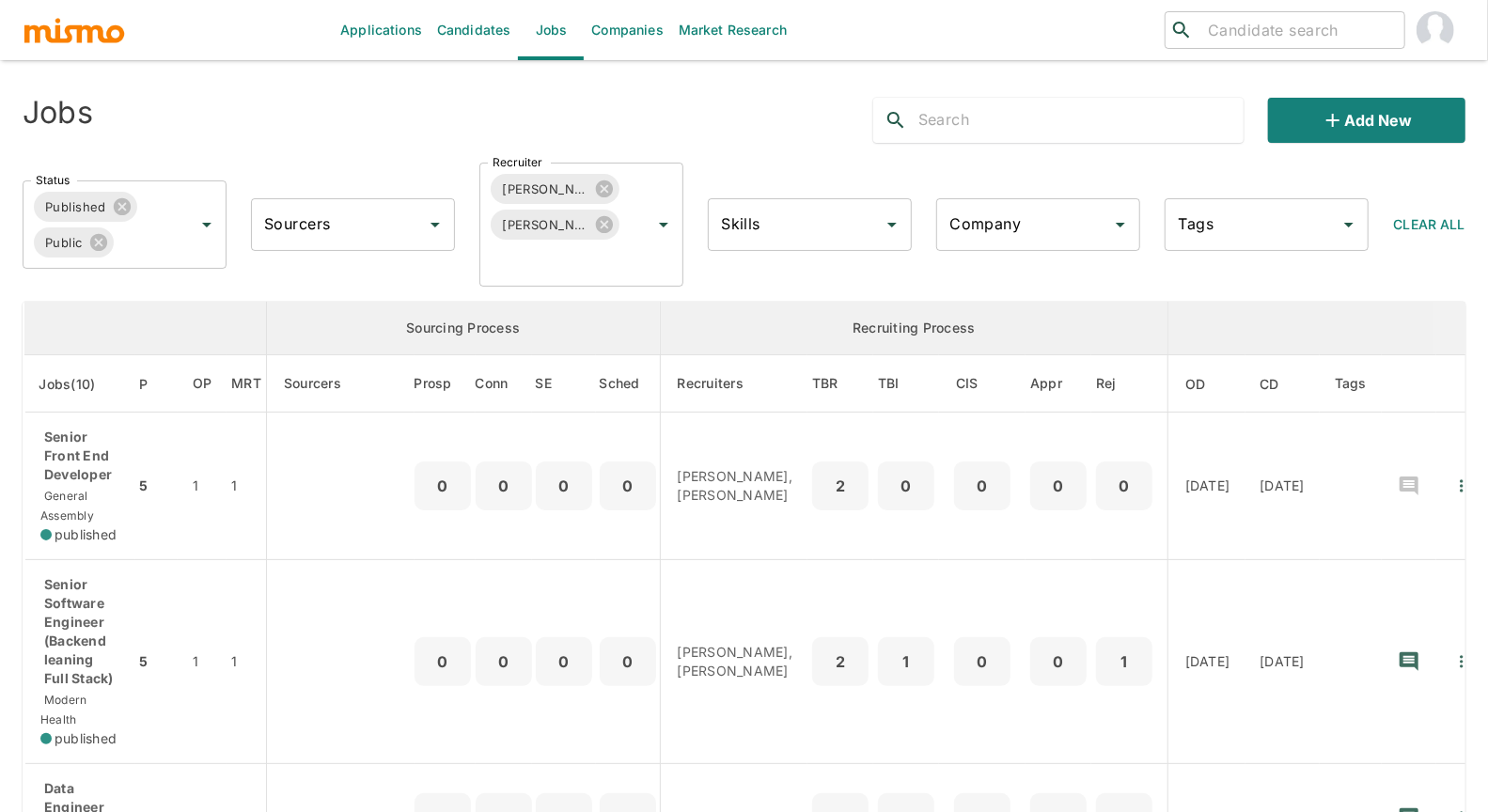 click on "Skills" at bounding box center [795, 225] 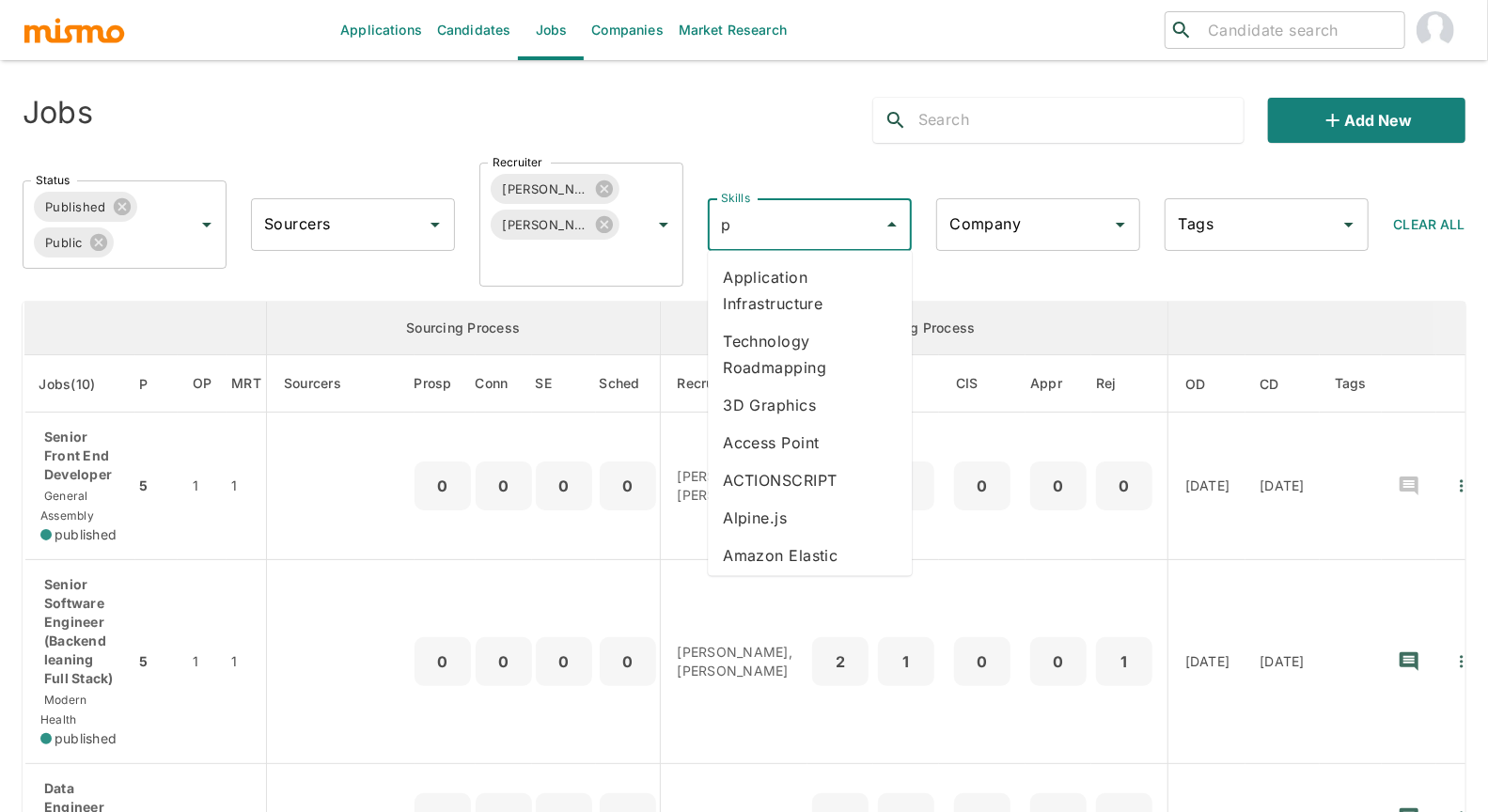 type on "py" 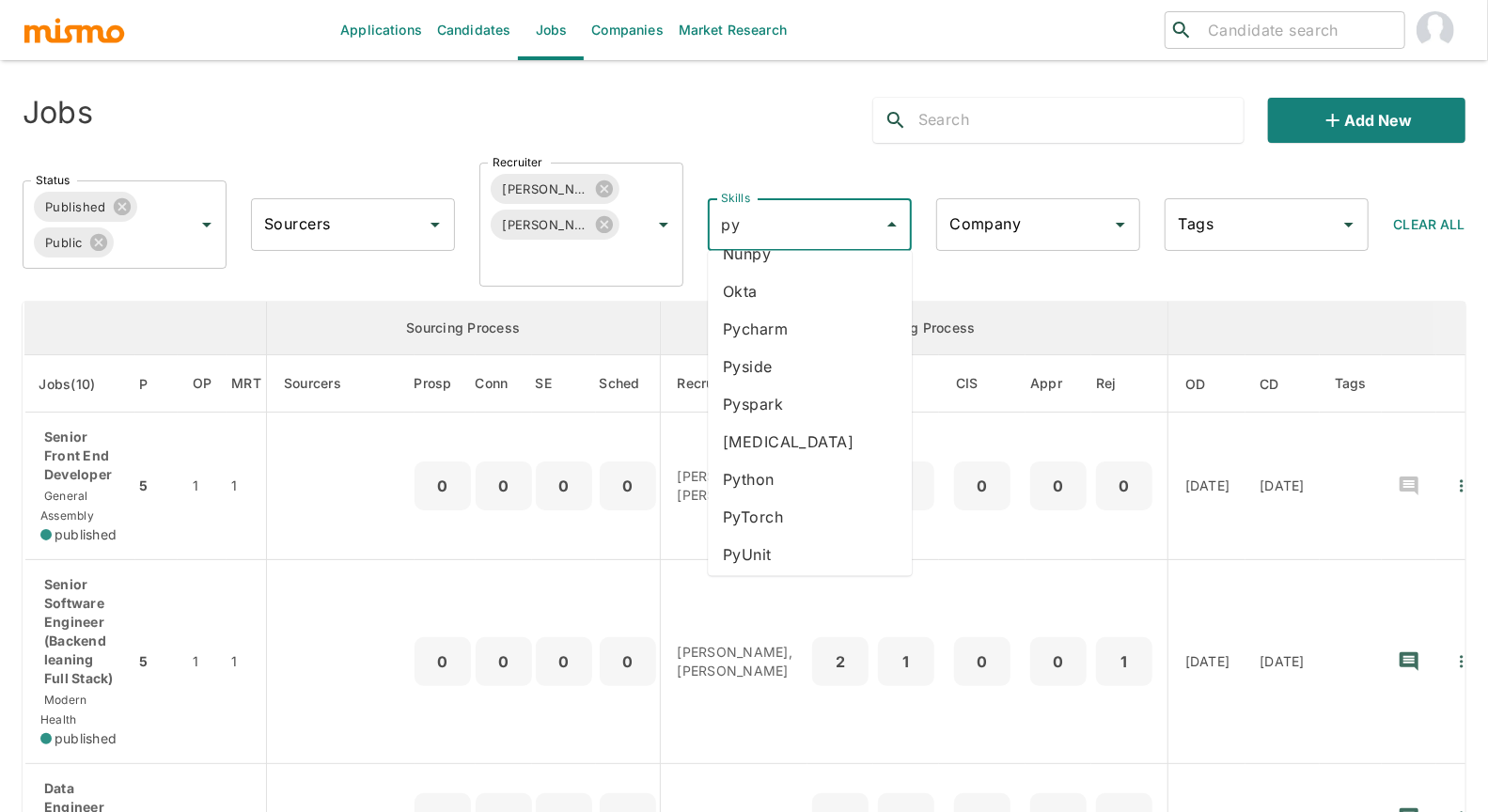 scroll, scrollTop: 141, scrollLeft: 0, axis: vertical 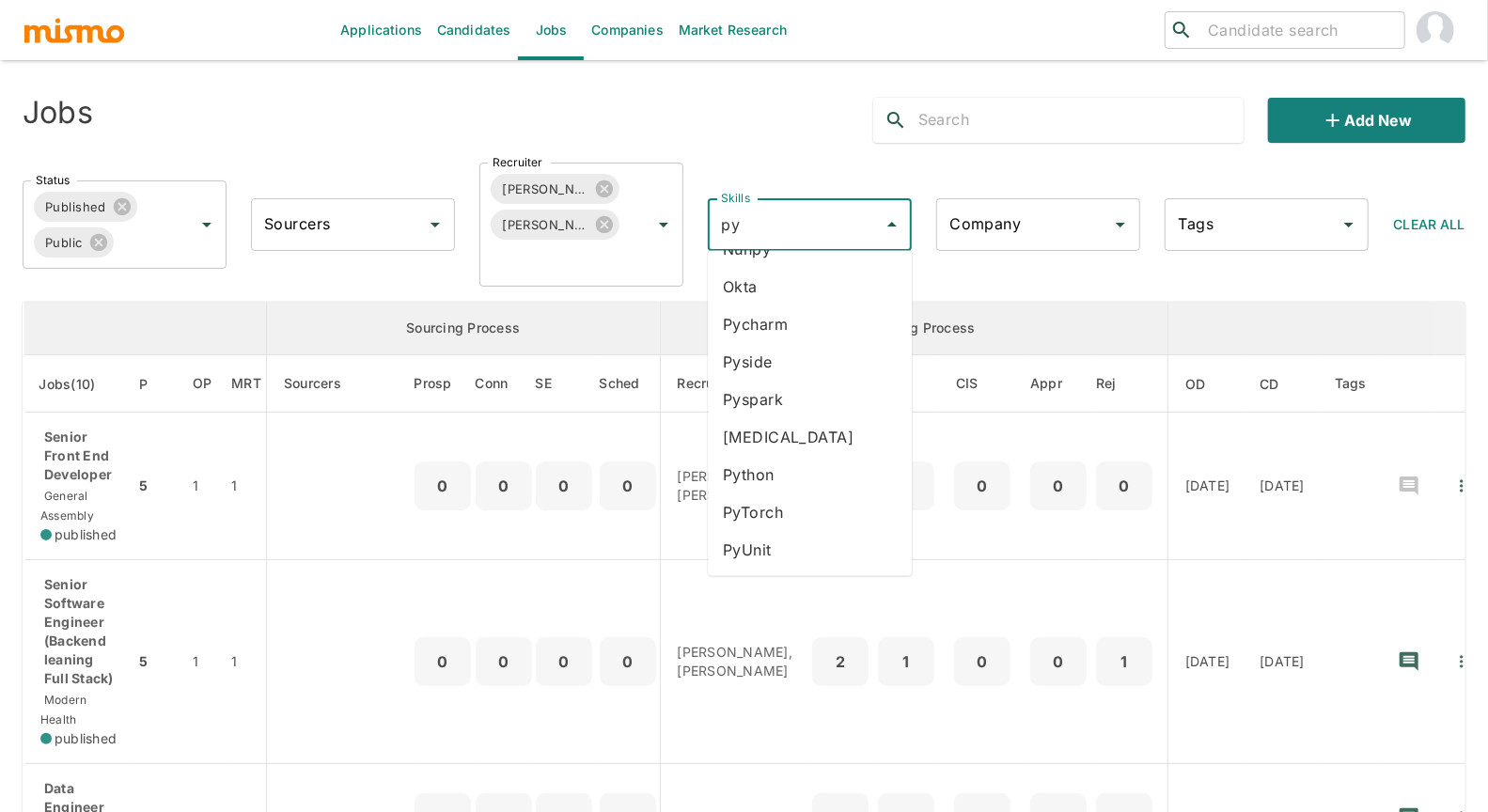 click on "Python" at bounding box center (809, 475) 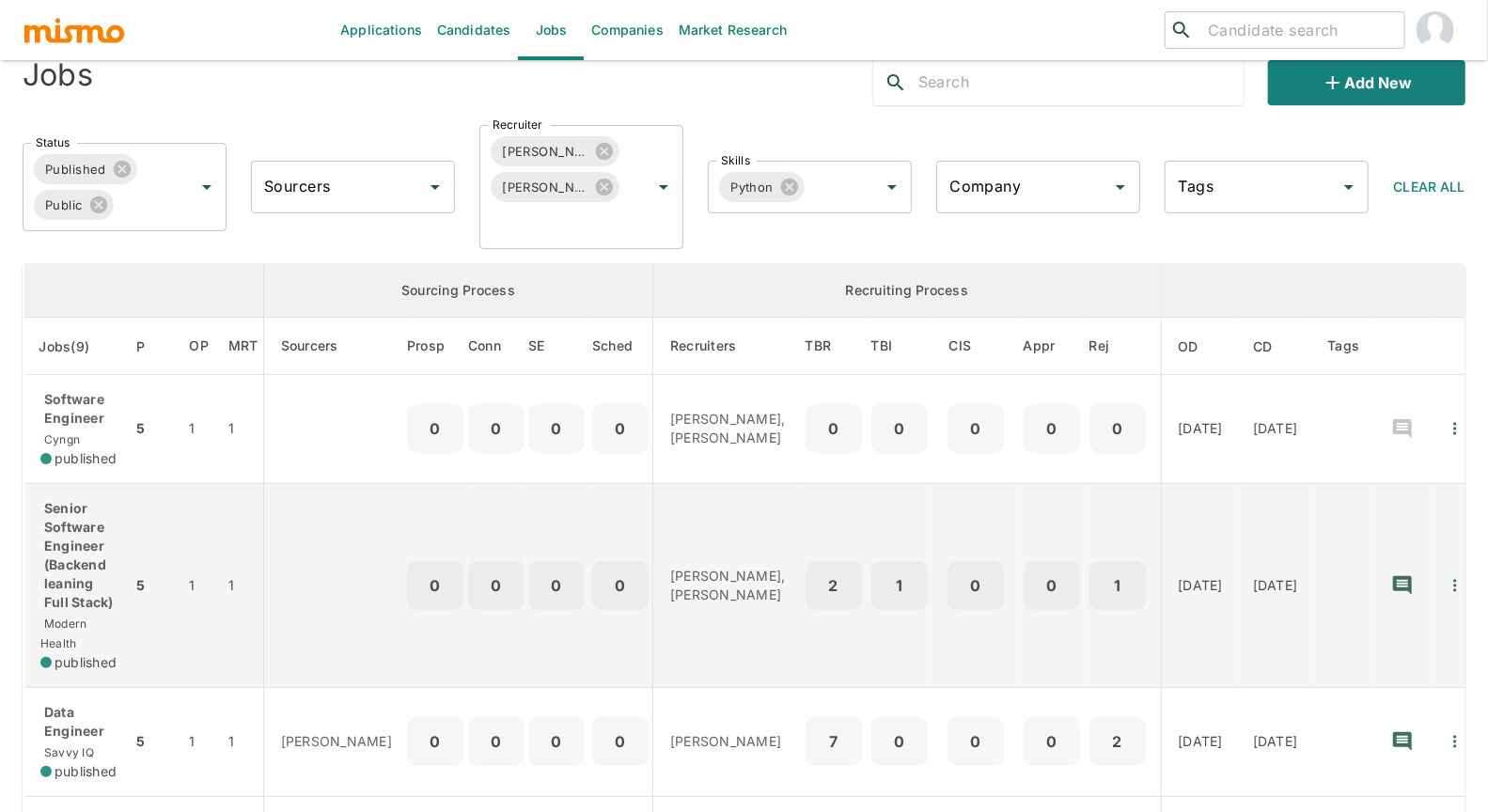 scroll, scrollTop: 44, scrollLeft: 0, axis: vertical 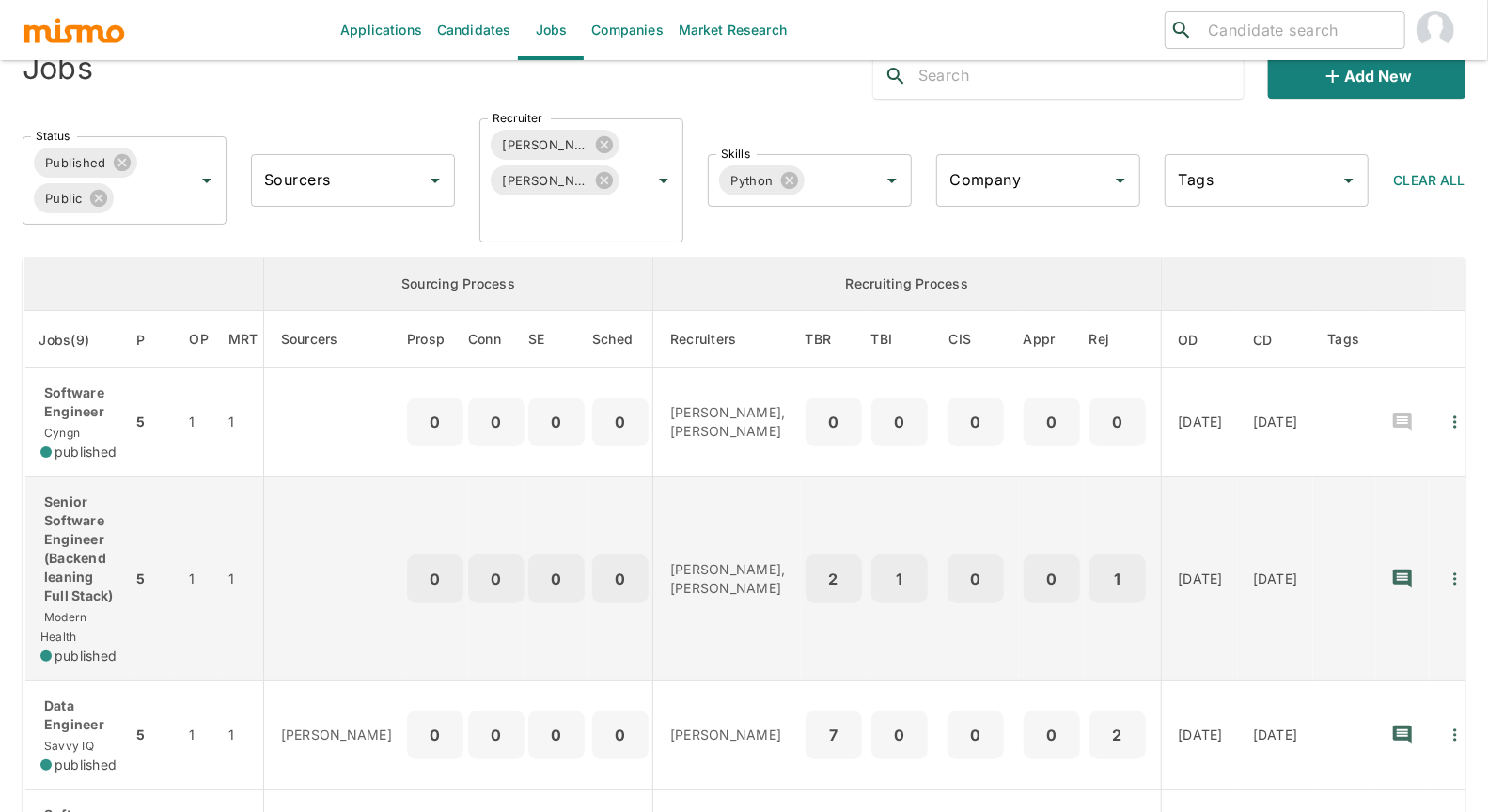 click on "Senior Software Engineer (Backend leaning Full Stack)" at bounding box center [78, 549] 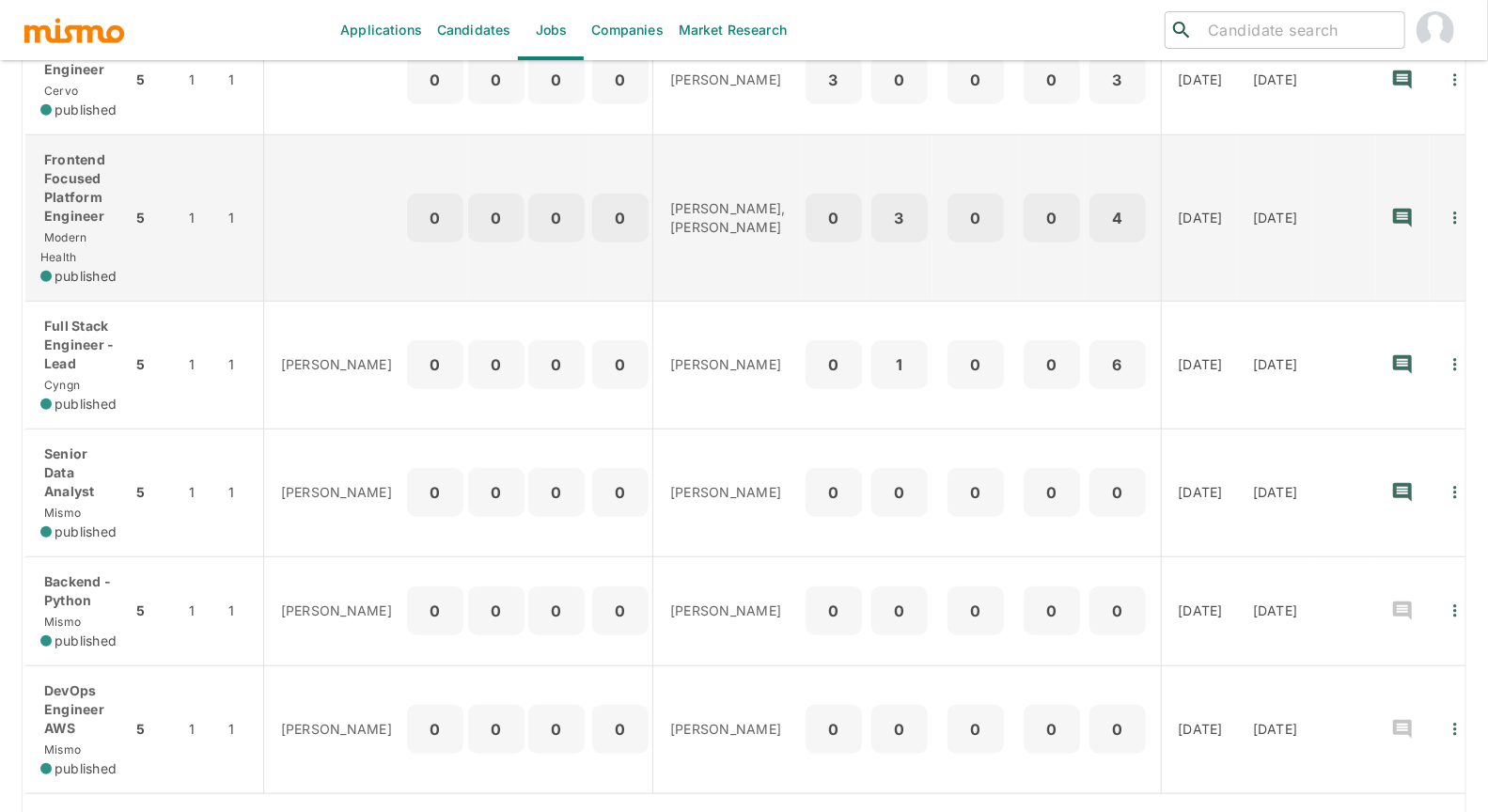 scroll, scrollTop: 845, scrollLeft: 0, axis: vertical 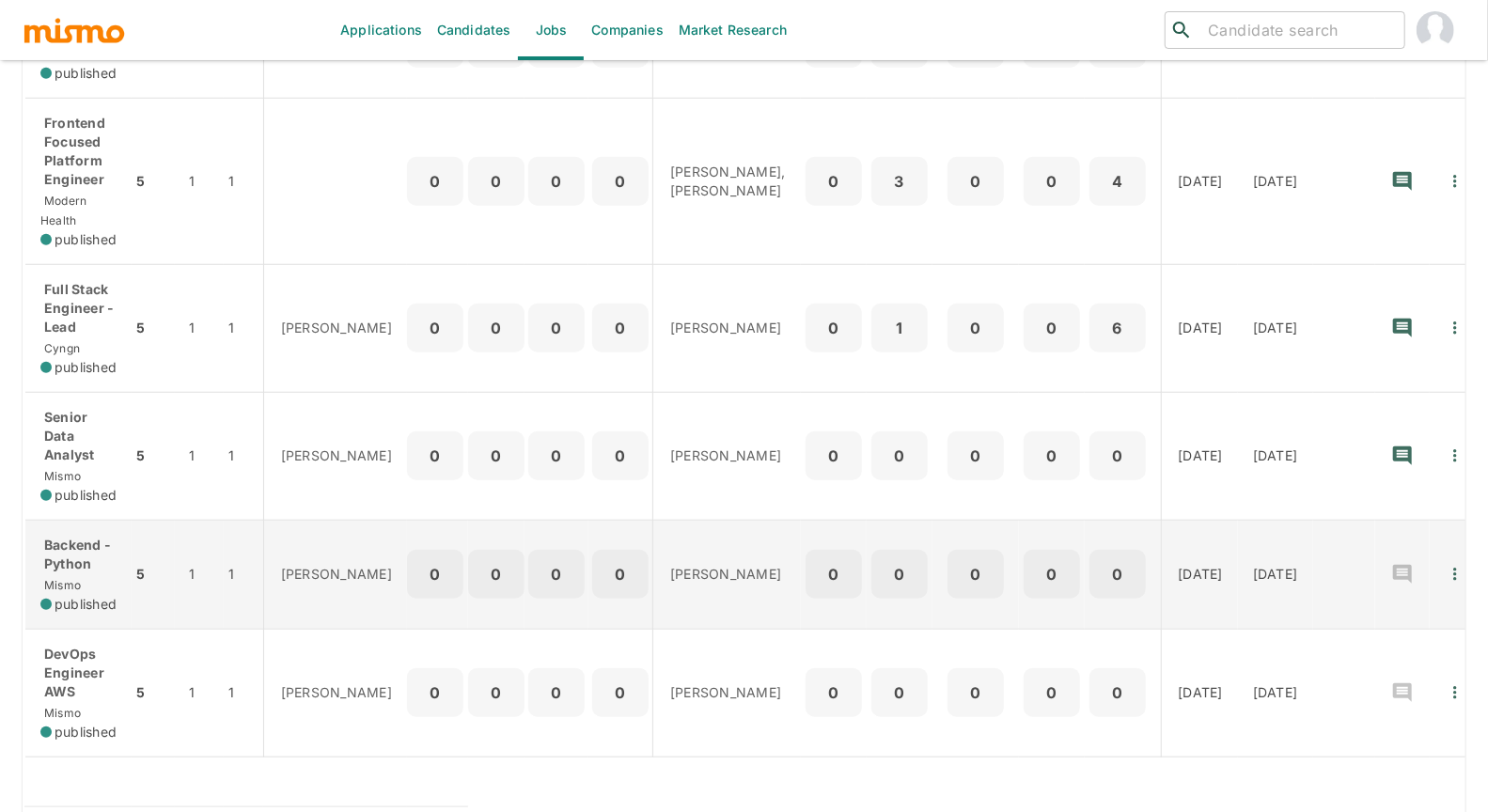 click on "Backend - Python" at bounding box center (78, 554) 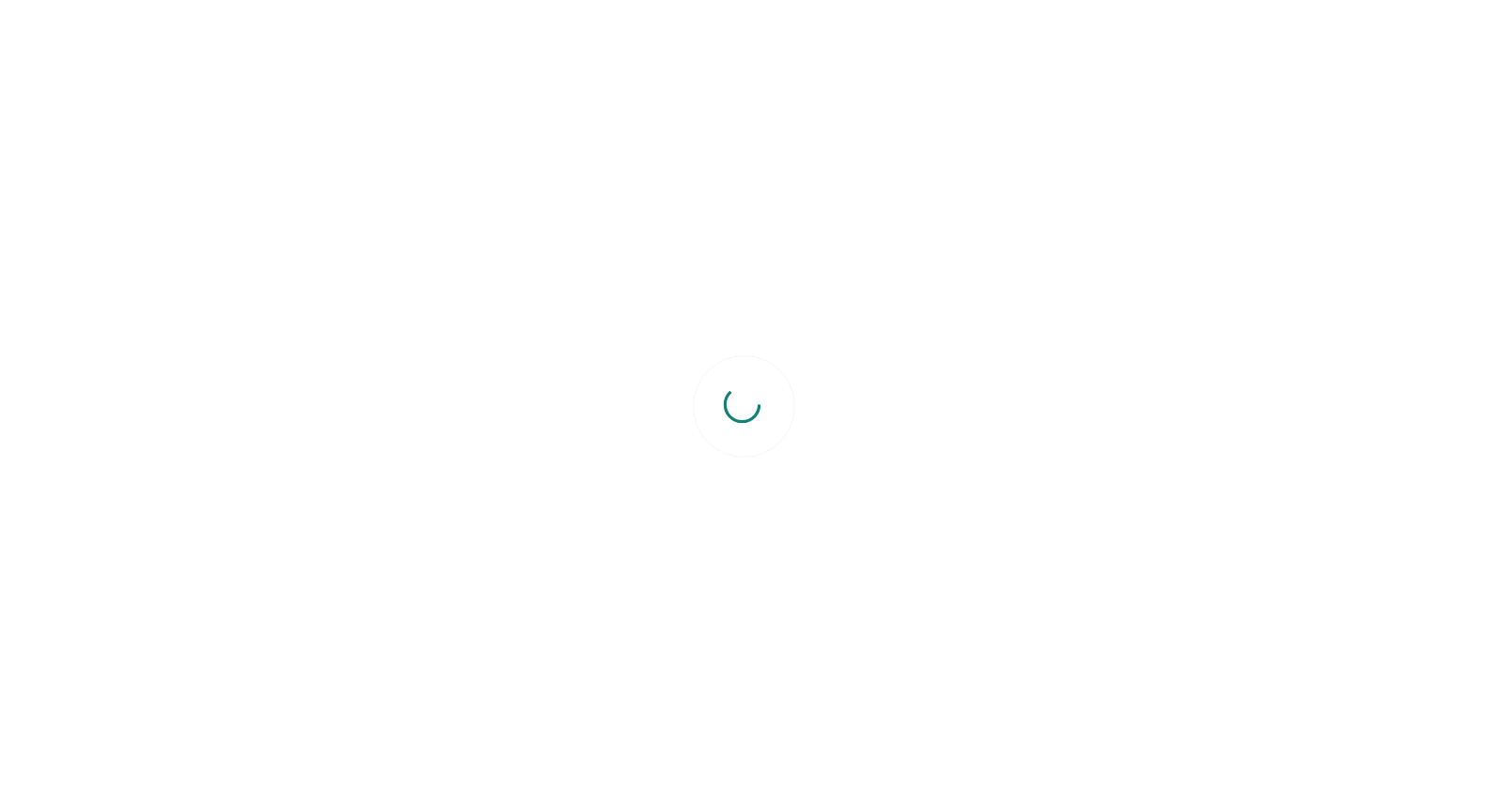 scroll, scrollTop: 0, scrollLeft: 0, axis: both 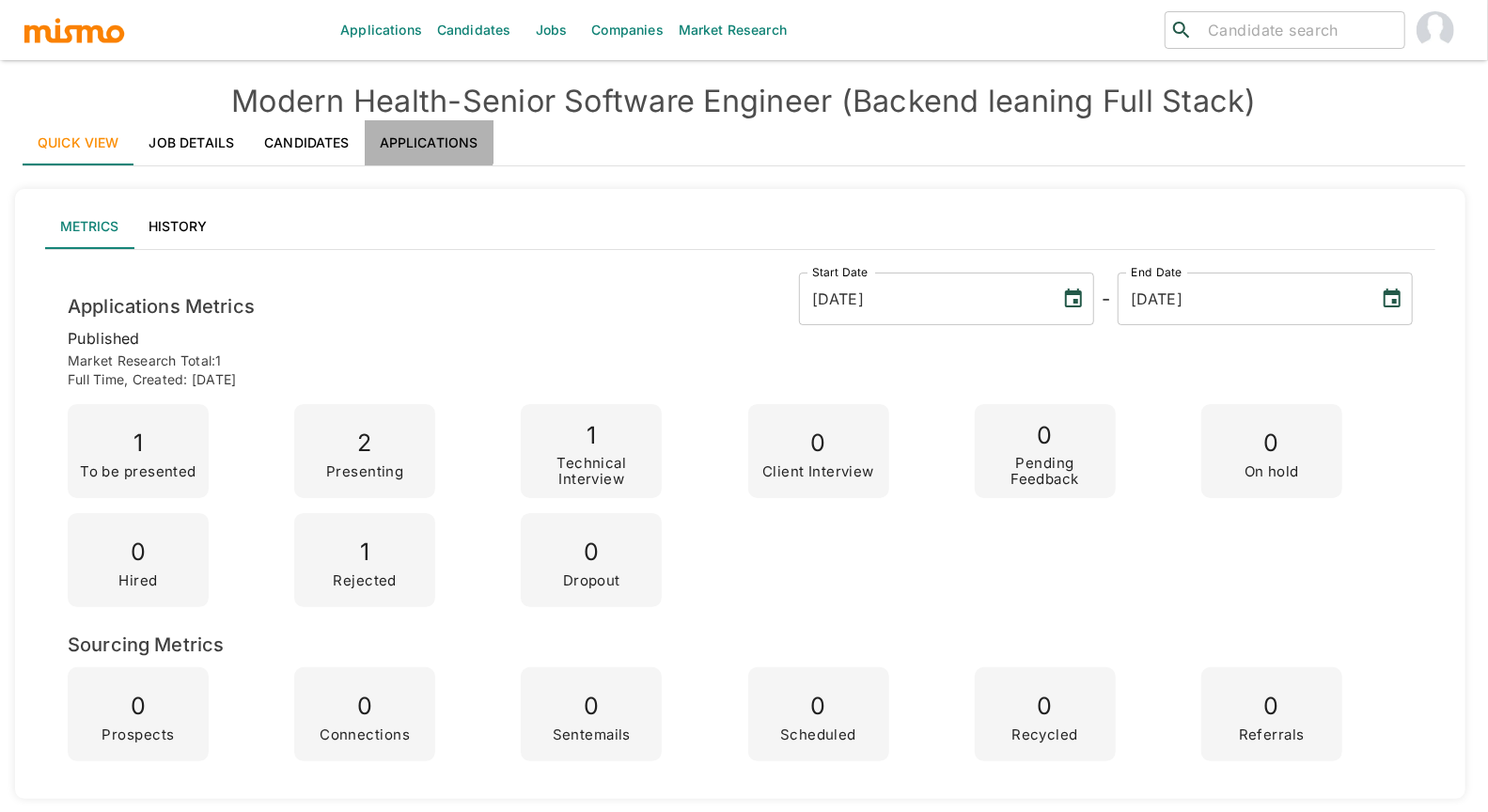 click on "Applications" at bounding box center (429, 143) 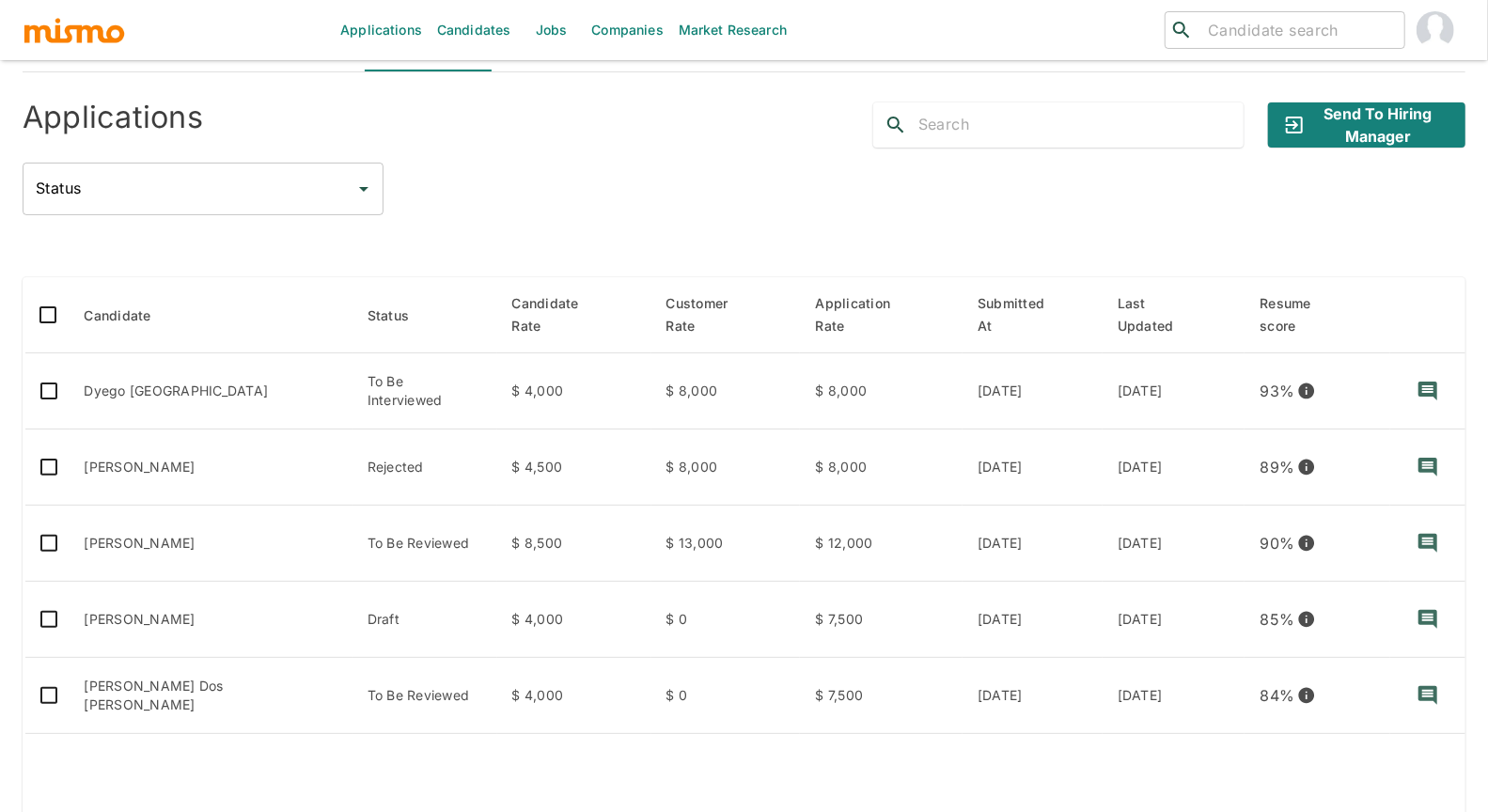 scroll, scrollTop: 99, scrollLeft: 0, axis: vertical 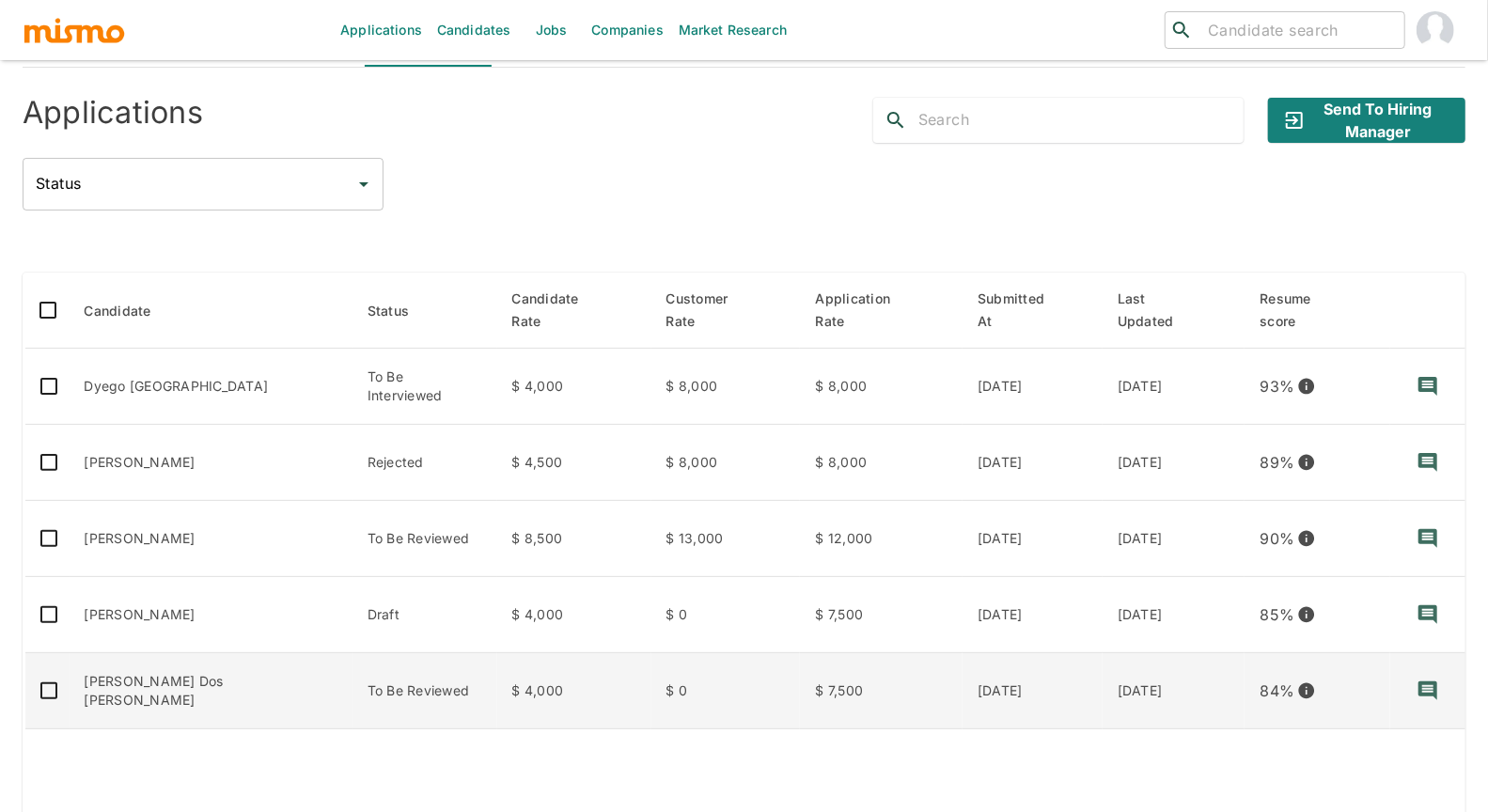 click on "[PERSON_NAME] Dos [PERSON_NAME]" at bounding box center [211, 691] 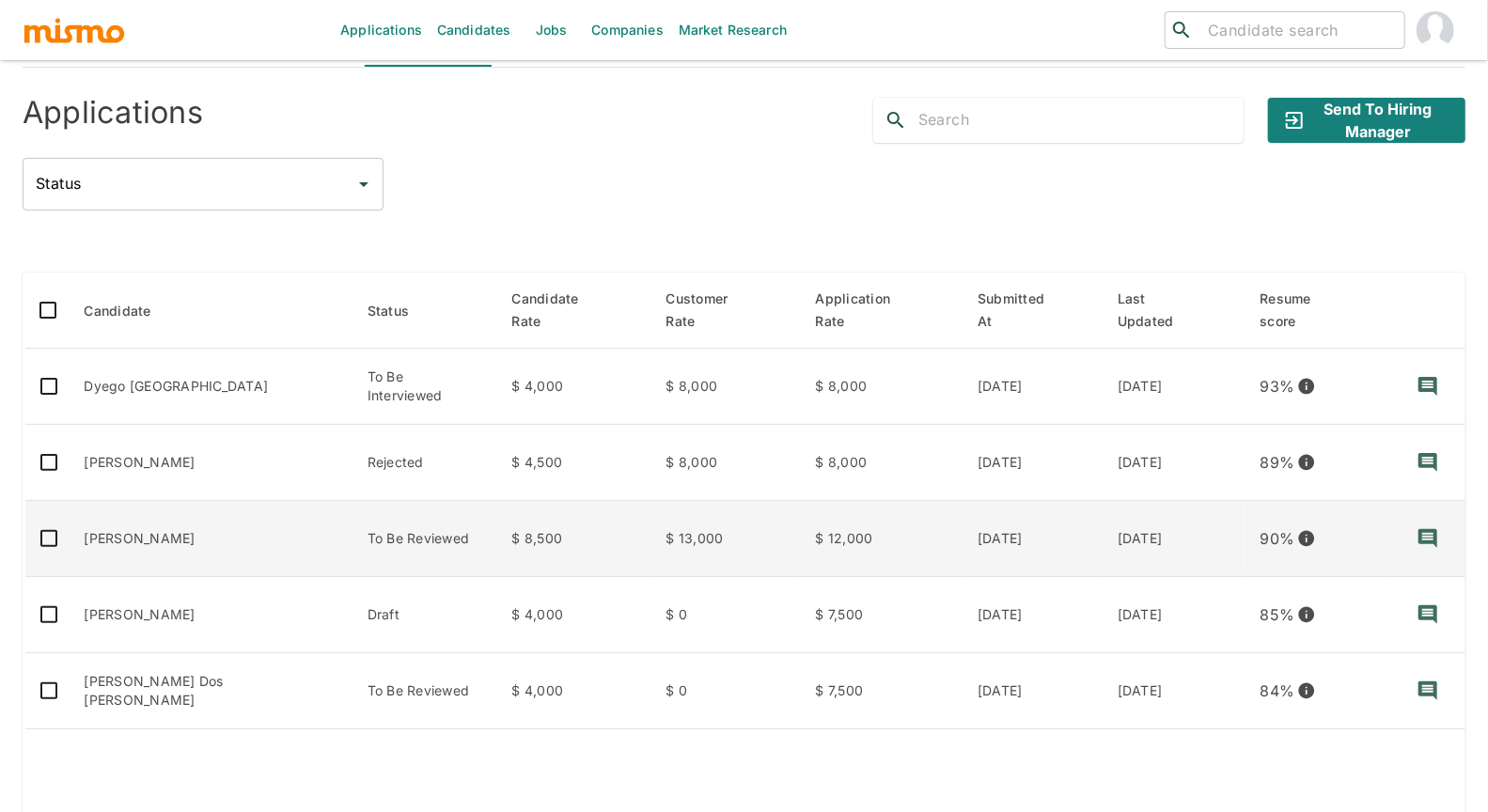click on "To Be Reviewed" at bounding box center [425, 539] 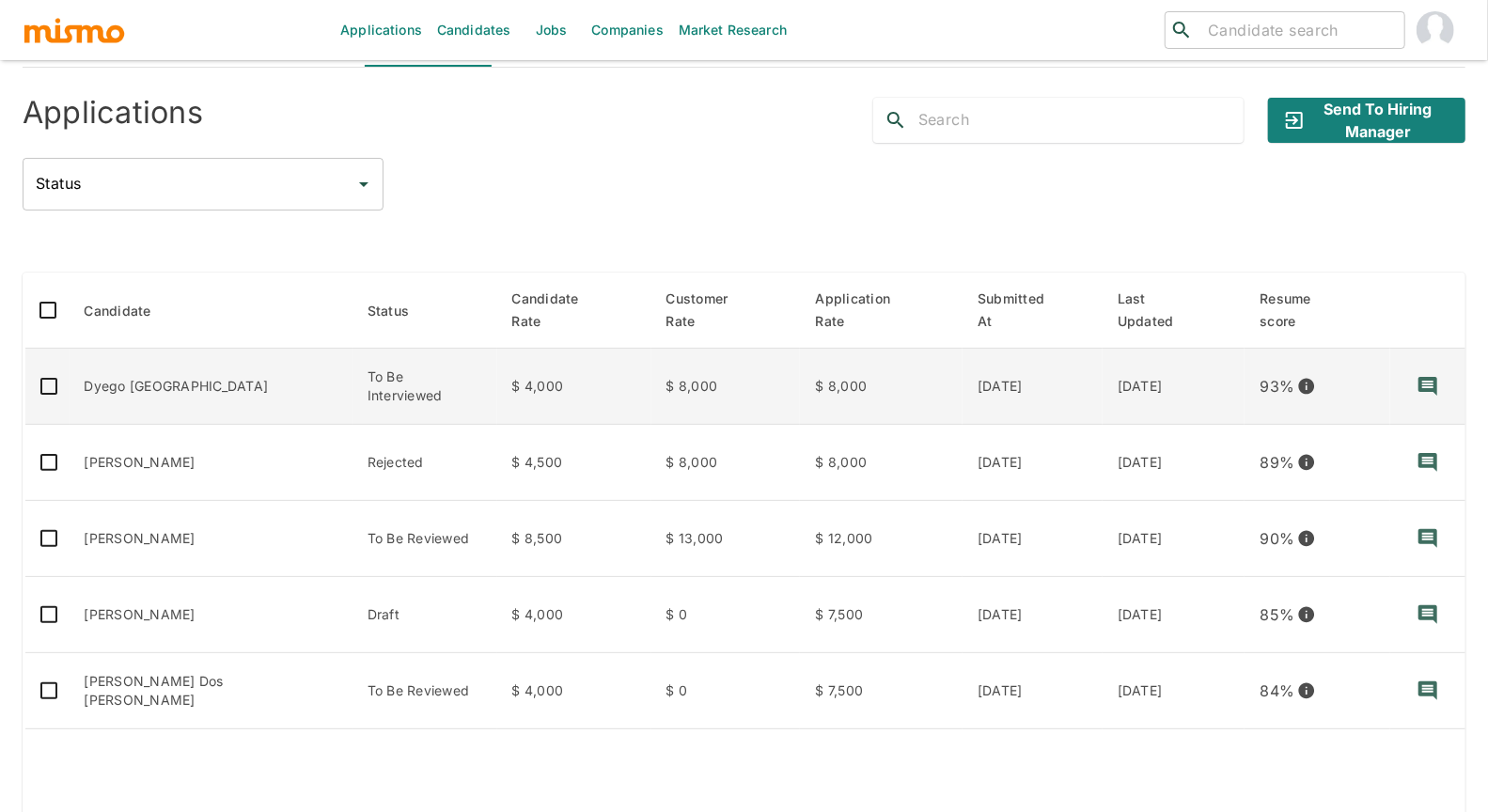 click on "To Be Interviewed" at bounding box center (425, 386) 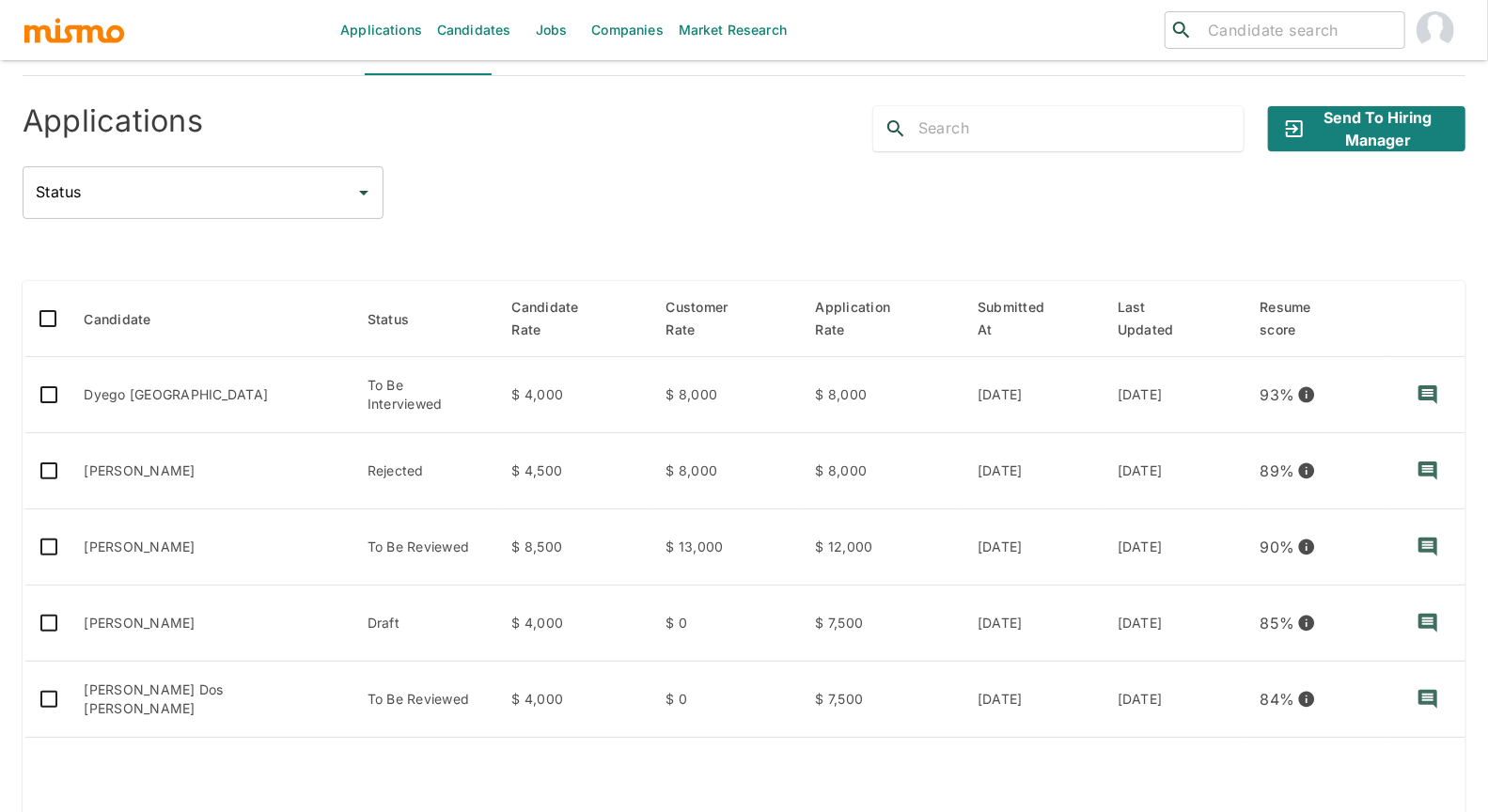 scroll, scrollTop: 0, scrollLeft: 0, axis: both 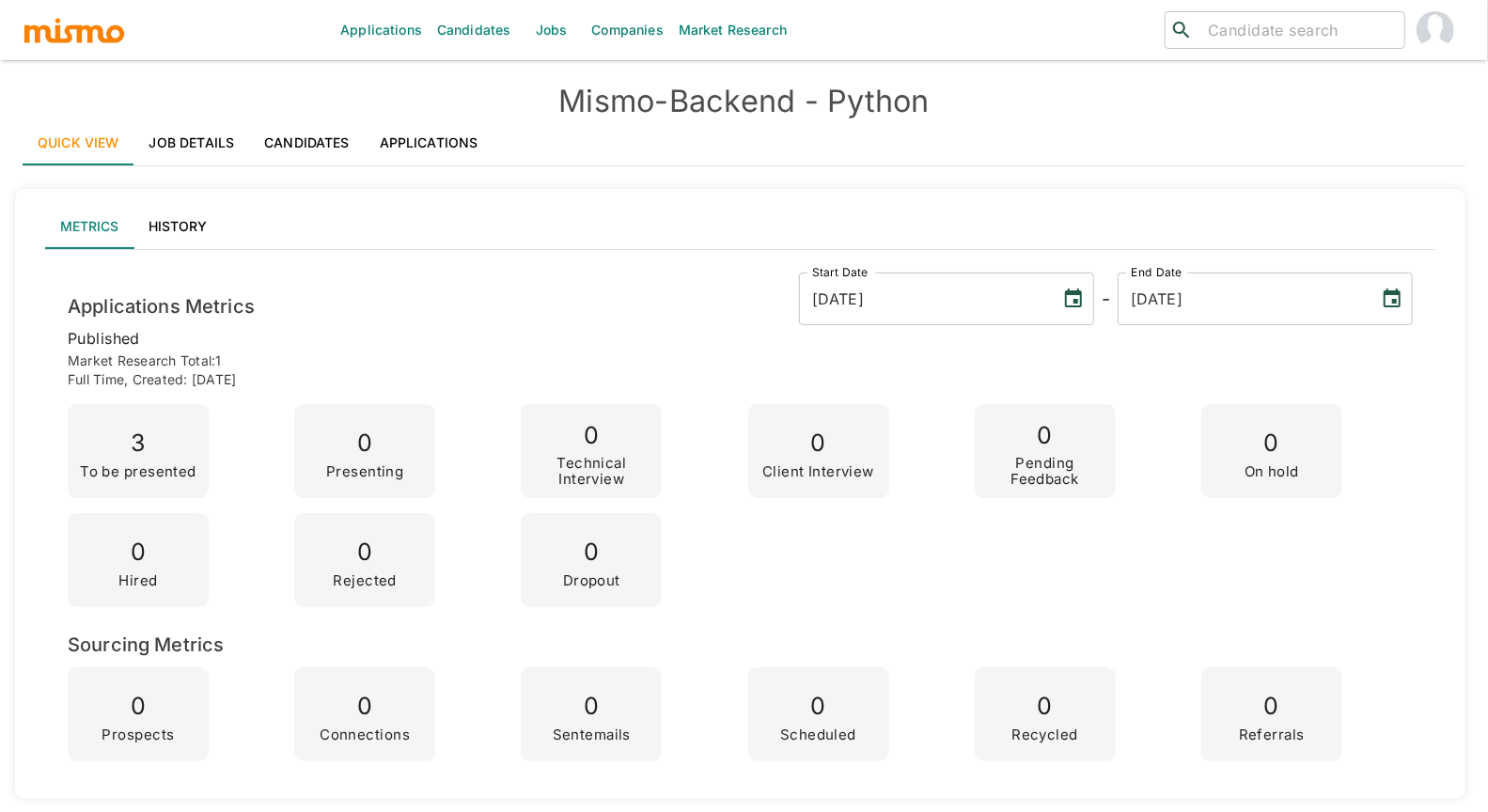 click on "Applications" at bounding box center [429, 143] 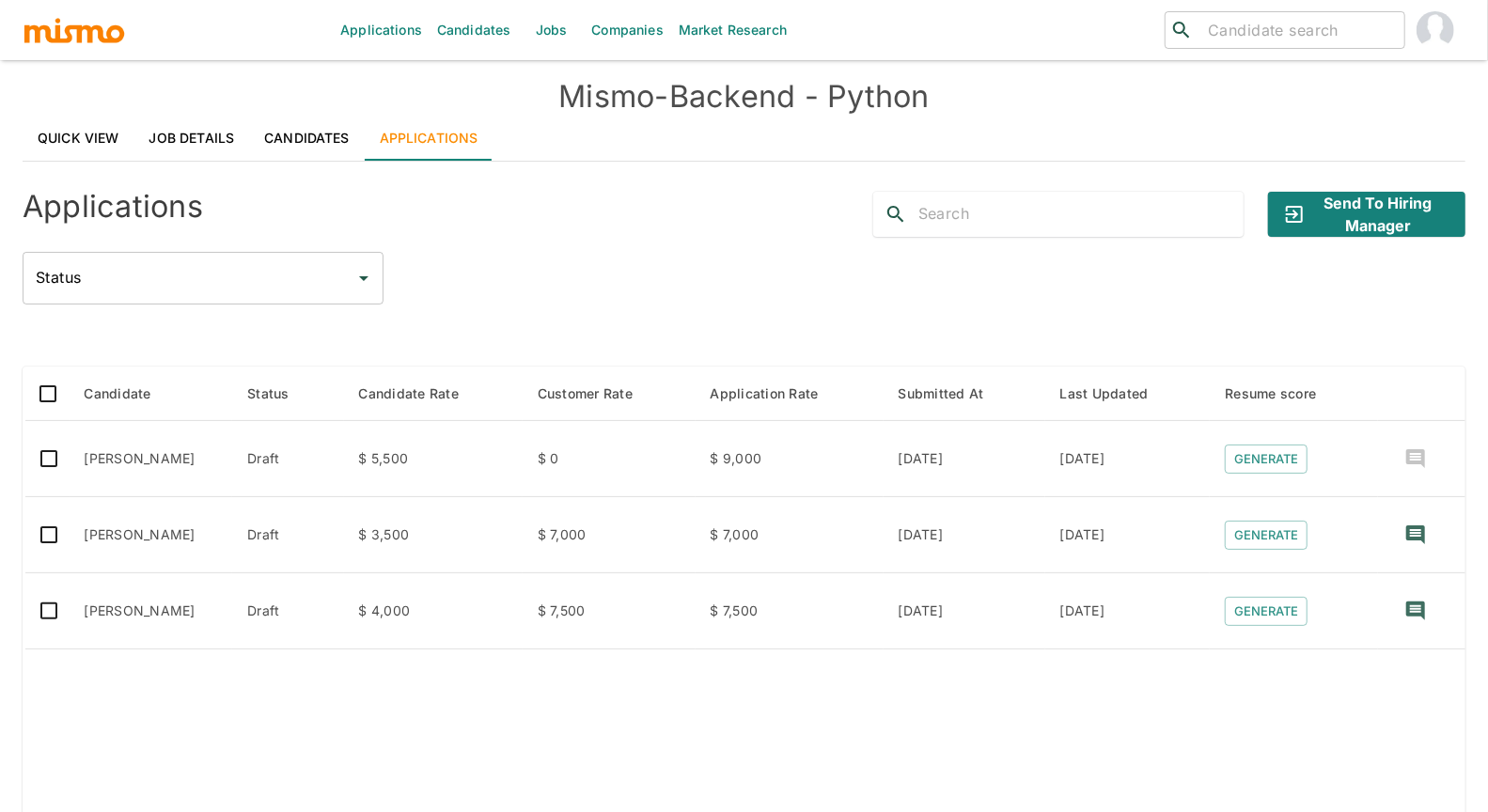 scroll, scrollTop: 8, scrollLeft: 0, axis: vertical 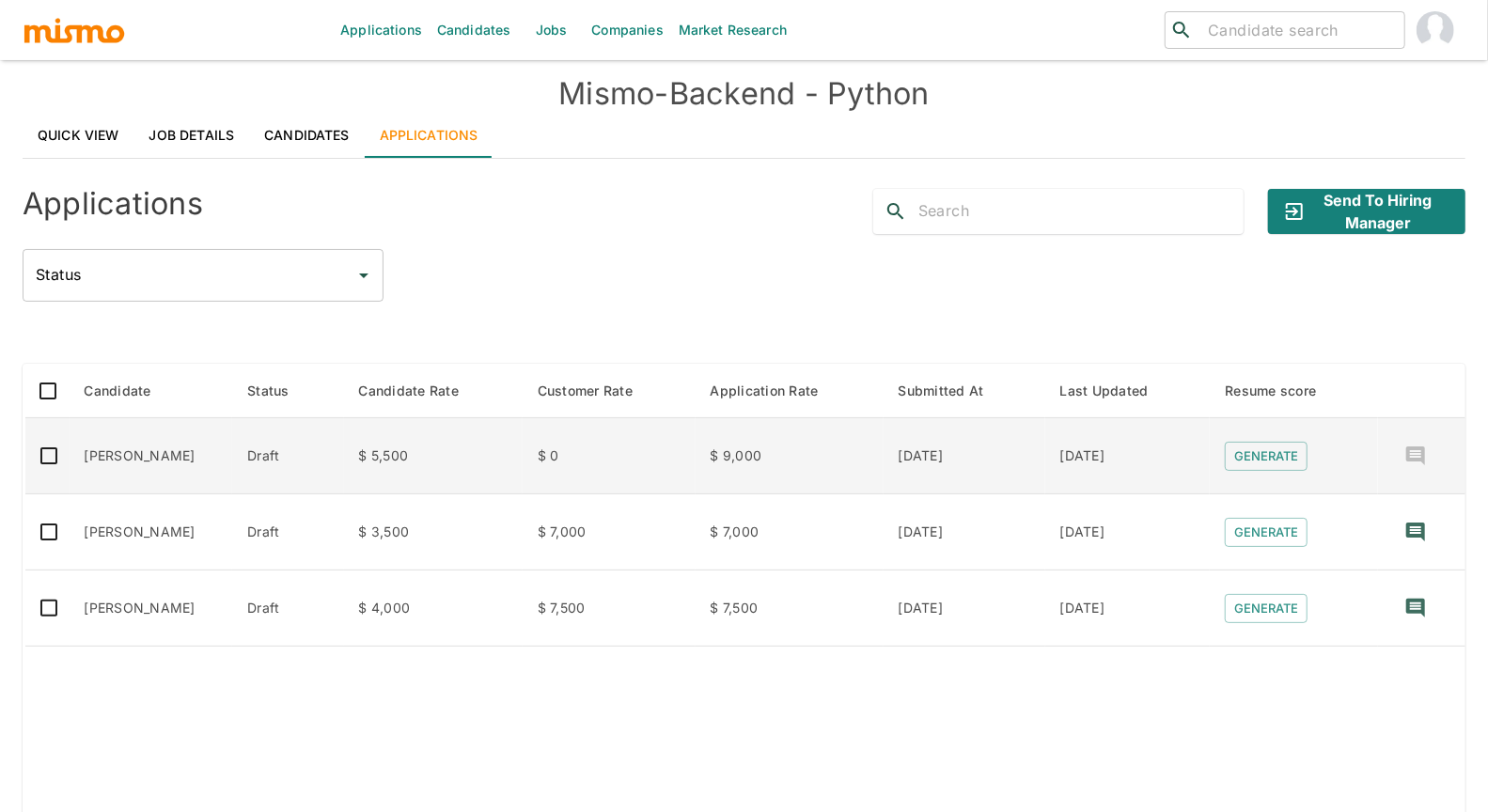 click on "William Bolívar" at bounding box center [151, 456] 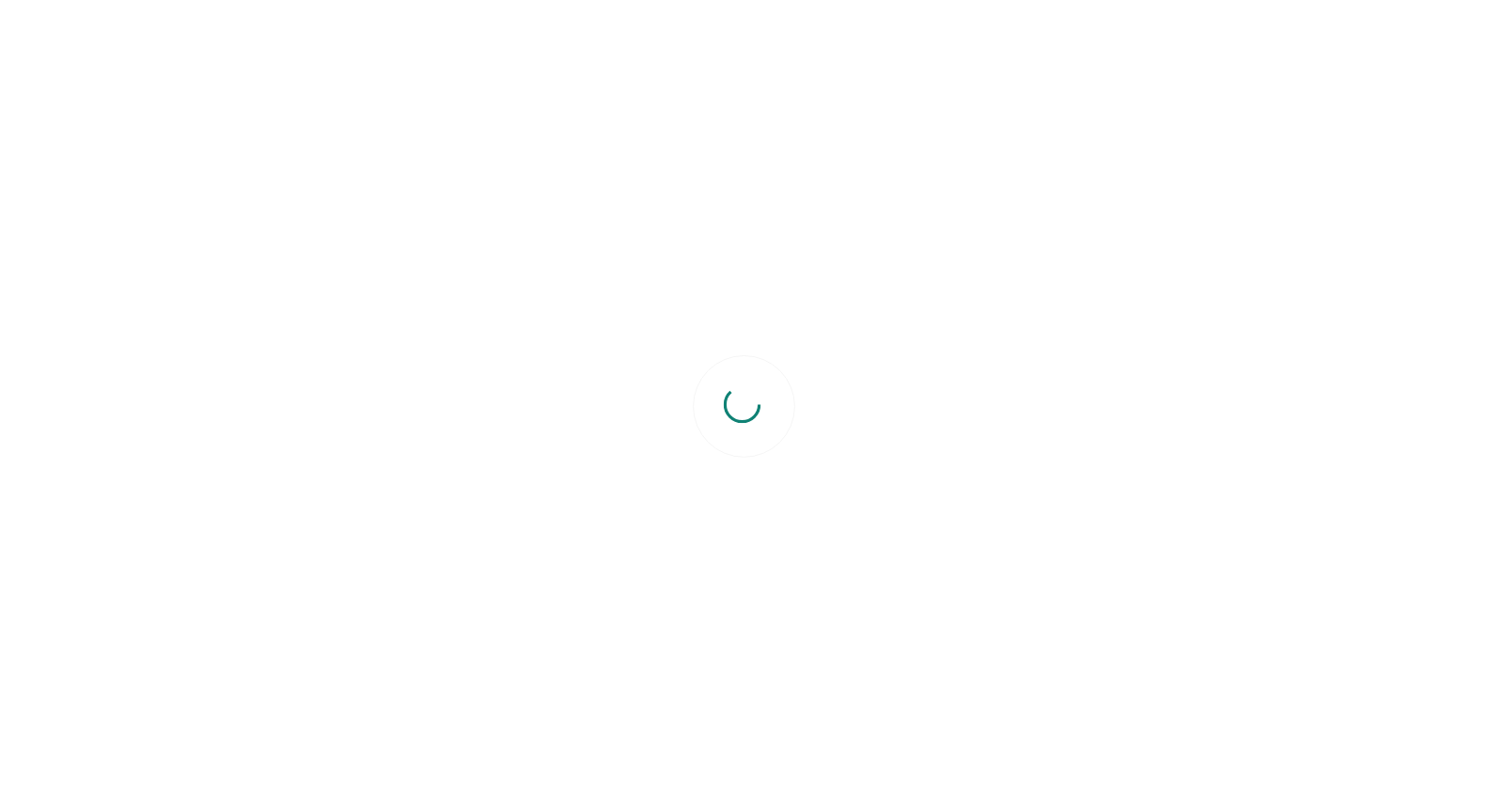 scroll, scrollTop: 0, scrollLeft: 0, axis: both 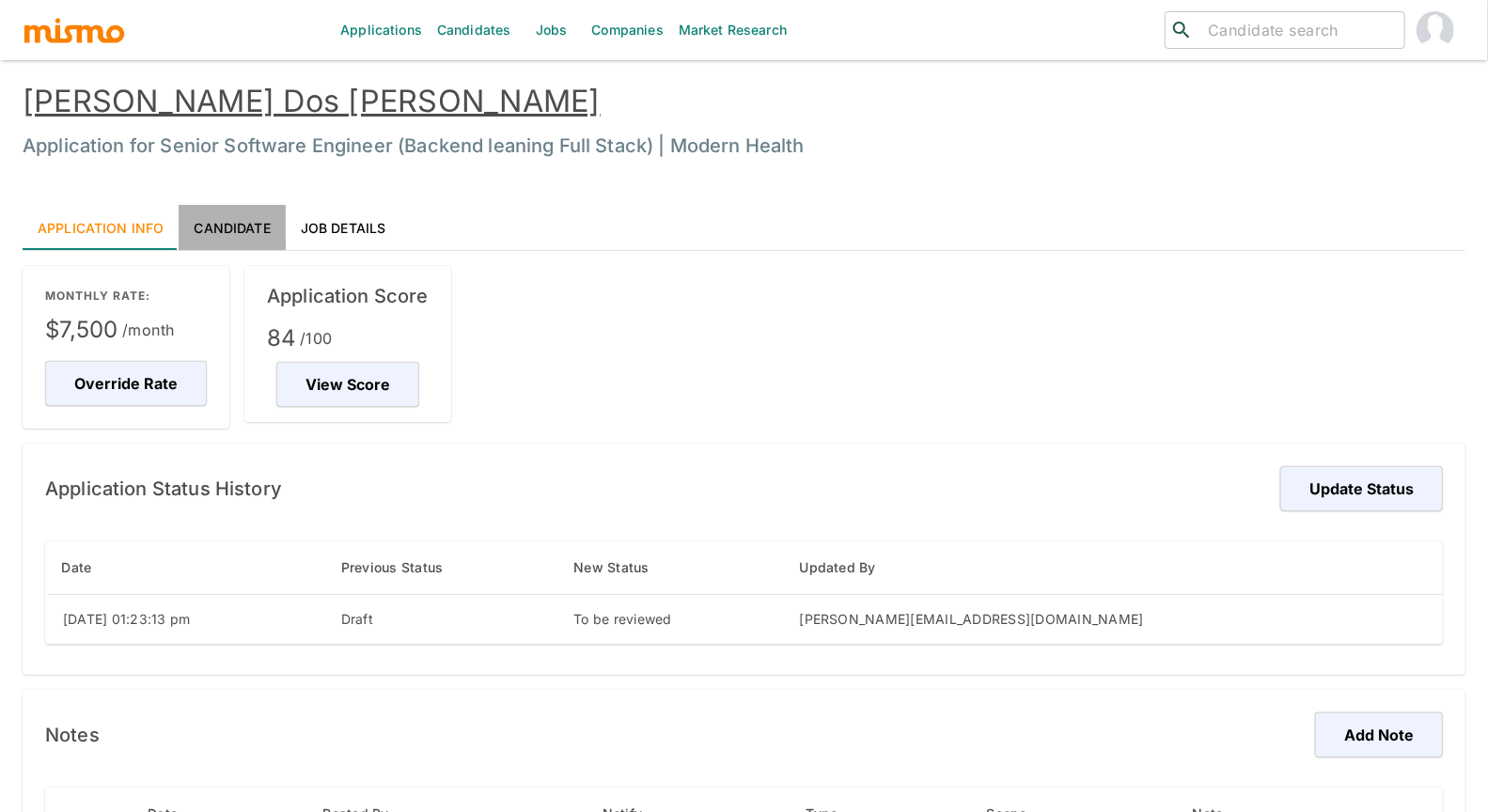 click on "Candidate" at bounding box center [231, 227] 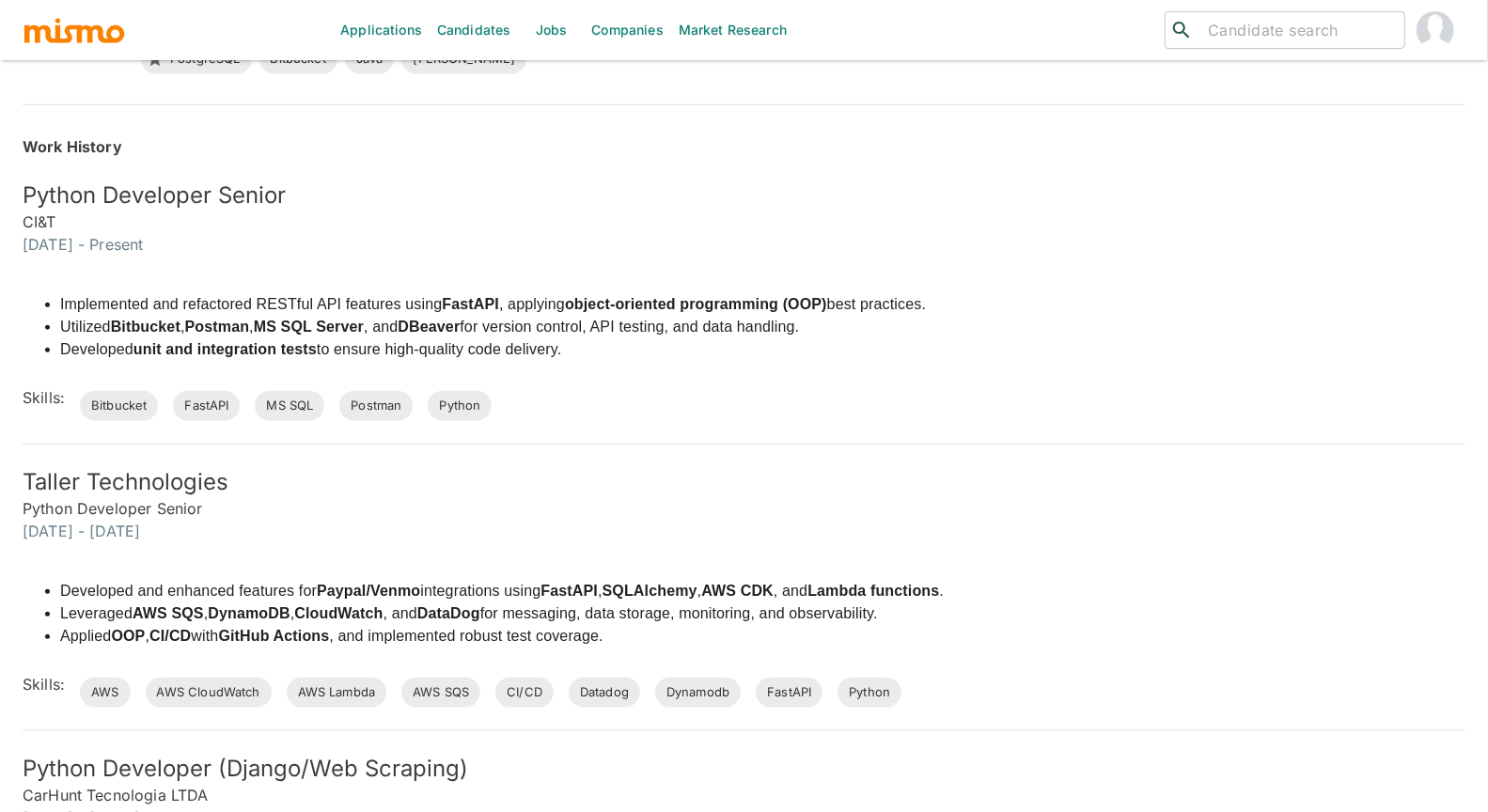 scroll, scrollTop: 1041, scrollLeft: 0, axis: vertical 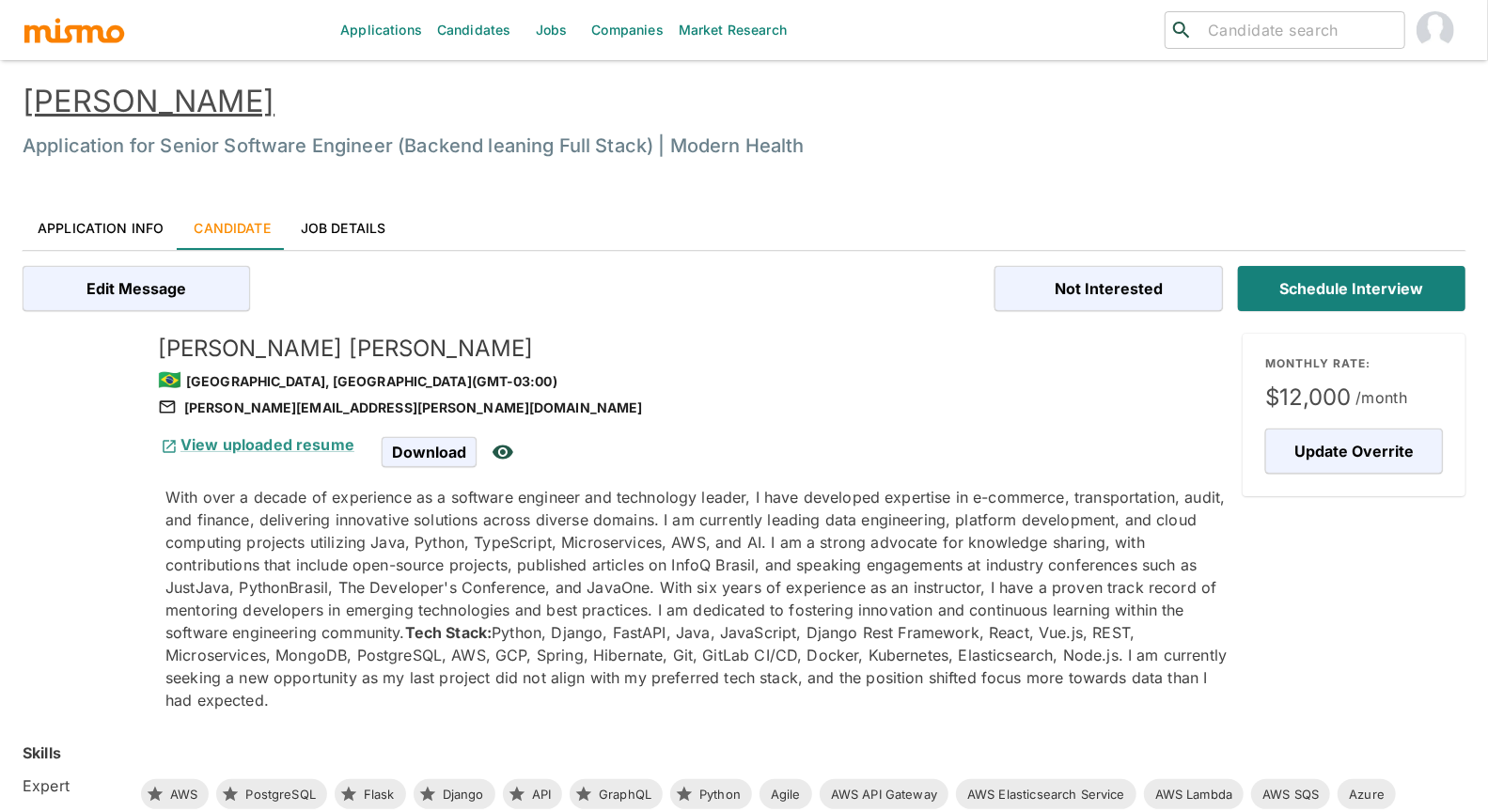 click on "[PERSON_NAME]" at bounding box center [149, 101] 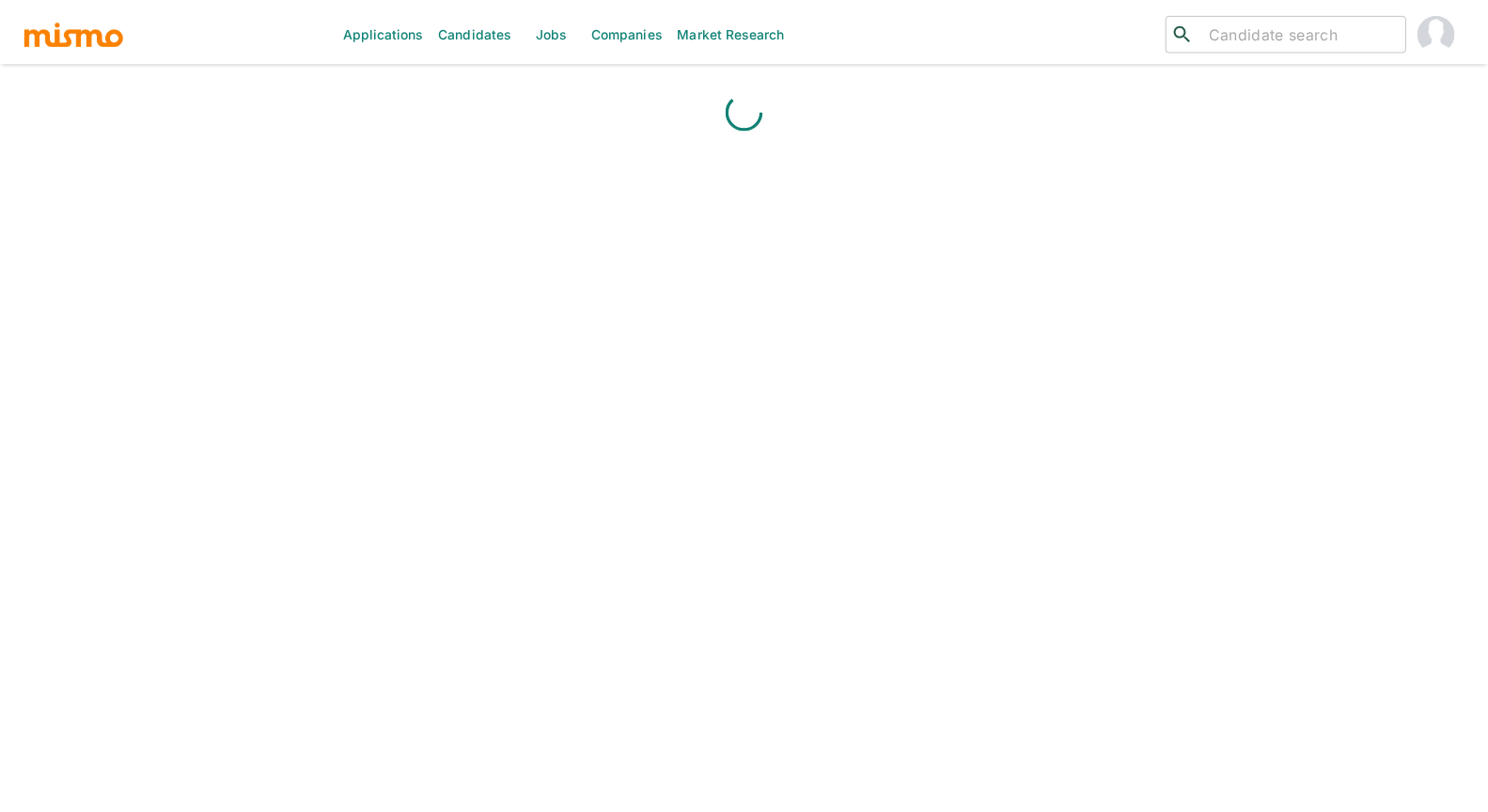 scroll, scrollTop: 0, scrollLeft: 0, axis: both 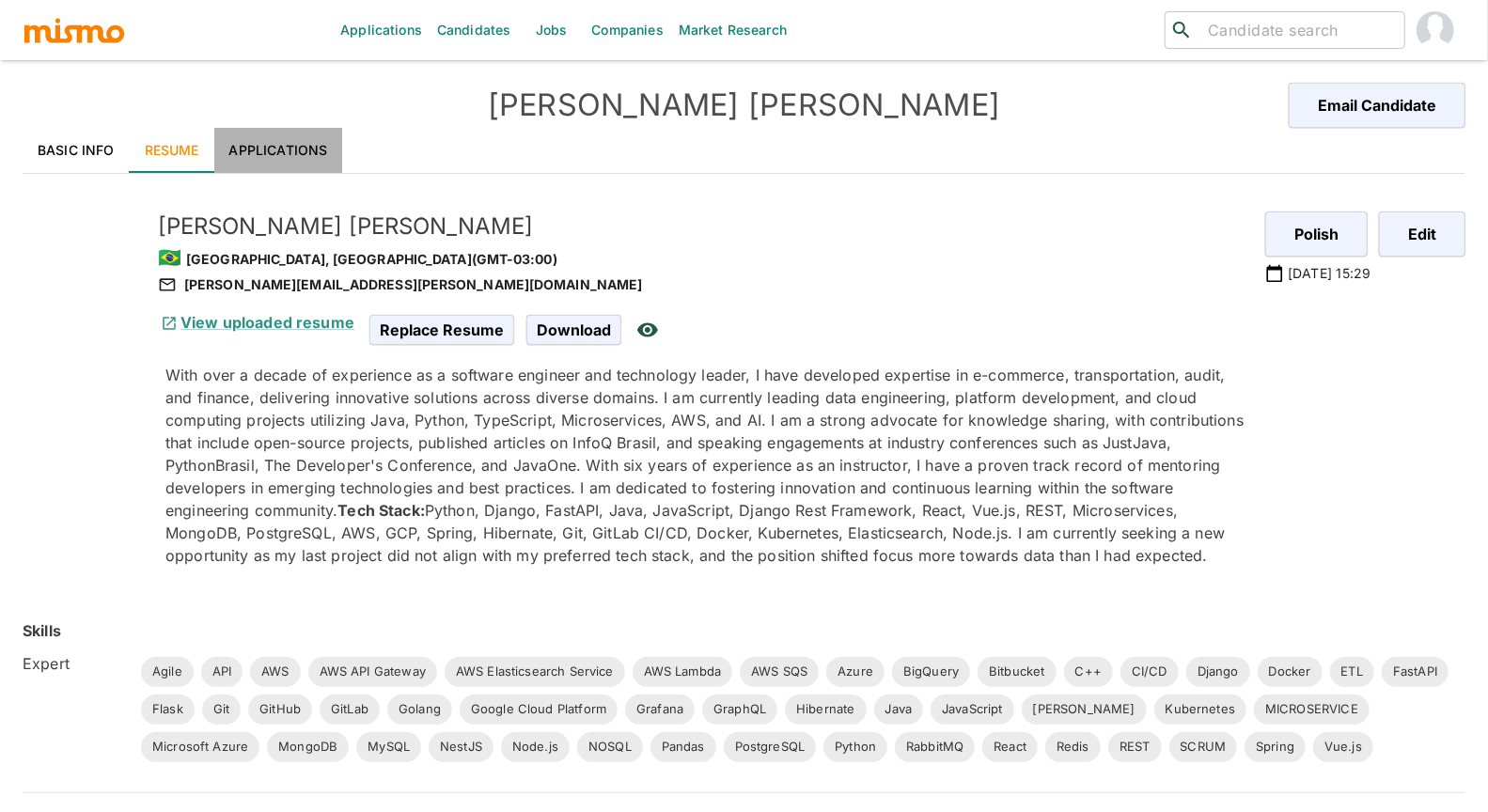 click on "Applications" at bounding box center (278, 150) 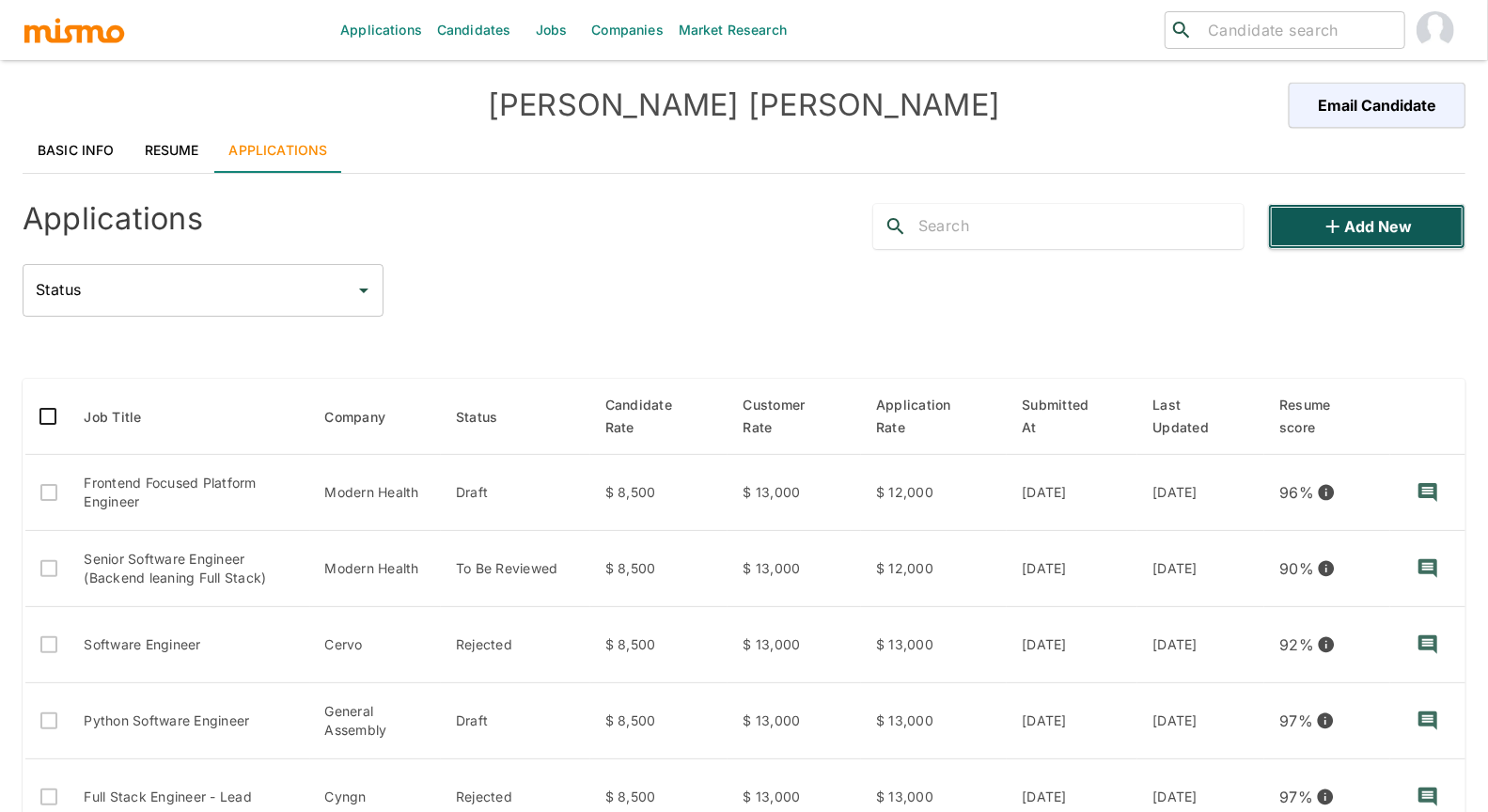 click on "Add new" at bounding box center (1367, 226) 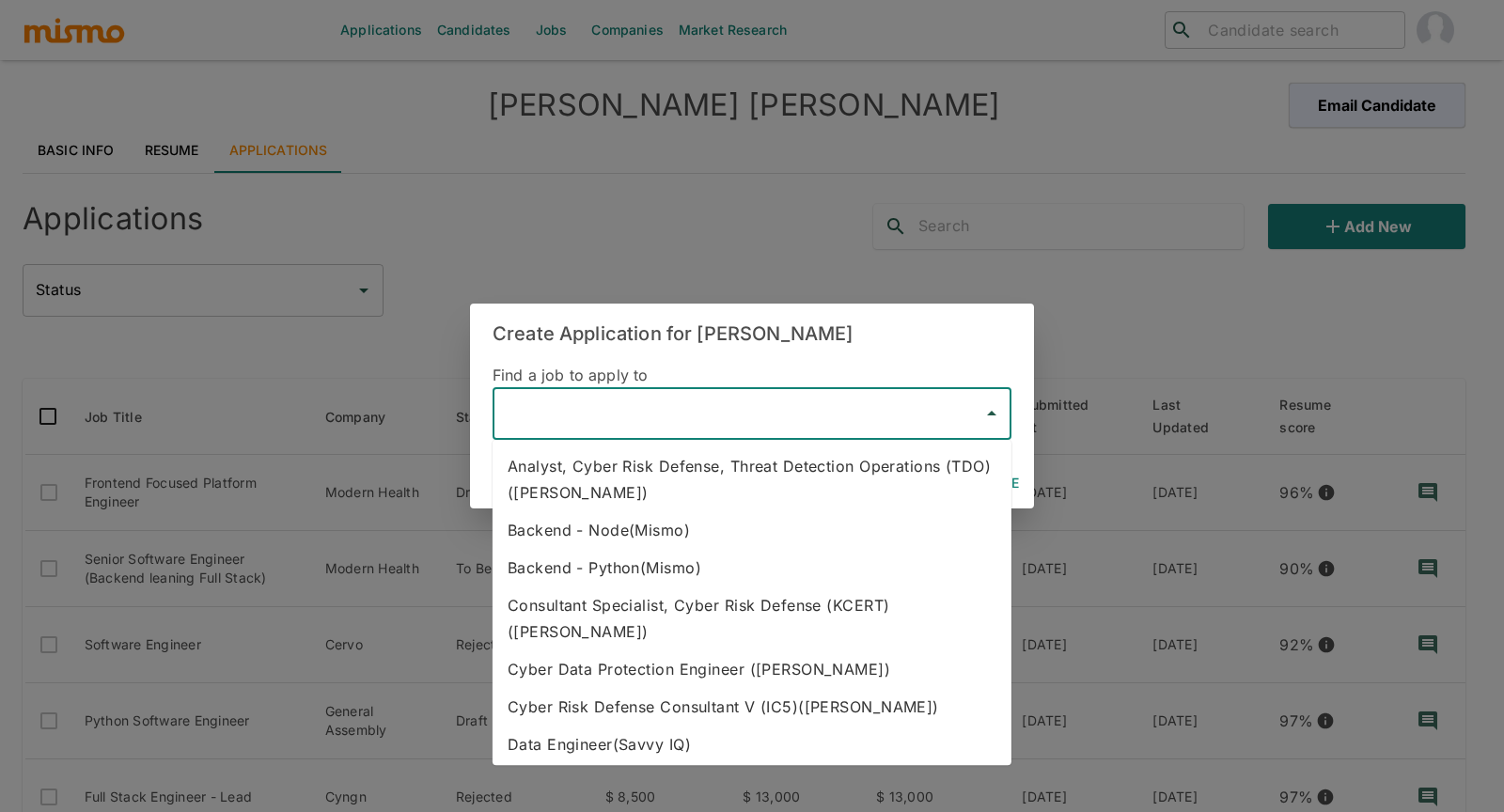 click at bounding box center (738, 414) 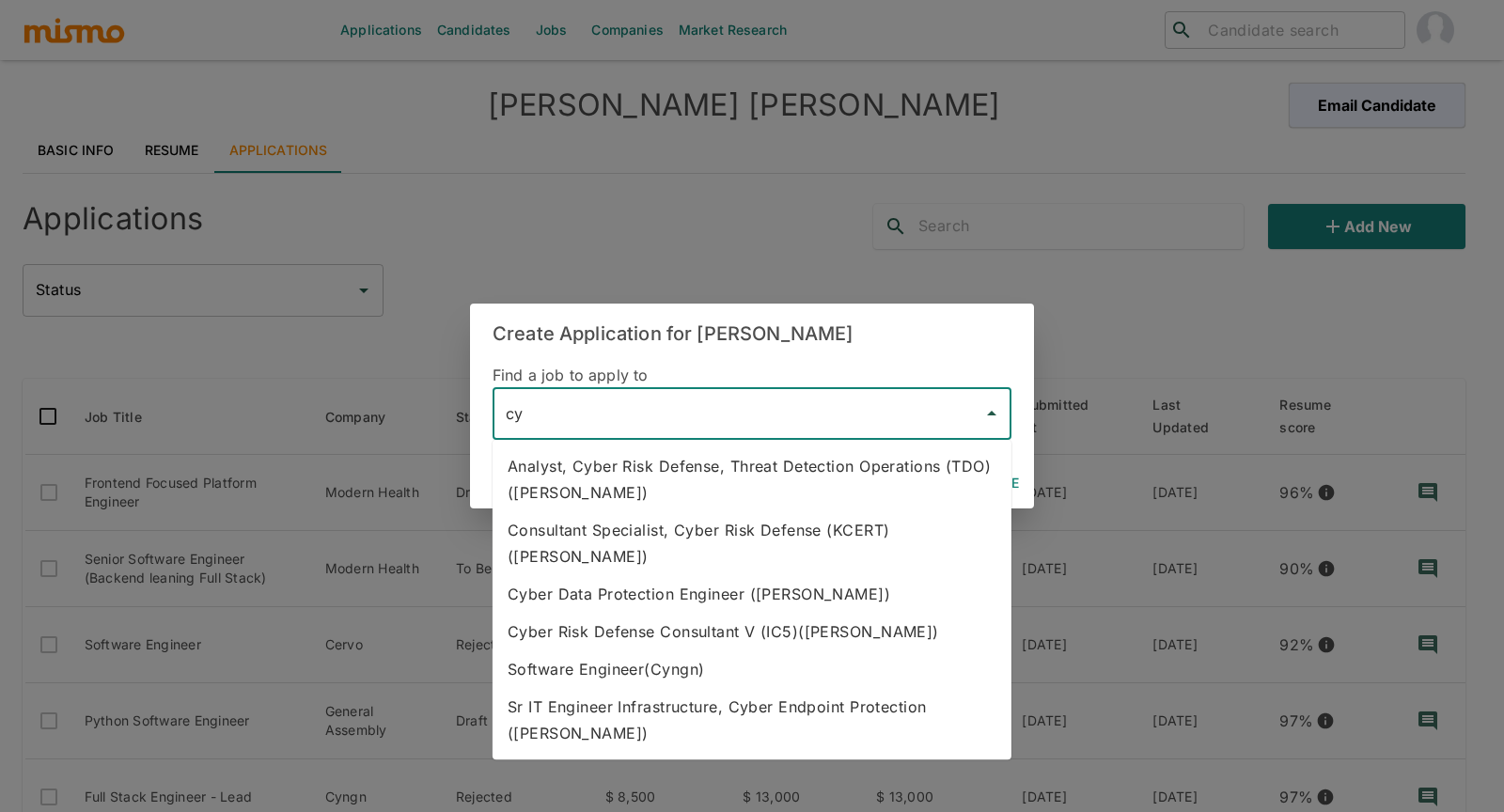 type on "c" 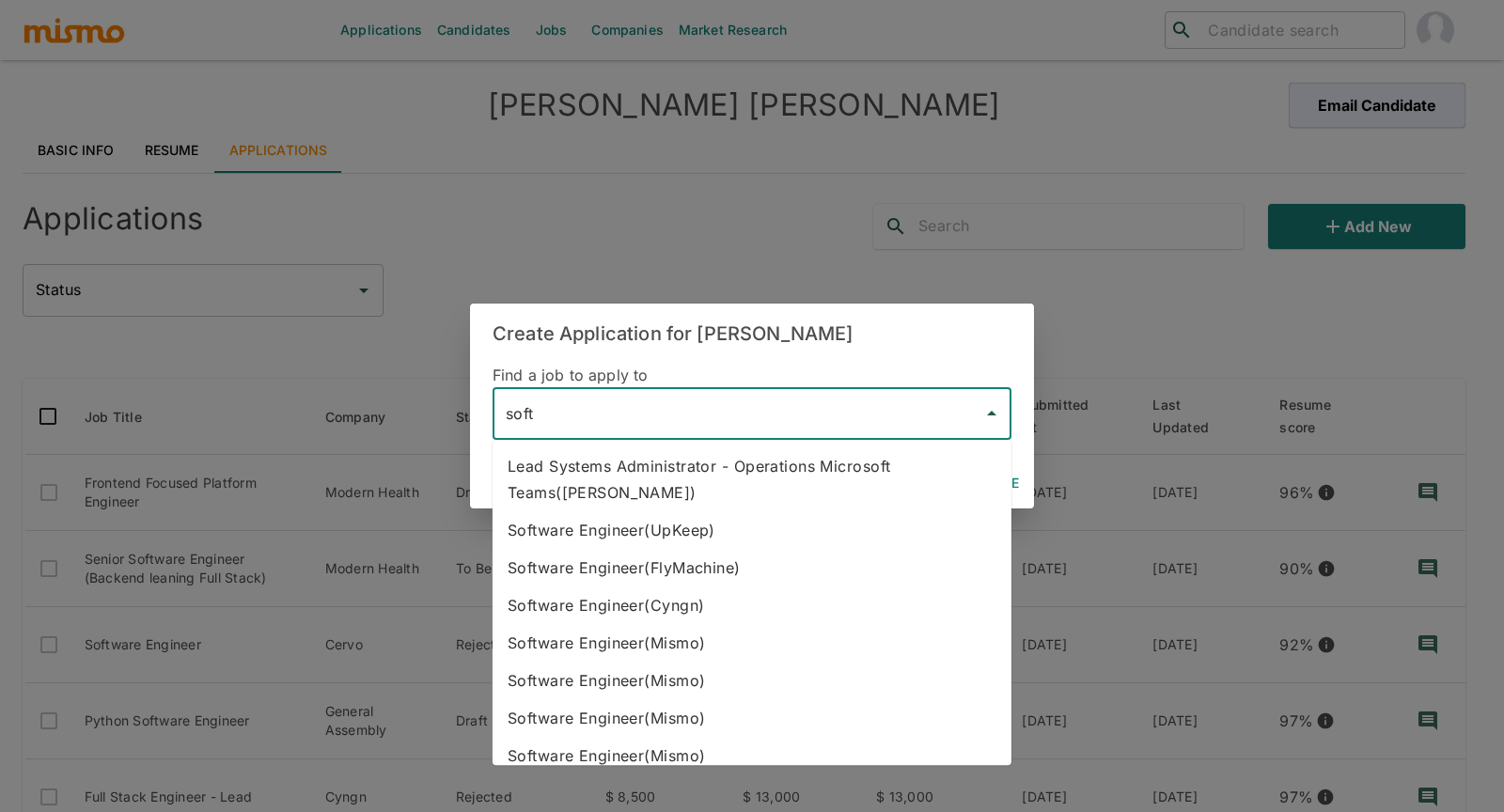 click on "Software Engineer(Cyngn)" at bounding box center [752, 605] 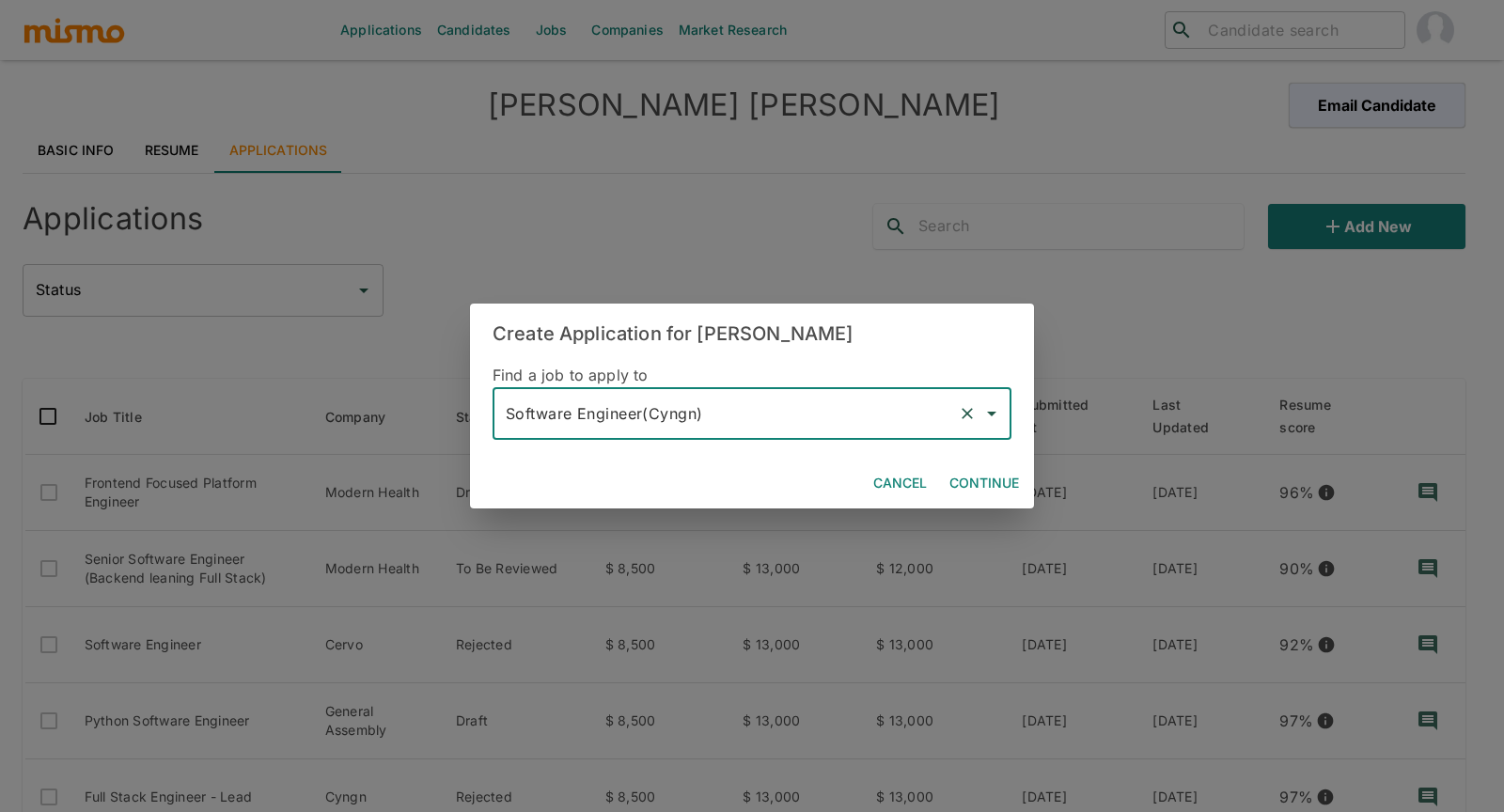 type on "Software Engineer(Cyngn)" 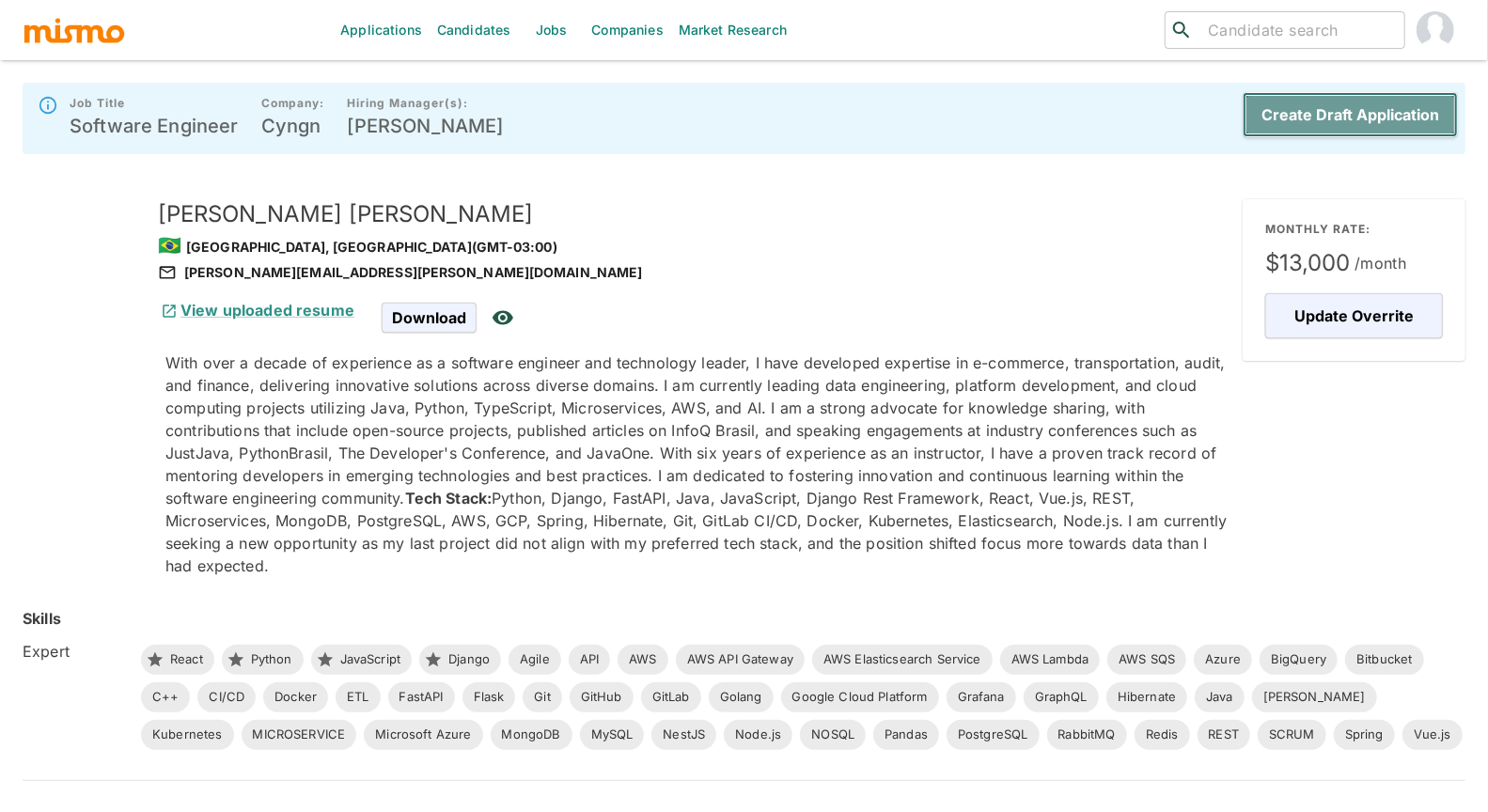 click on "Create Draft Application" at bounding box center (1350, 115) 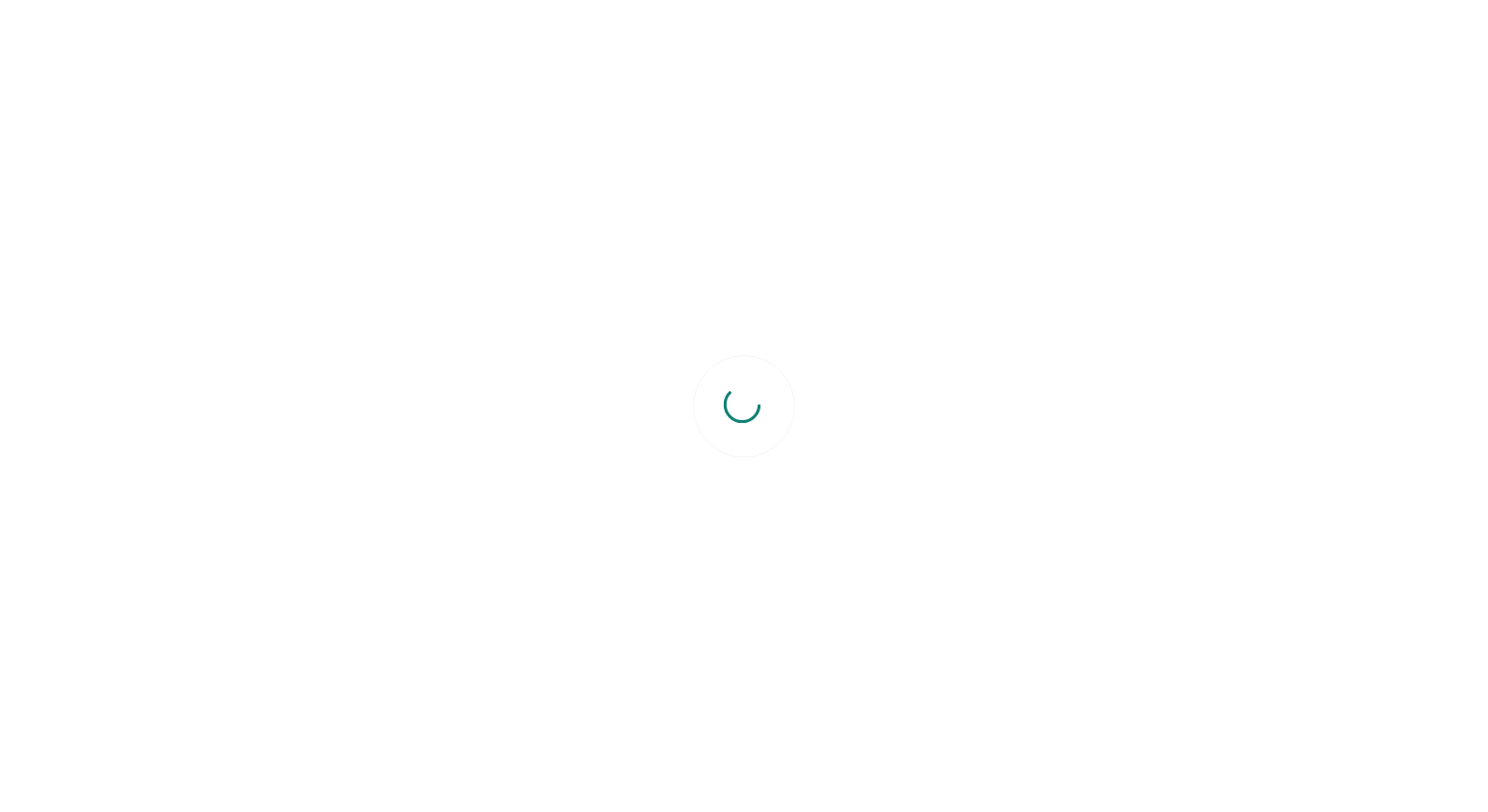 scroll, scrollTop: 0, scrollLeft: 0, axis: both 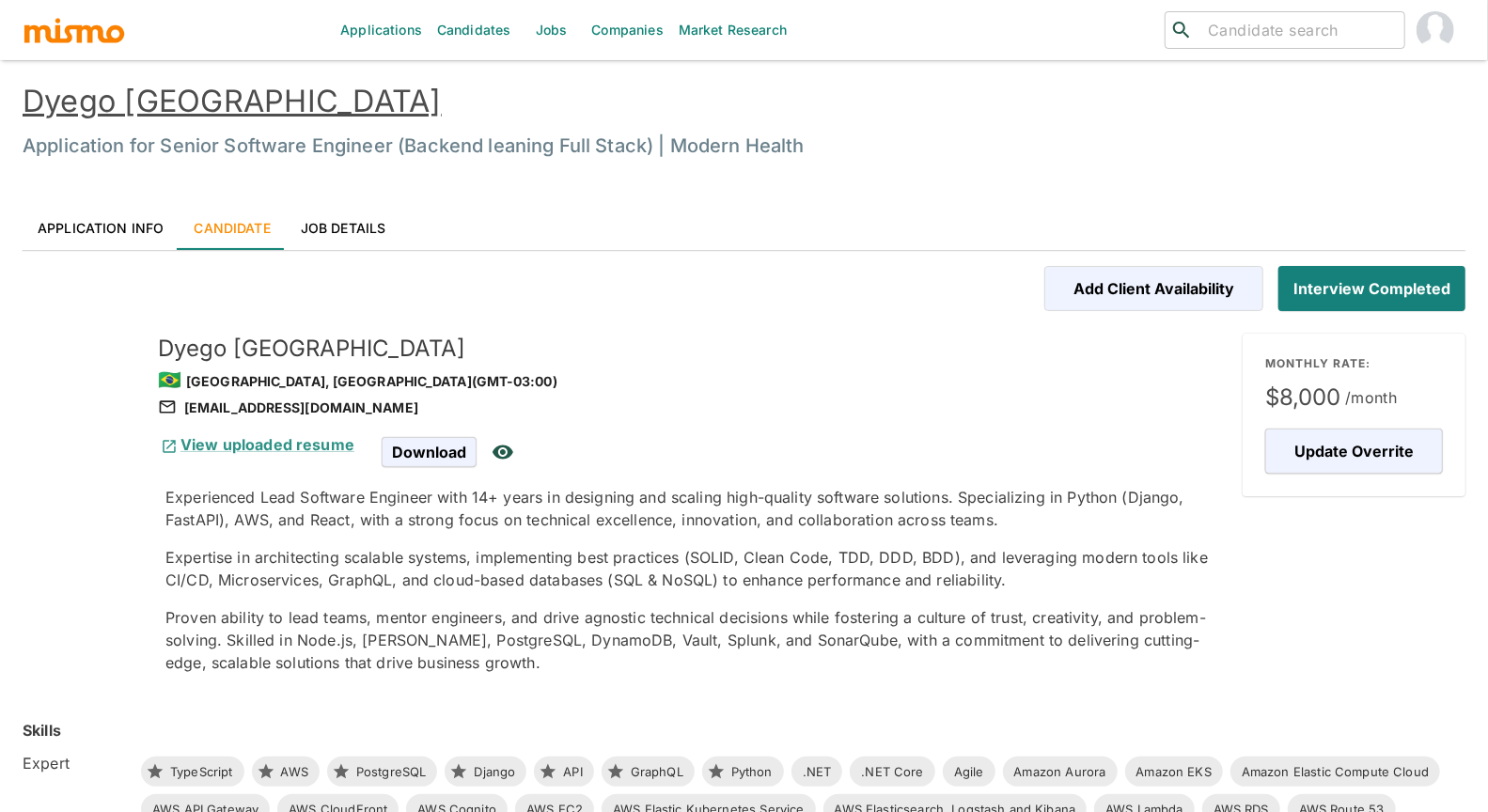 click on "Dyego [GEOGRAPHIC_DATA]" at bounding box center (232, 101) 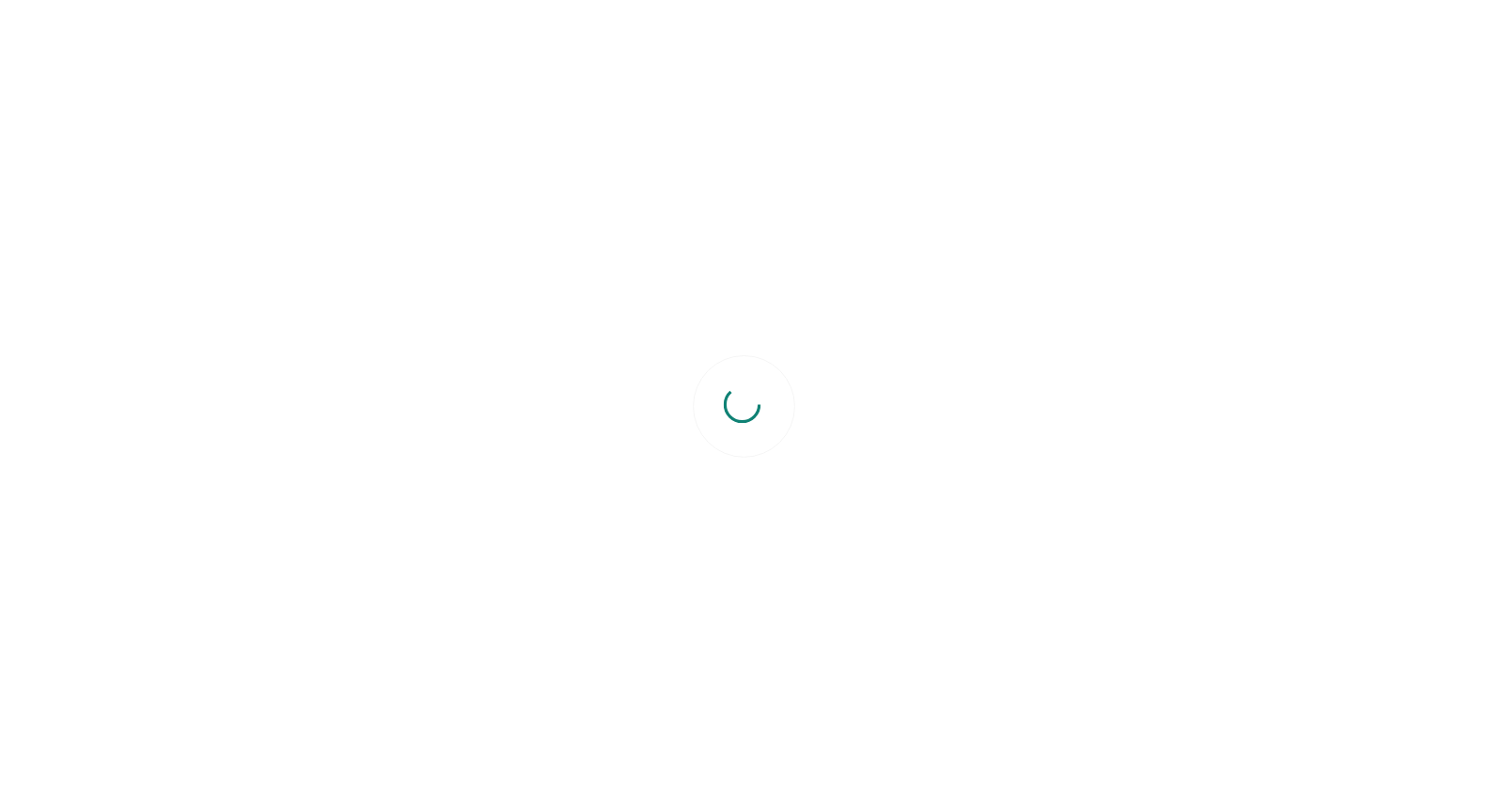 scroll, scrollTop: 0, scrollLeft: 0, axis: both 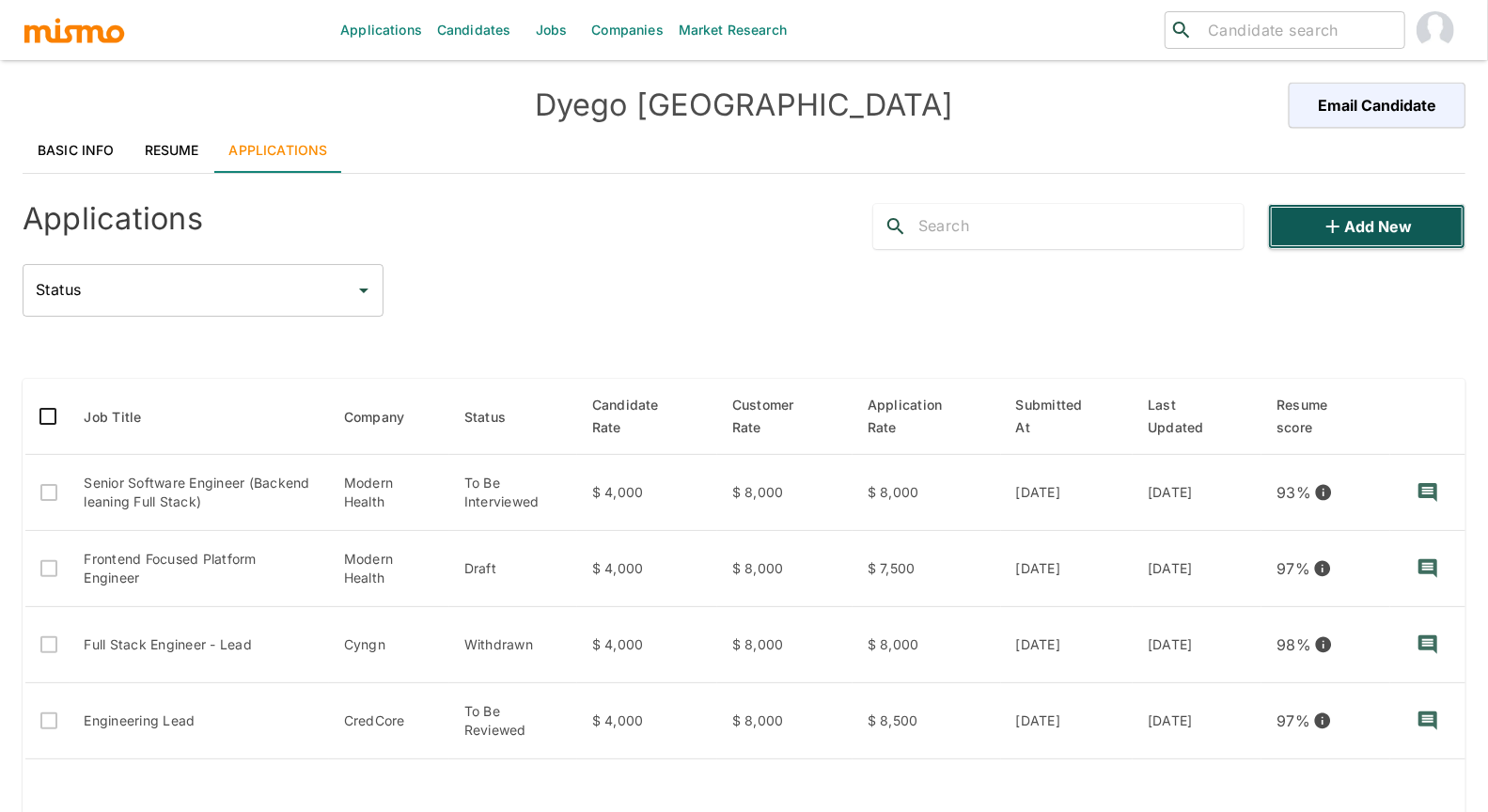 click on "Add new" at bounding box center [1367, 226] 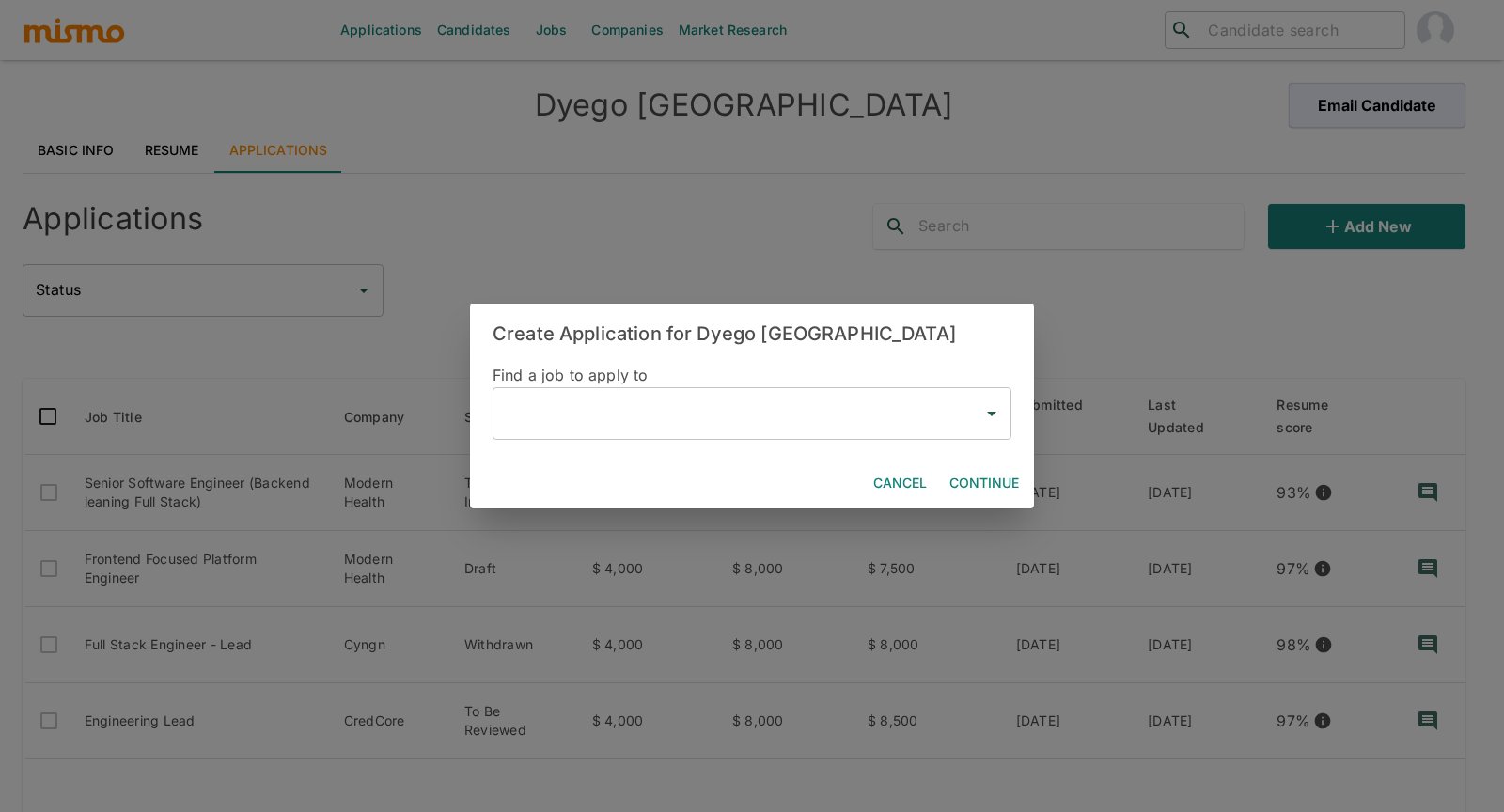 click at bounding box center (738, 414) 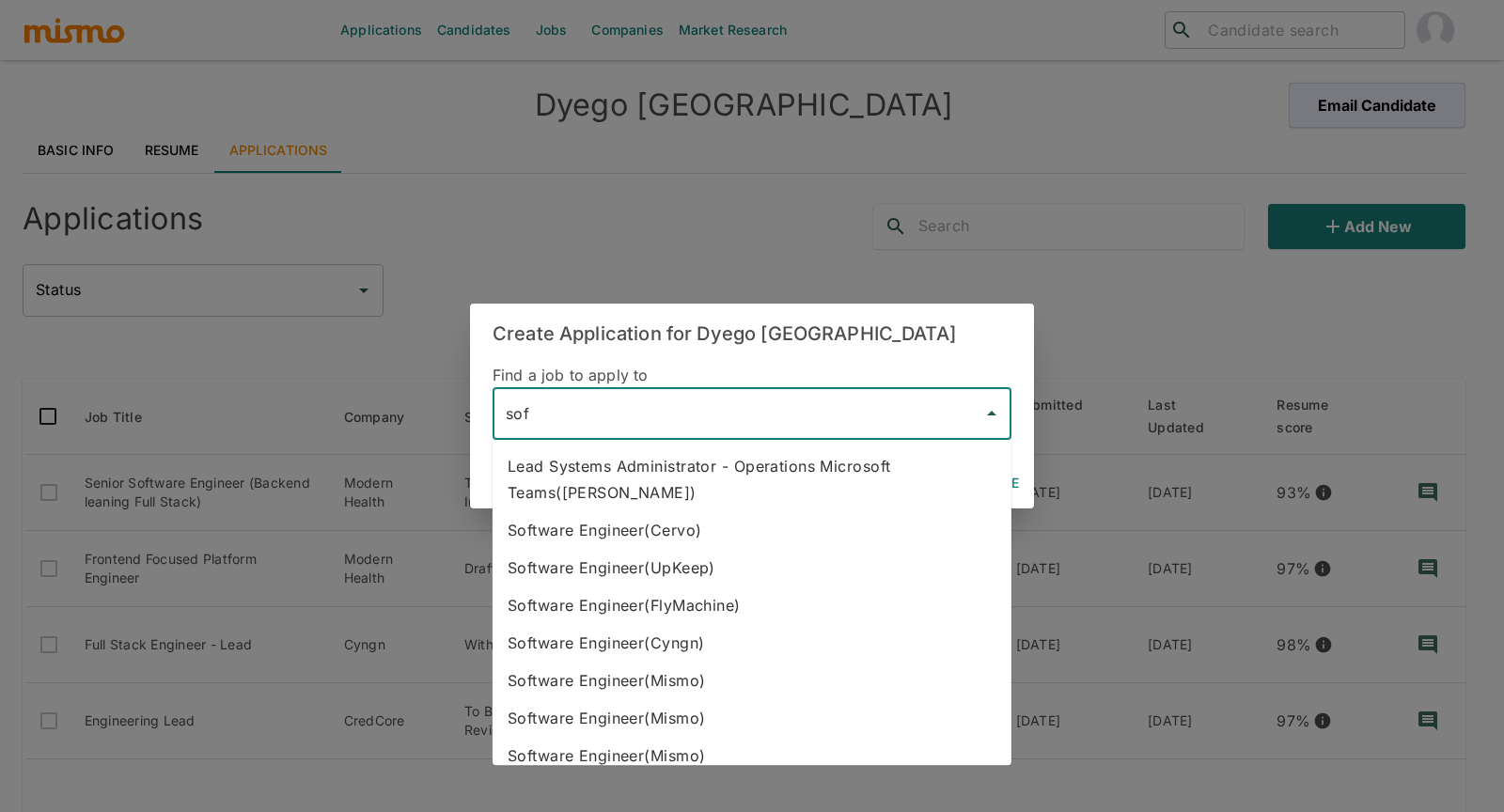 click on "Software Engineer(Cyngn)" at bounding box center [752, 643] 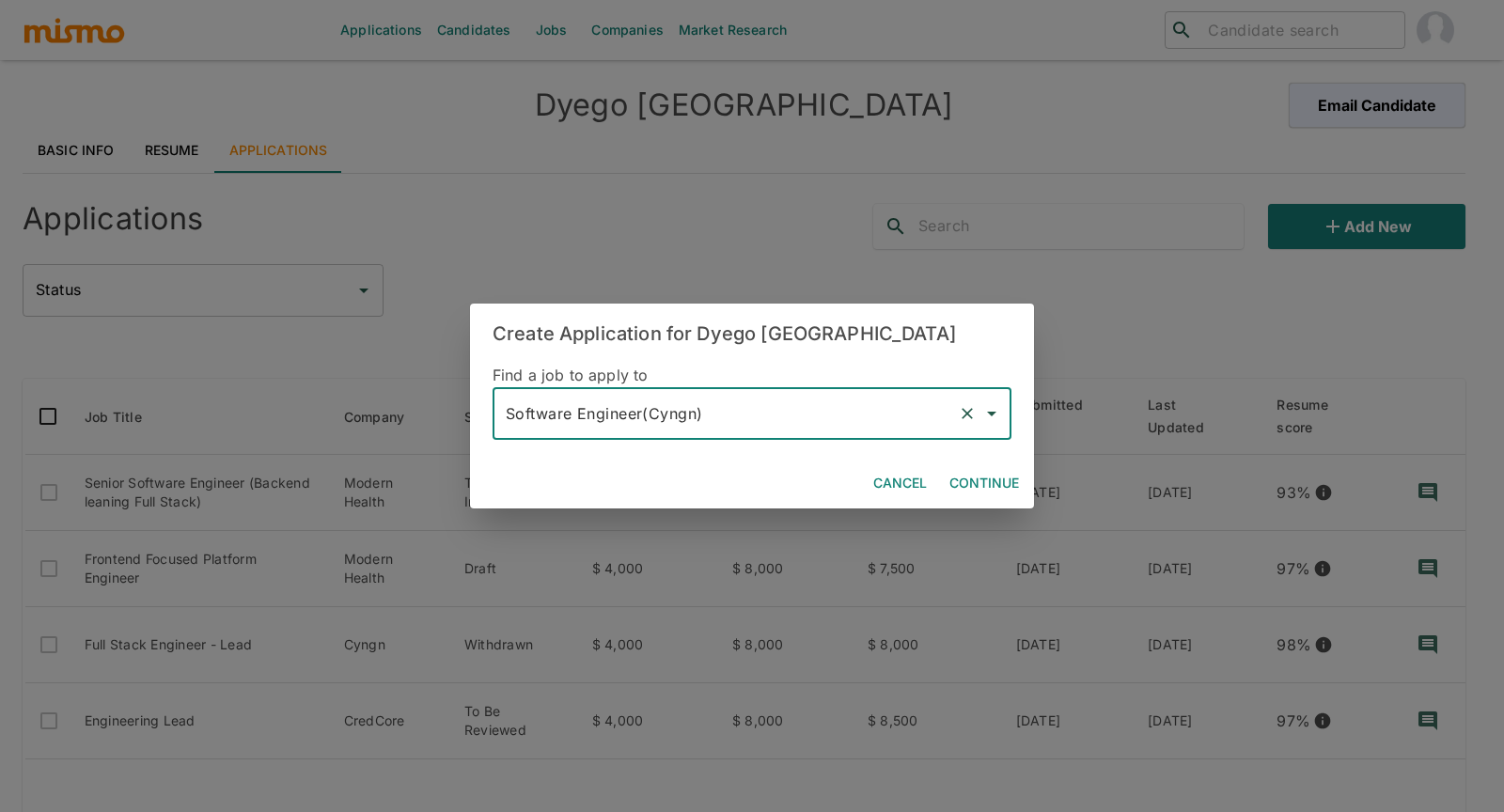 type on "Software Engineer(Cyngn)" 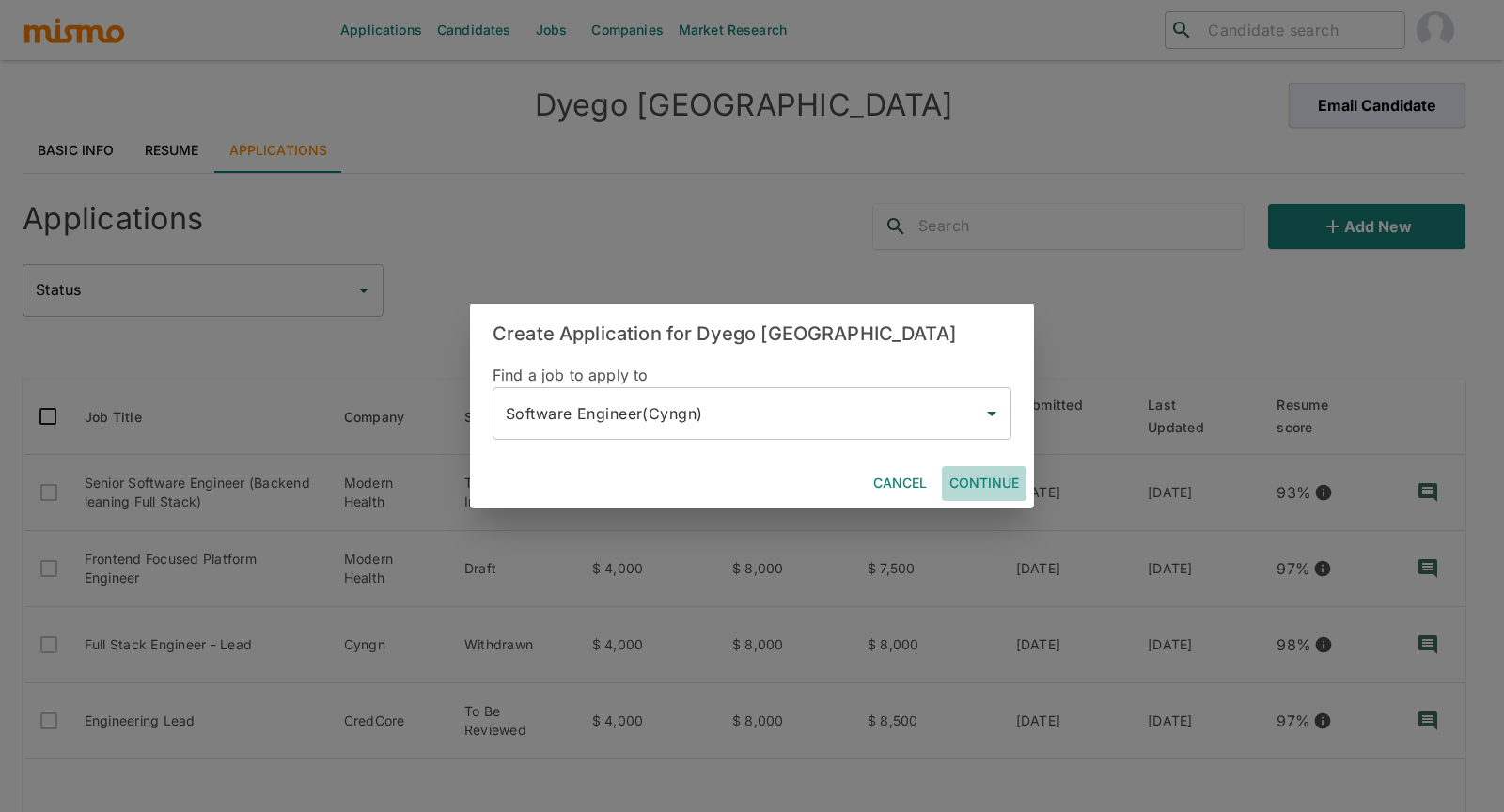 click on "Continue" at bounding box center [984, 483] 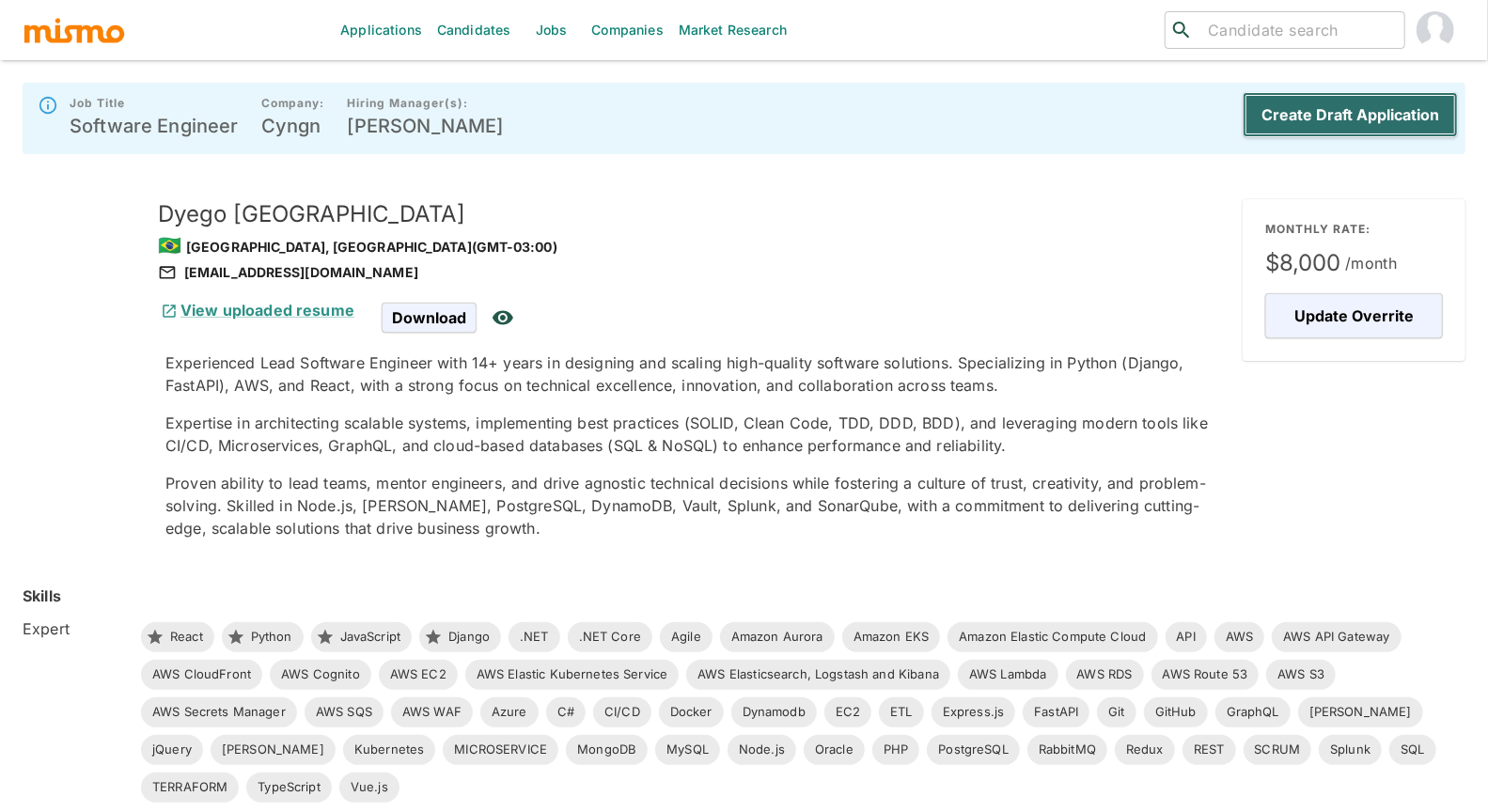 click on "Create Draft Application" at bounding box center [1350, 115] 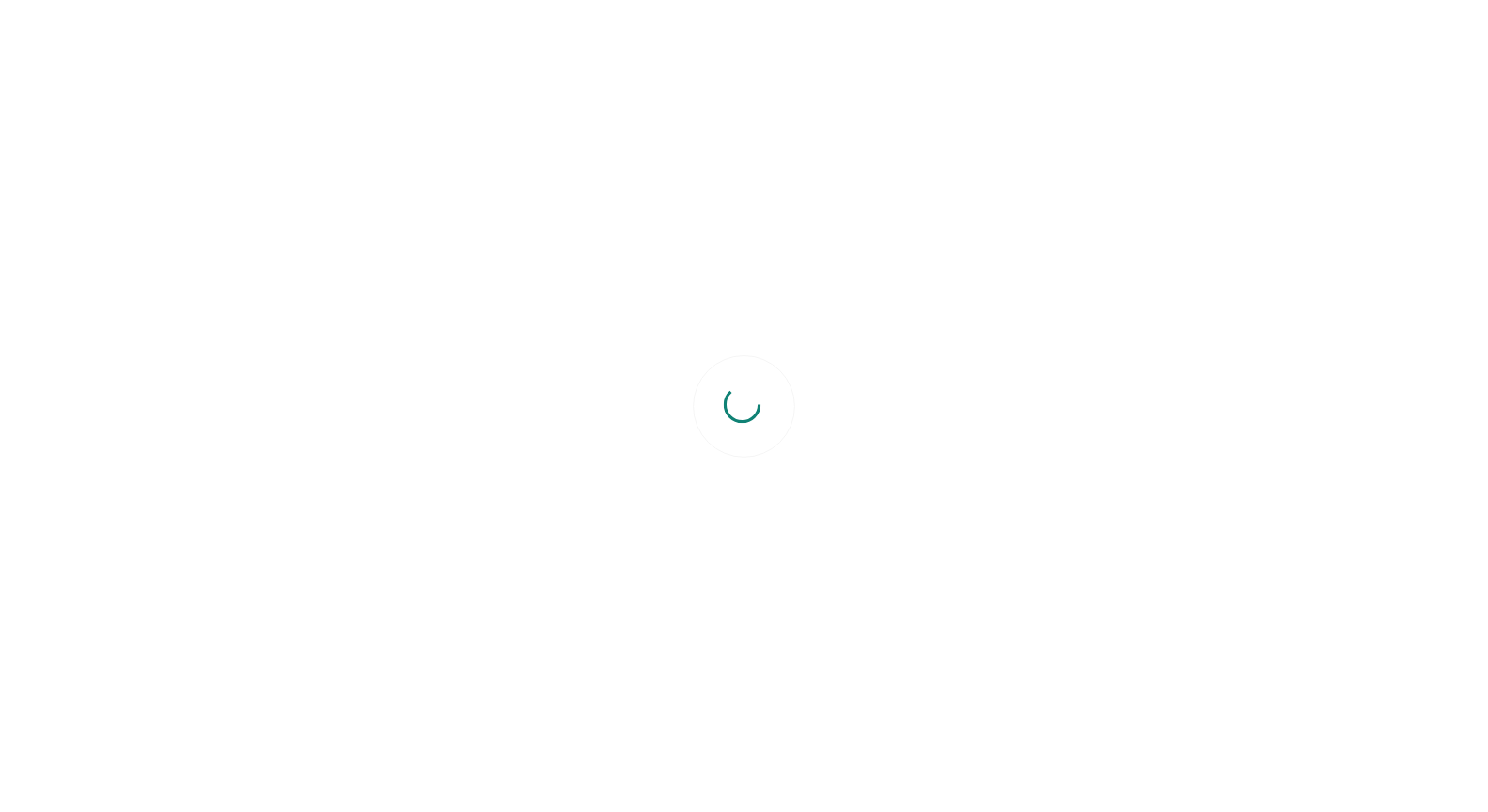 scroll, scrollTop: 0, scrollLeft: 0, axis: both 